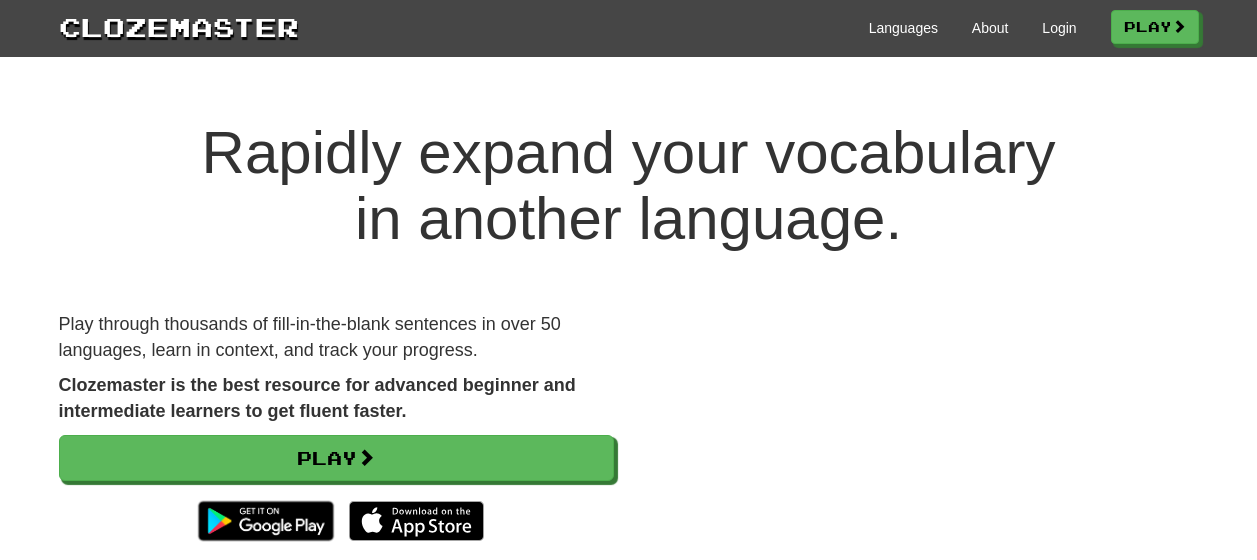 scroll, scrollTop: 0, scrollLeft: 0, axis: both 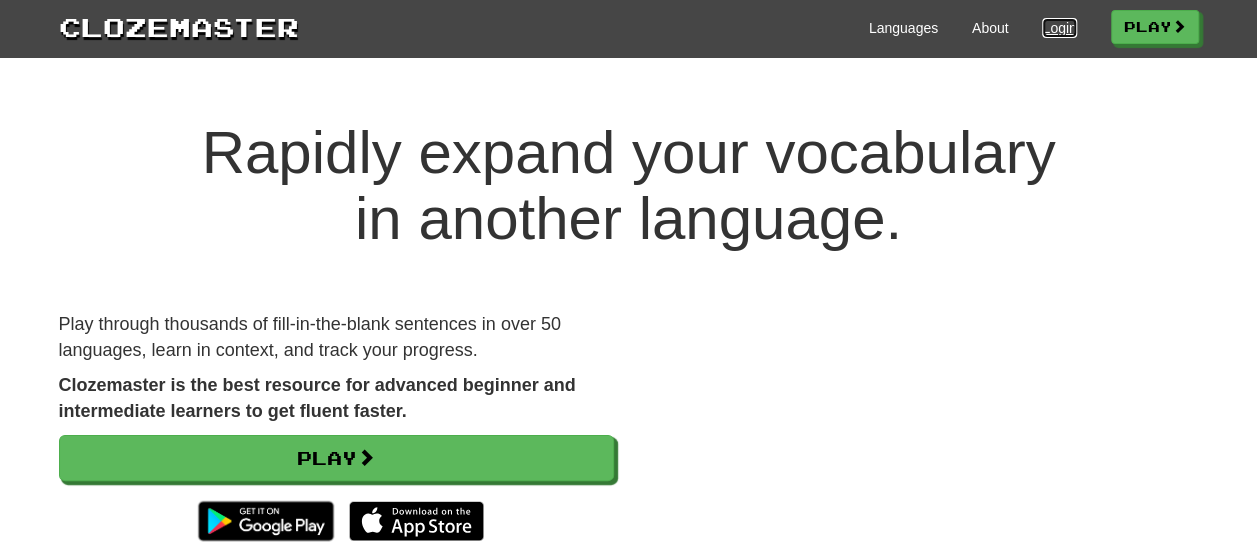 click on "Login" at bounding box center [1059, 28] 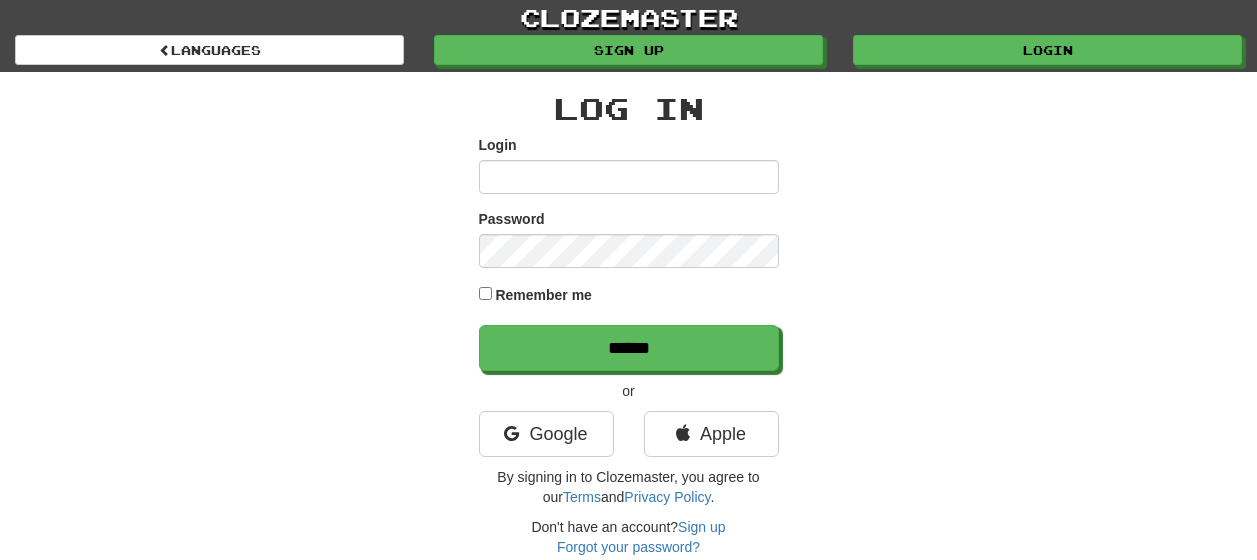 scroll, scrollTop: 0, scrollLeft: 0, axis: both 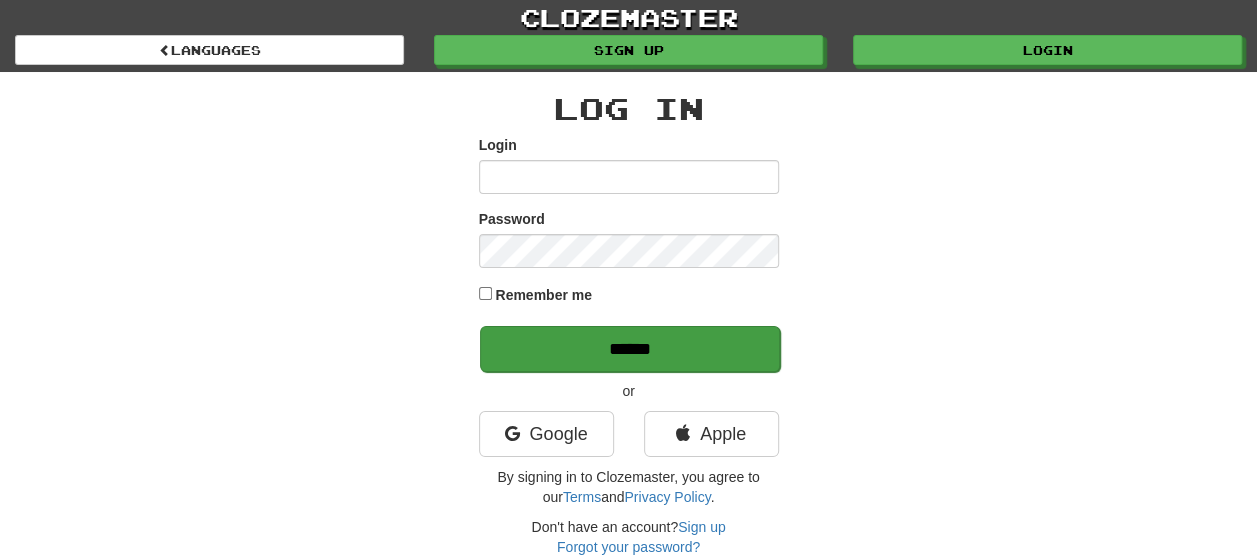 type on "**********" 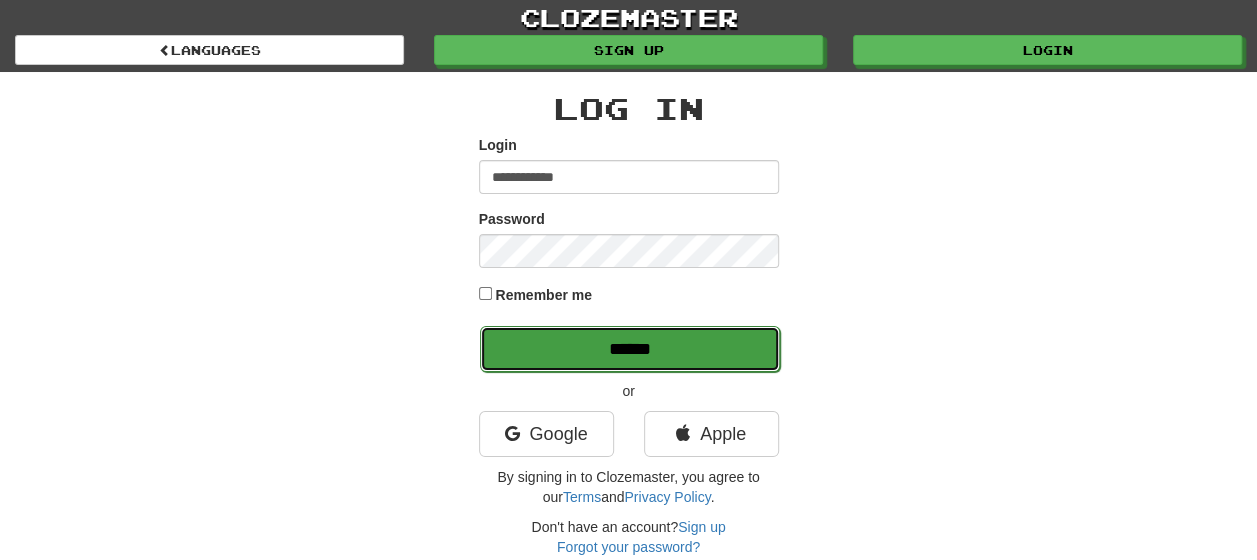 click on "******" at bounding box center (630, 349) 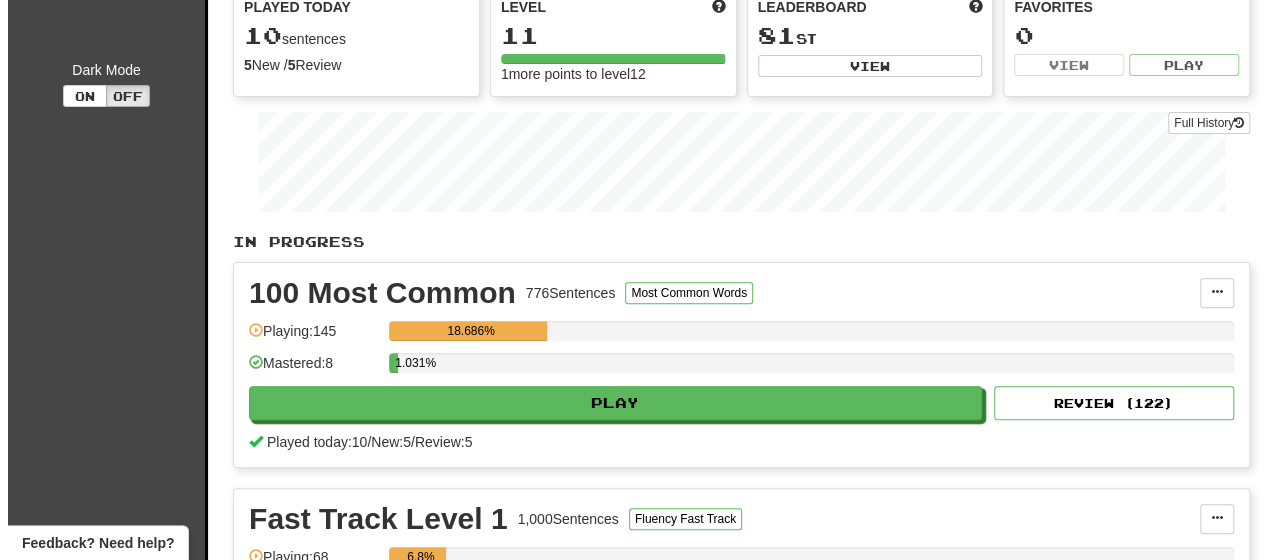 scroll, scrollTop: 200, scrollLeft: 0, axis: vertical 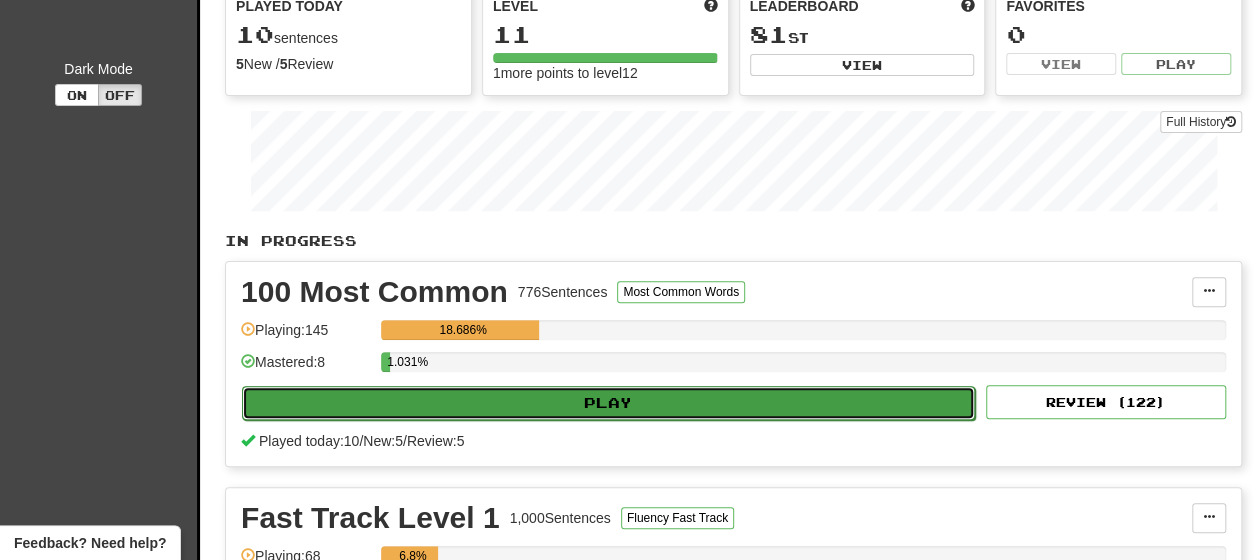 click on "Play" at bounding box center [608, 403] 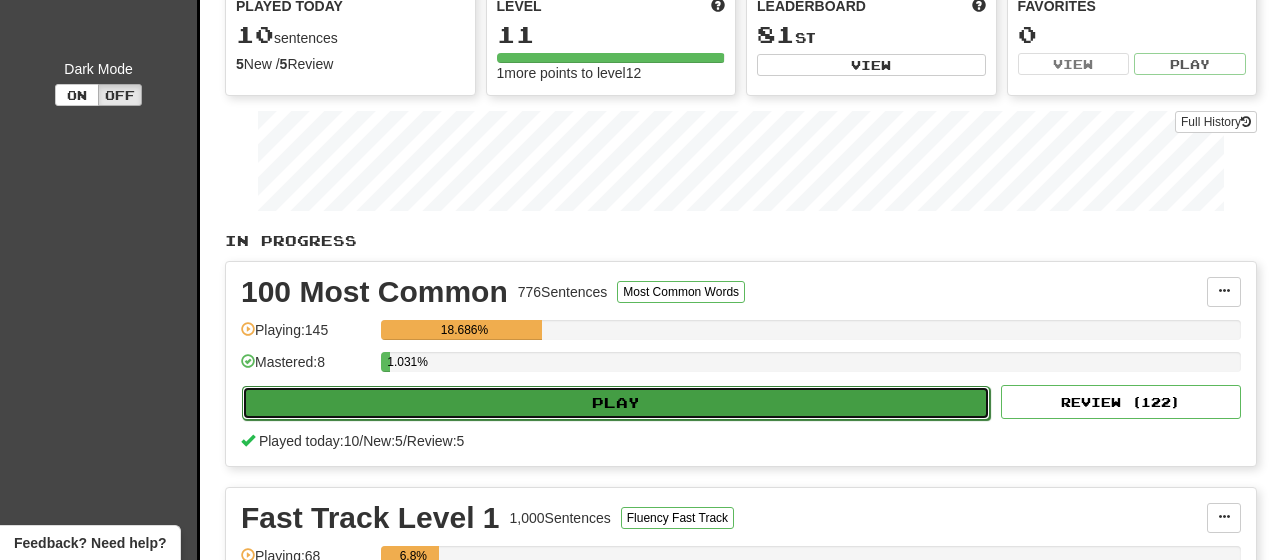 select on "**" 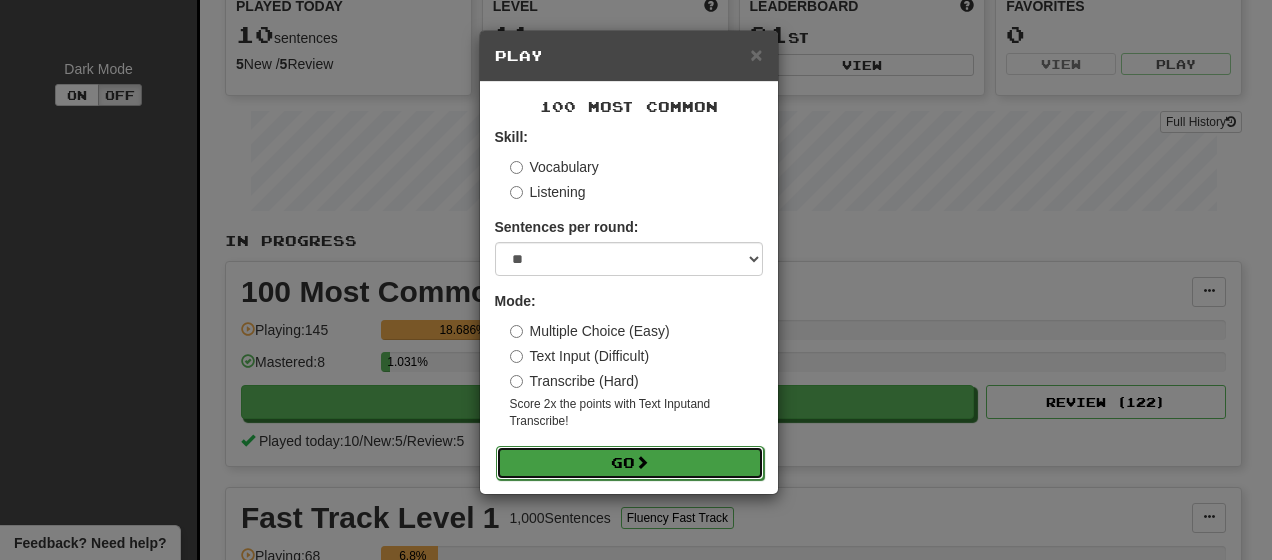 click on "Go" at bounding box center [630, 463] 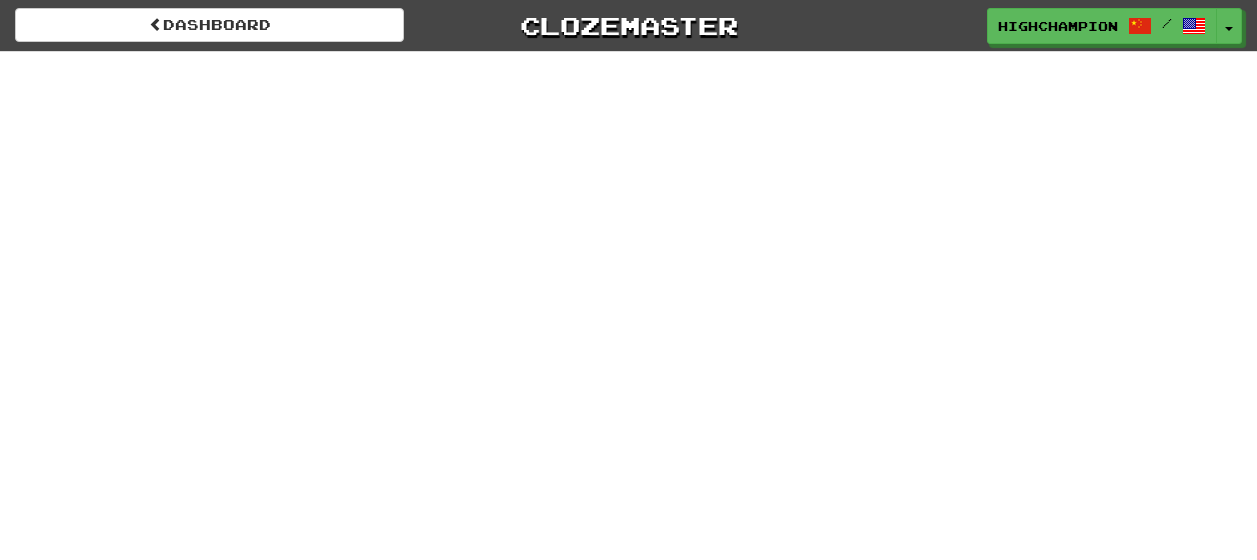 scroll, scrollTop: 0, scrollLeft: 0, axis: both 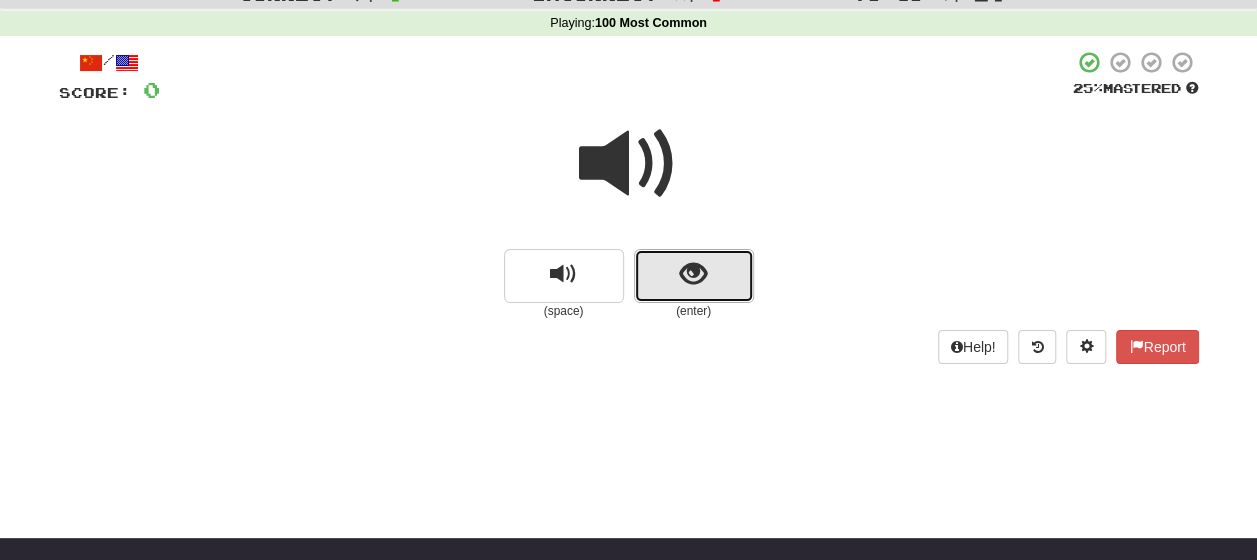 click at bounding box center (694, 276) 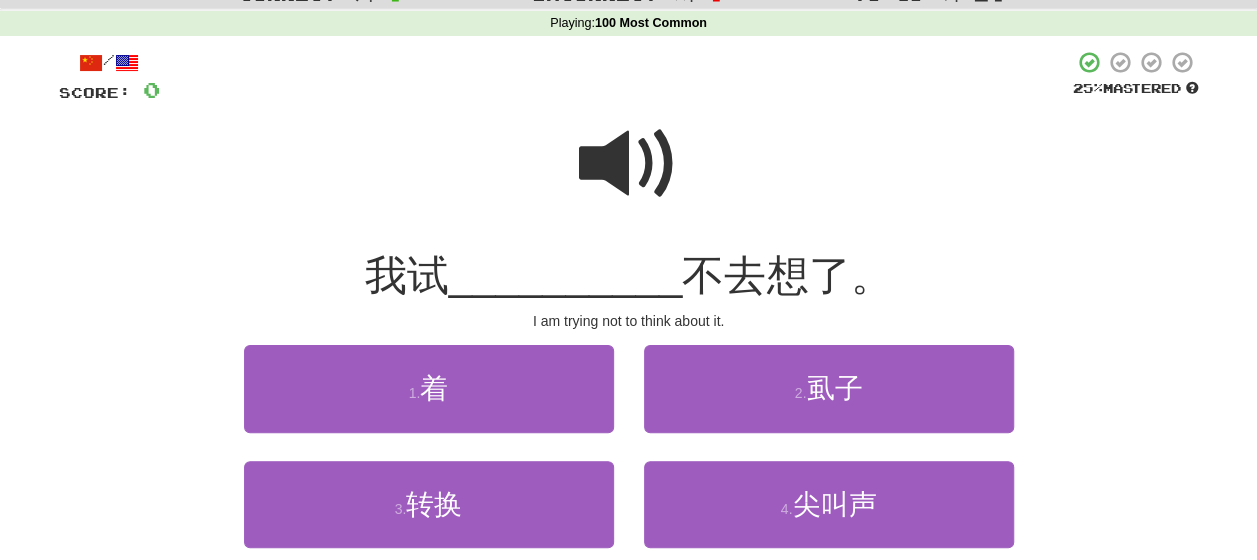 click at bounding box center [629, 164] 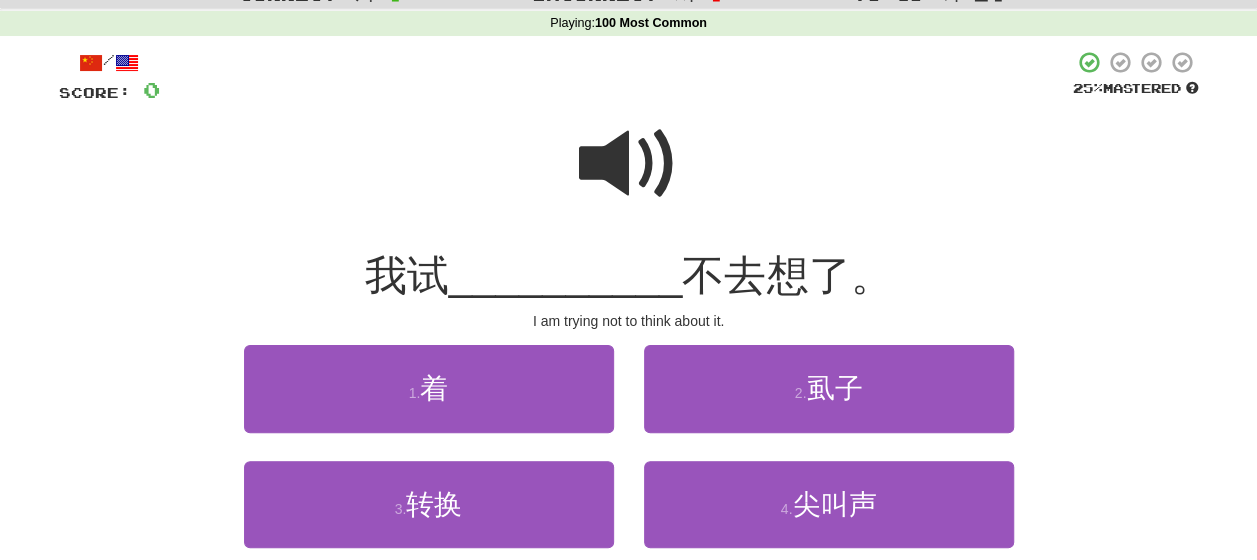 click at bounding box center (629, 164) 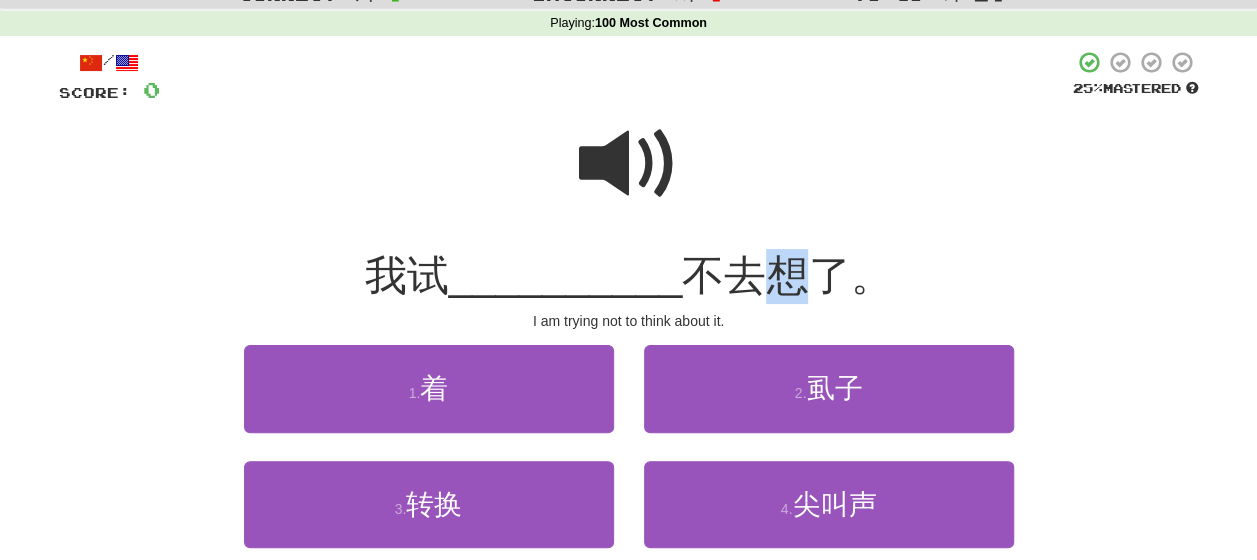 drag, startPoint x: 796, startPoint y: 280, endPoint x: 783, endPoint y: 277, distance: 13.341664 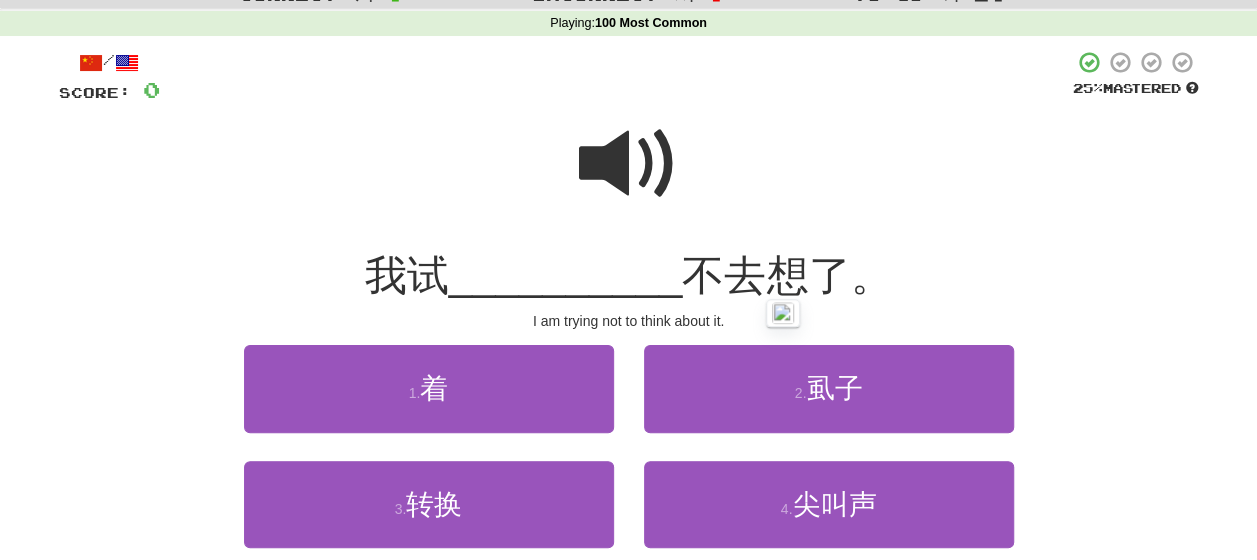 click on "我试 __________ 不去想了。" at bounding box center [629, 276] 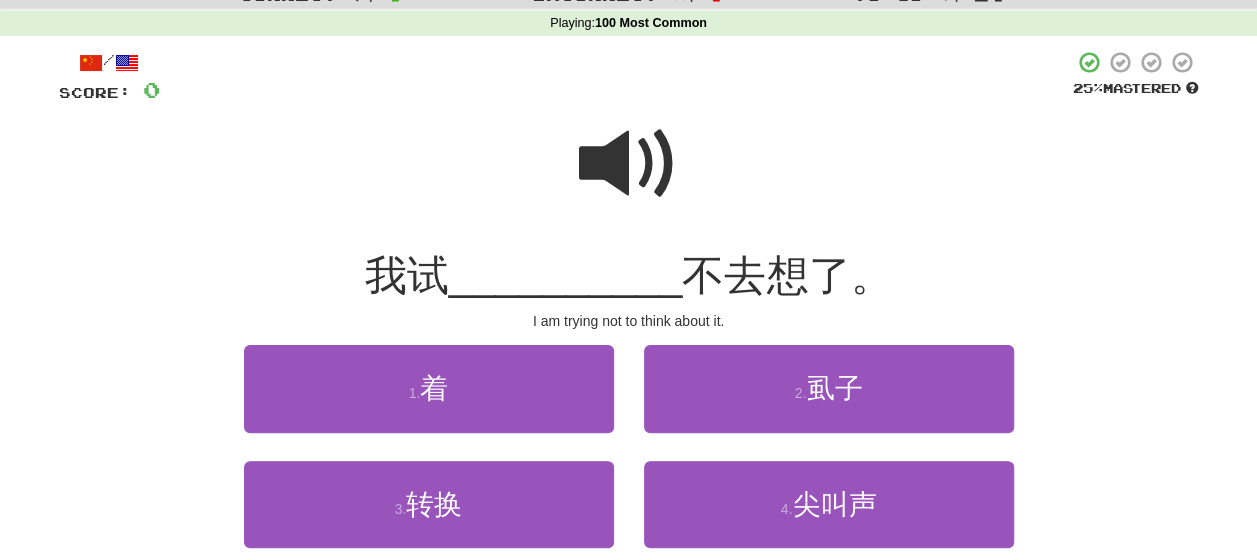 click at bounding box center [629, 164] 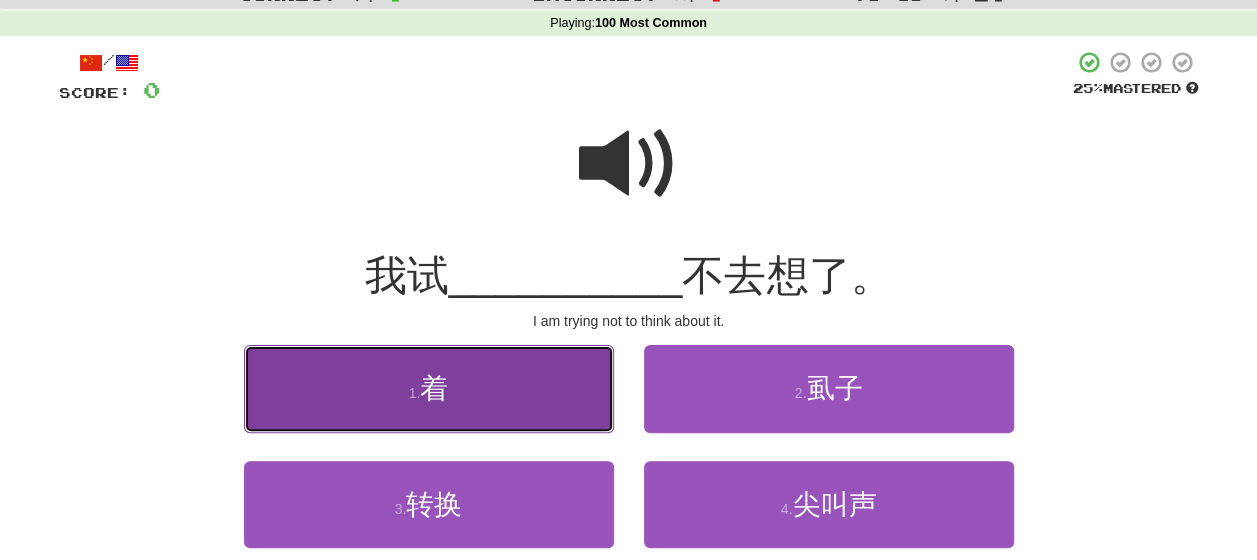click on "1 .  着" at bounding box center (429, 388) 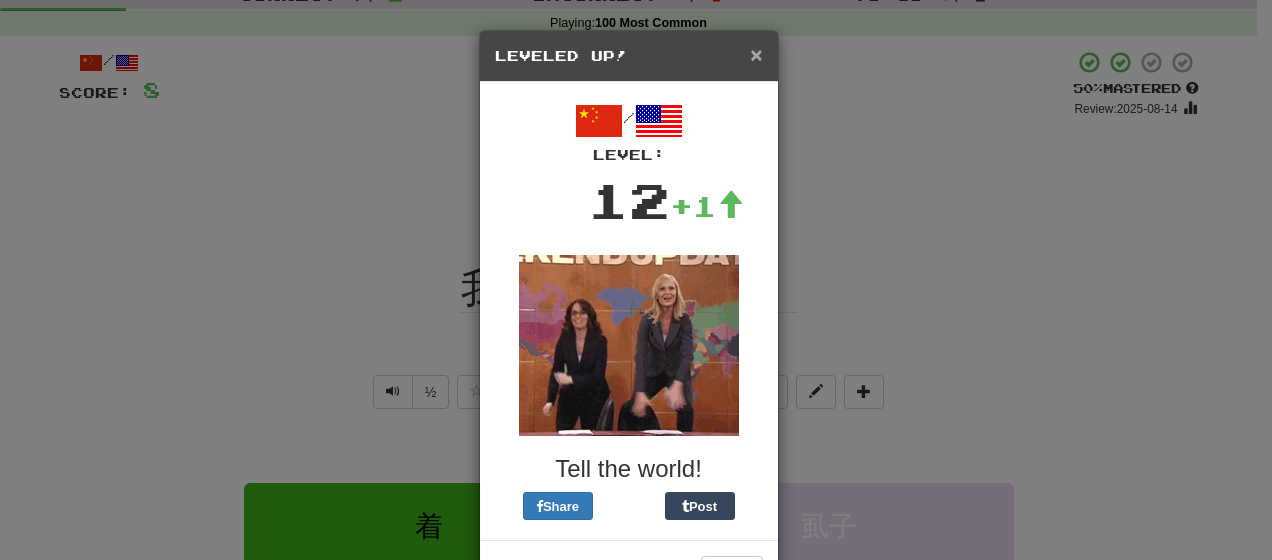 click on "×" at bounding box center (756, 54) 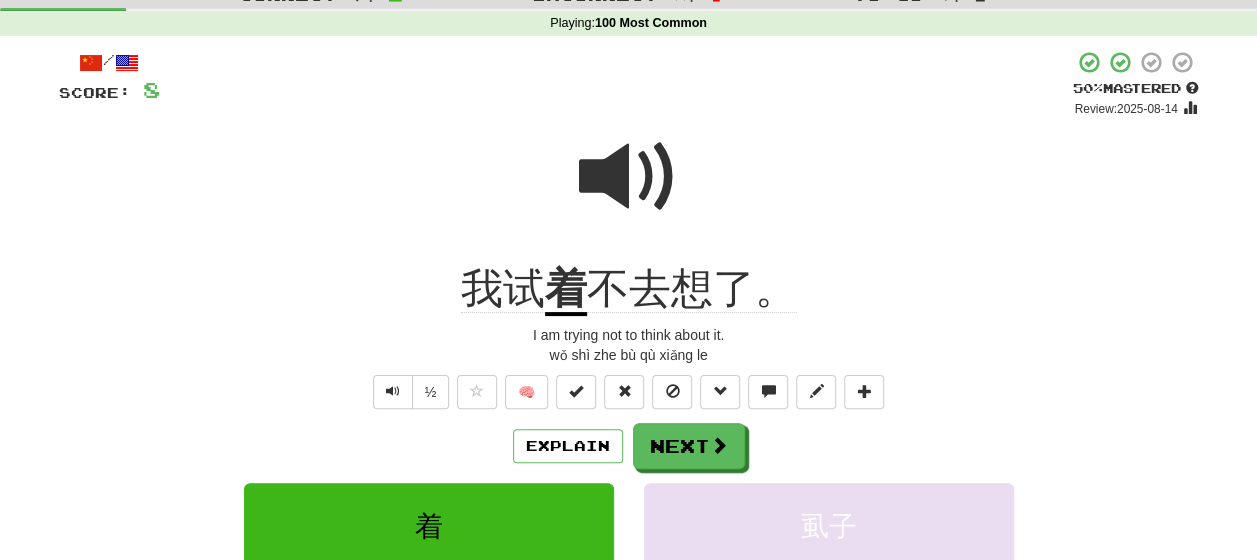 click on "着" at bounding box center [566, 290] 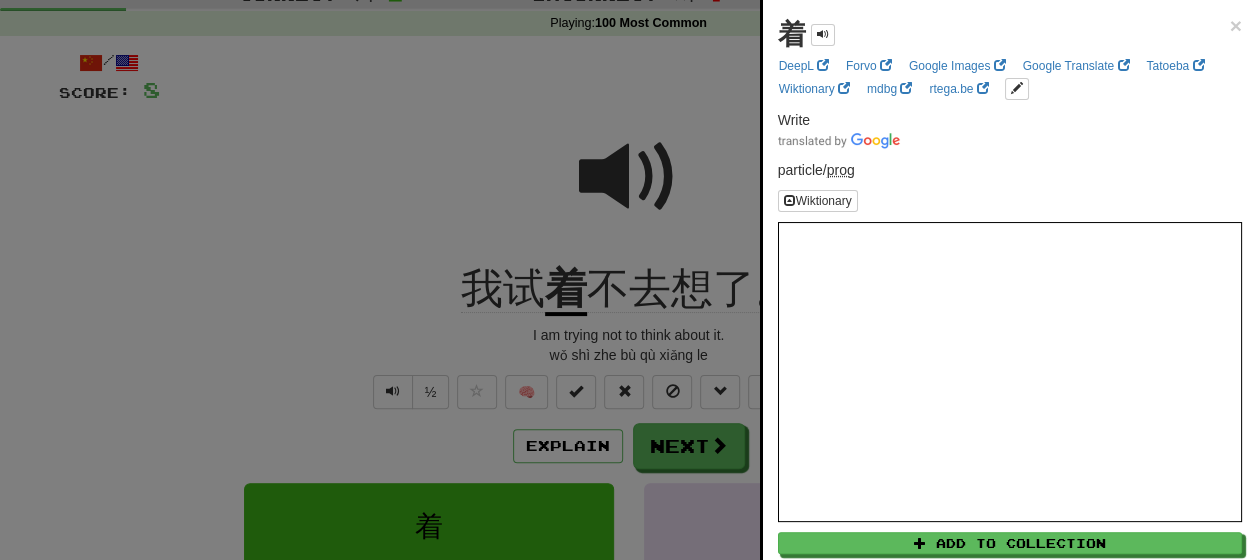 click at bounding box center (628, 280) 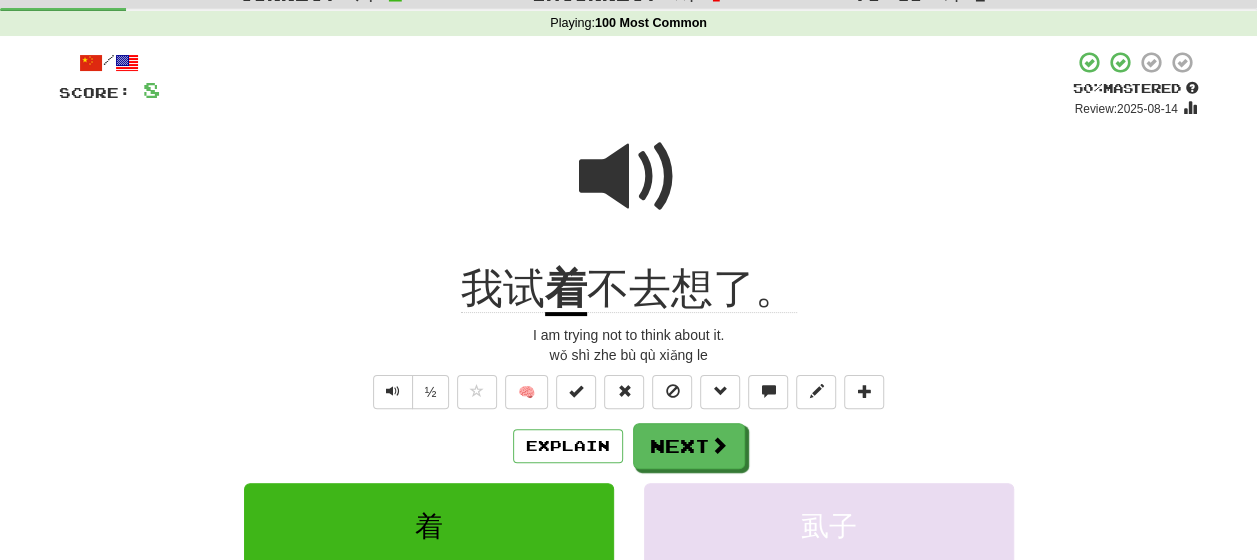 click on "我试" 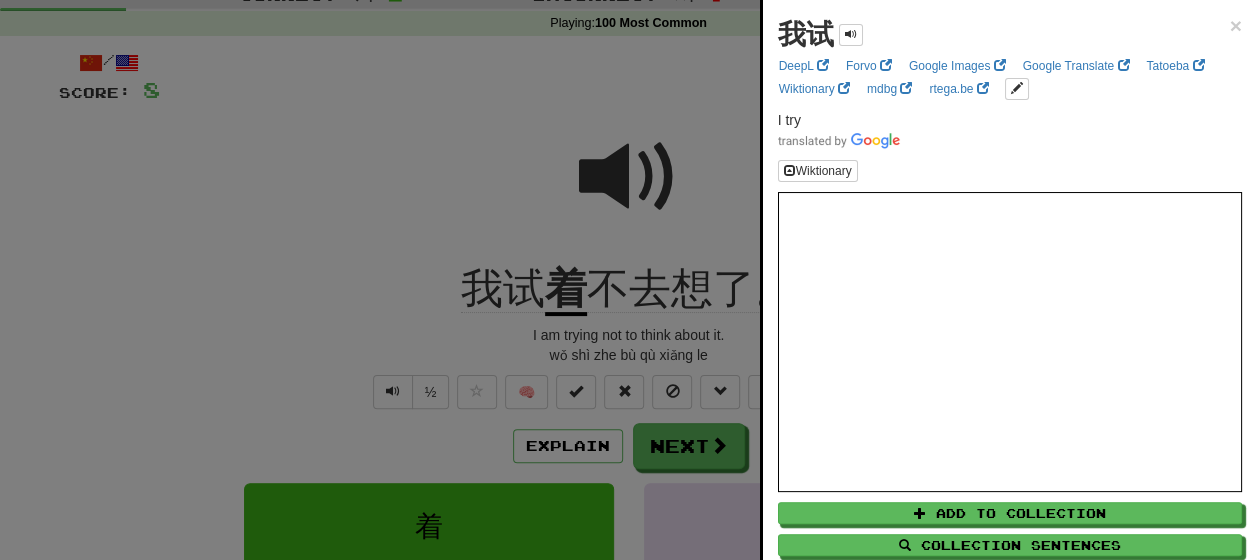 click at bounding box center (628, 280) 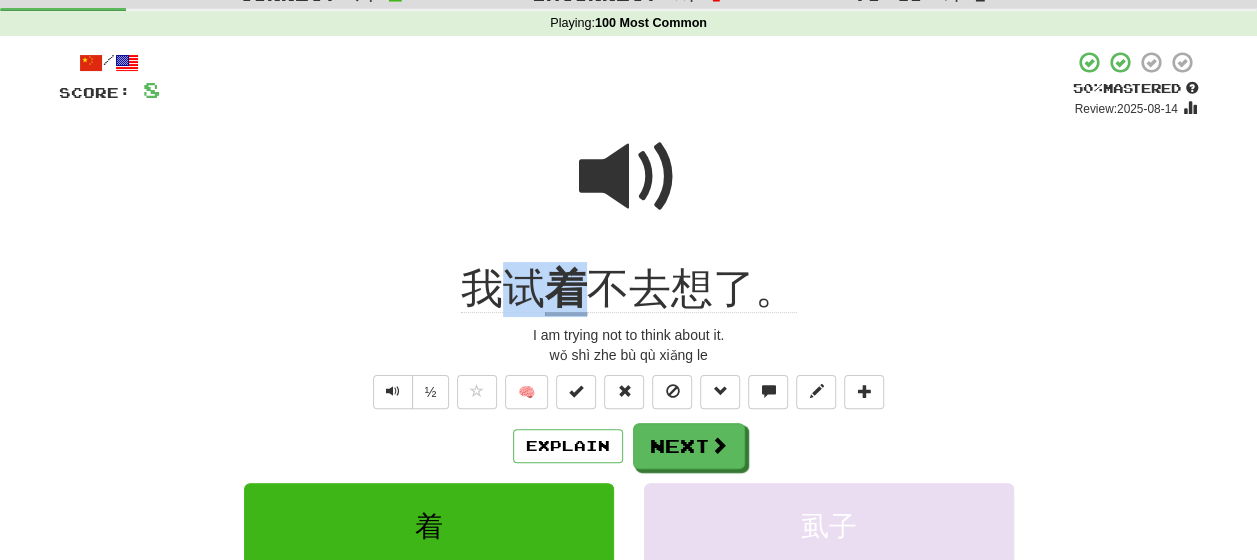 drag, startPoint x: 580, startPoint y: 297, endPoint x: 511, endPoint y: 293, distance: 69.115845 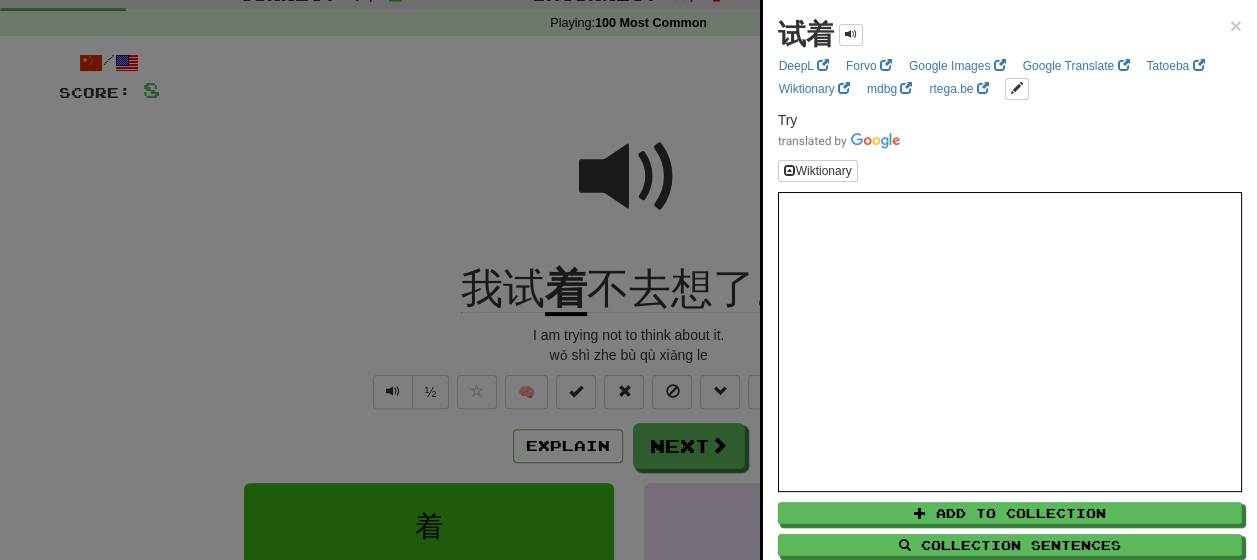 click at bounding box center (628, 280) 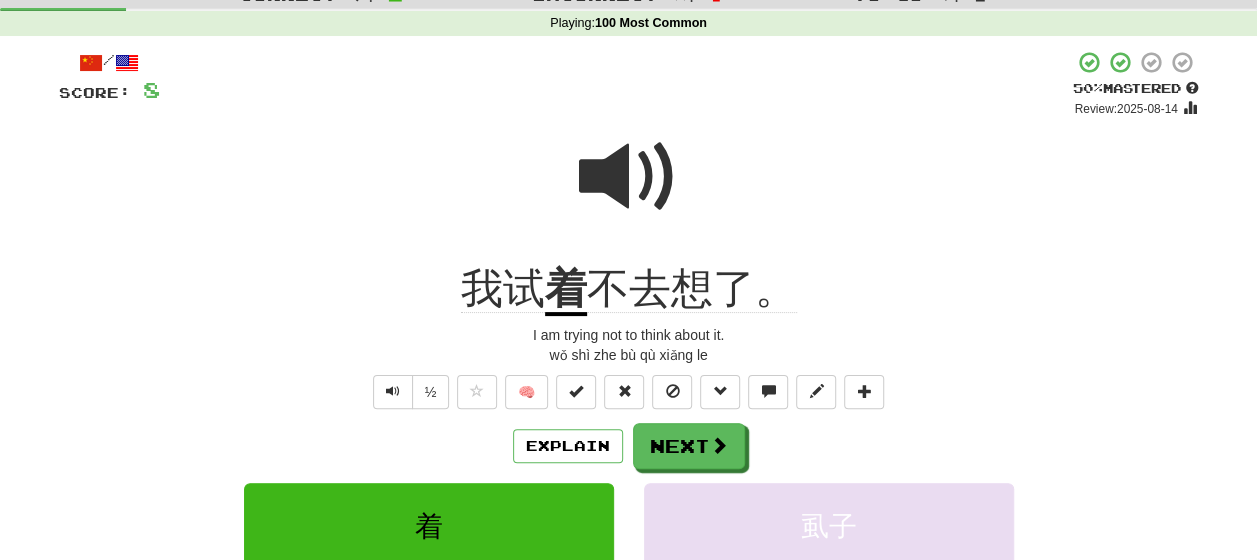 click at bounding box center [629, 177] 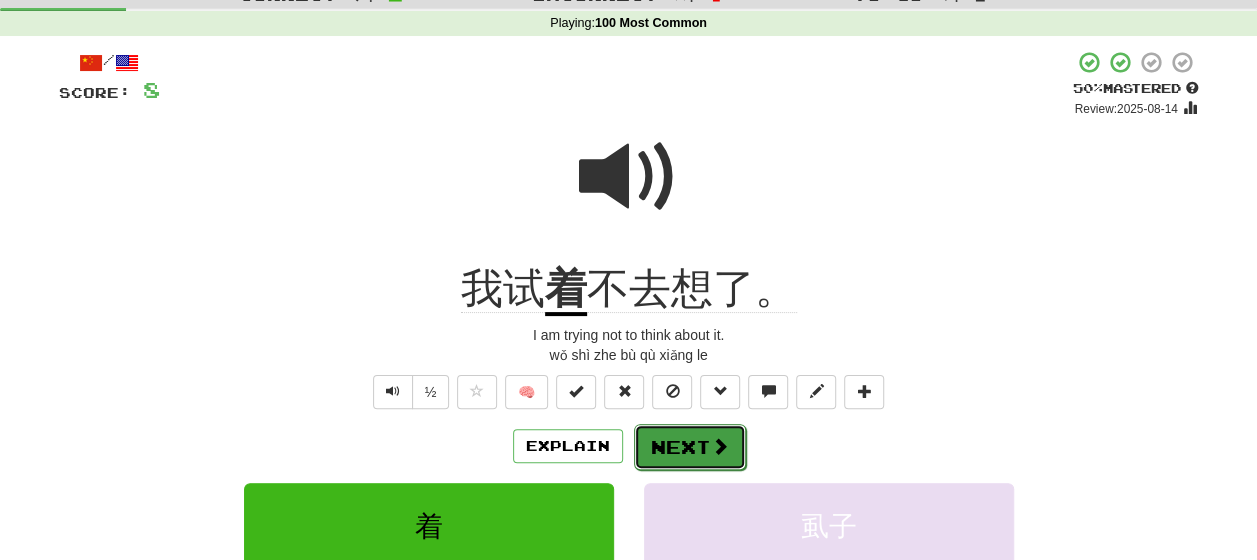 click on "Next" at bounding box center (690, 447) 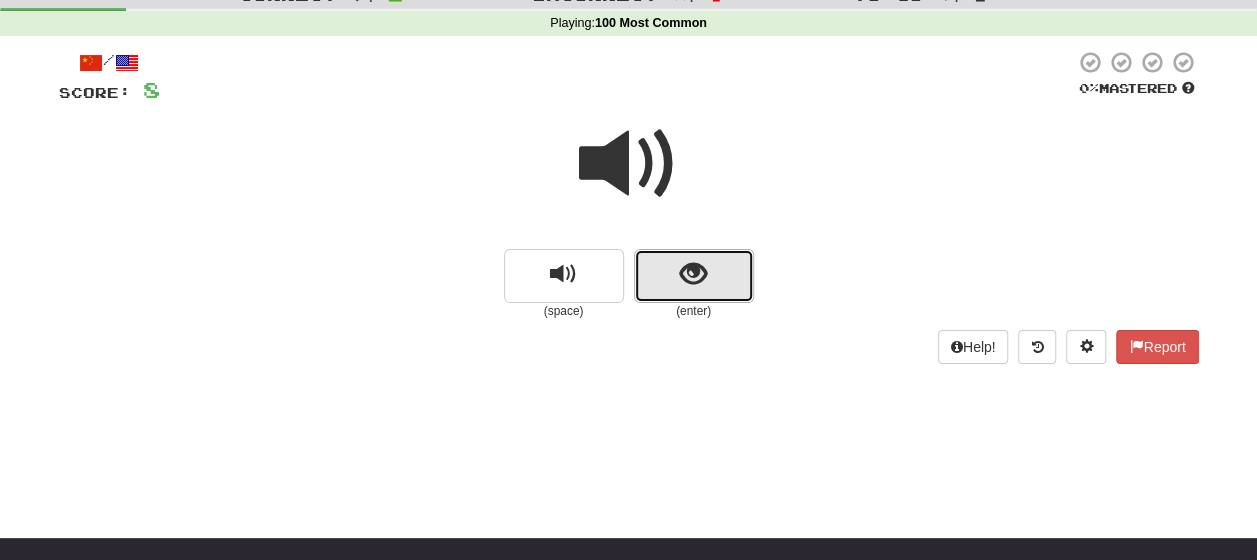 click at bounding box center [693, 274] 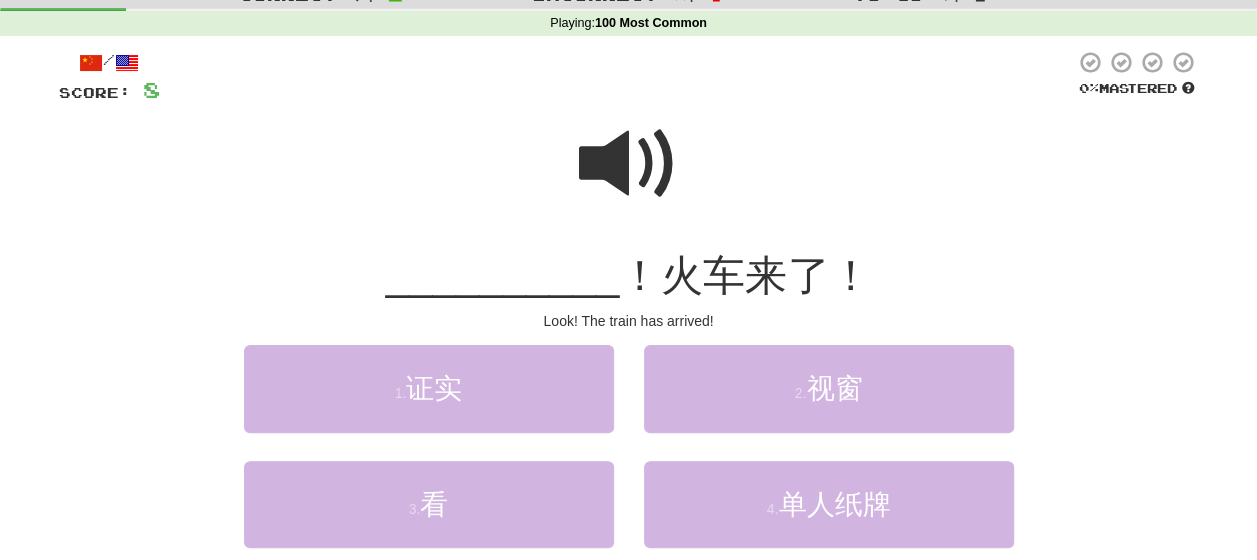 click at bounding box center [629, 164] 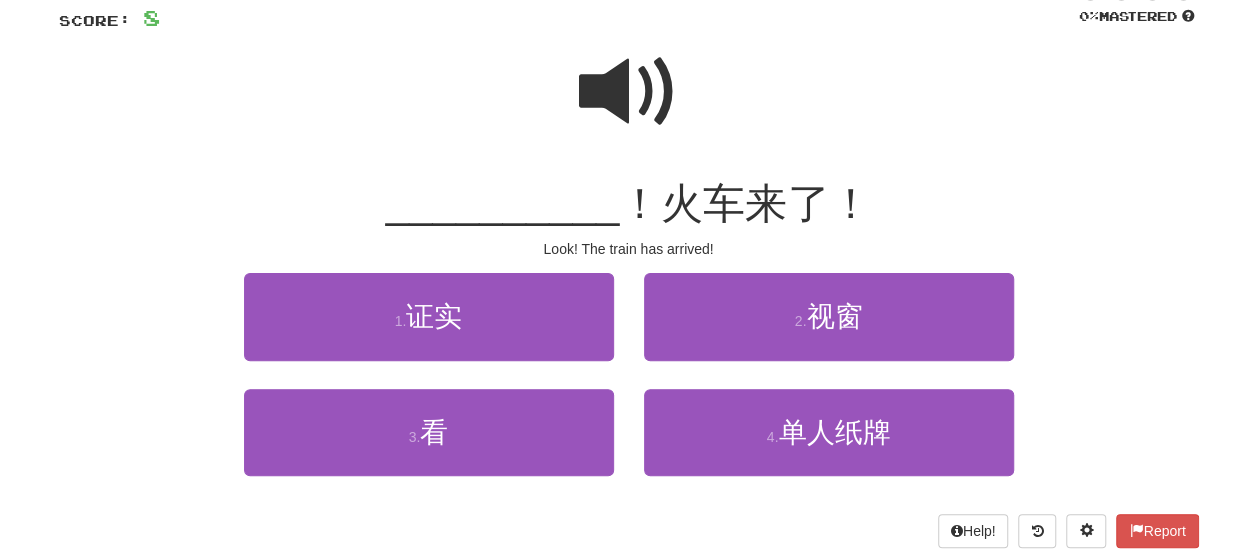 scroll, scrollTop: 172, scrollLeft: 0, axis: vertical 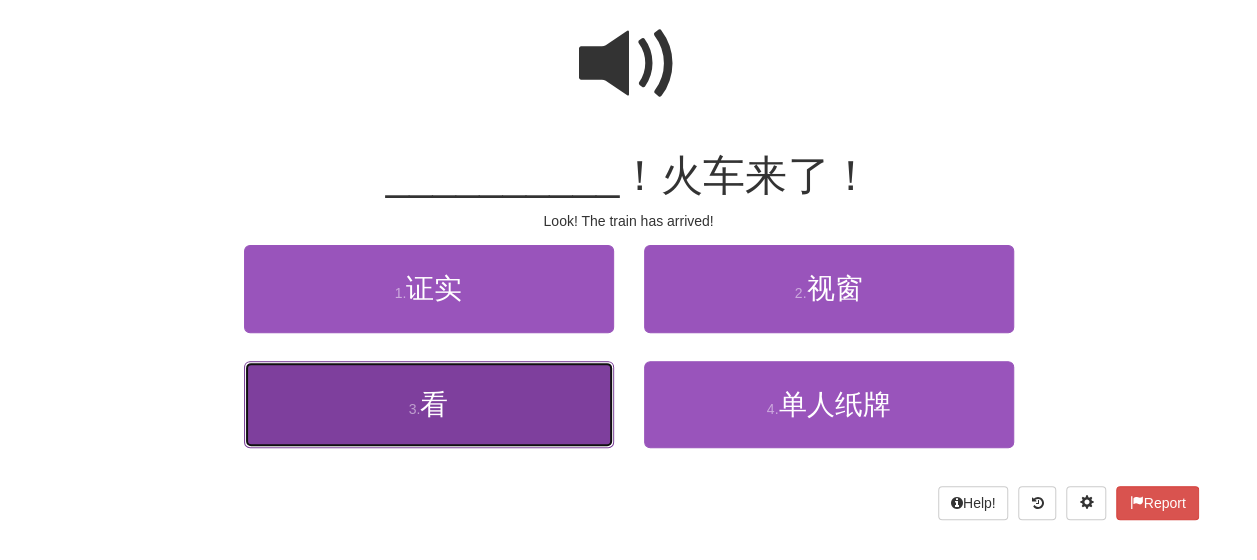 click on "看" at bounding box center [434, 404] 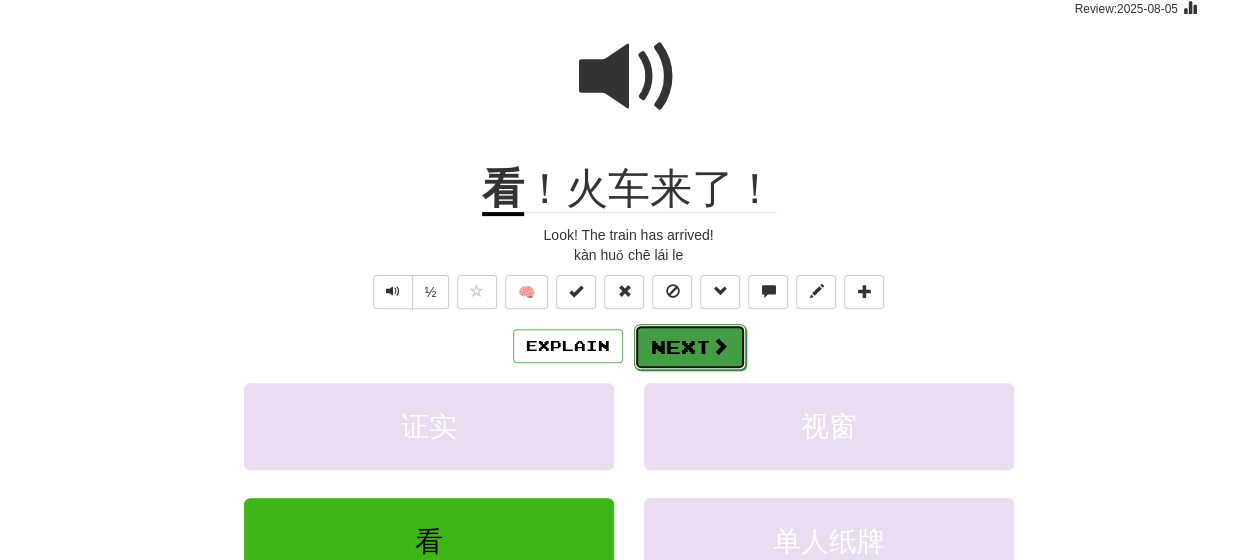 click on "Next" at bounding box center [690, 347] 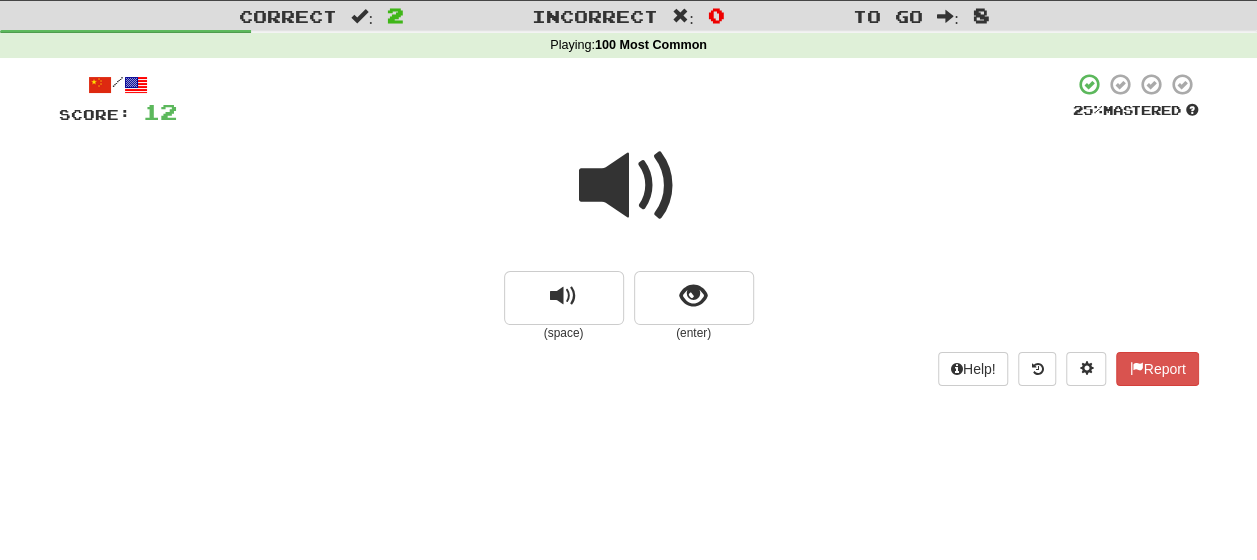 scroll, scrollTop: 47, scrollLeft: 0, axis: vertical 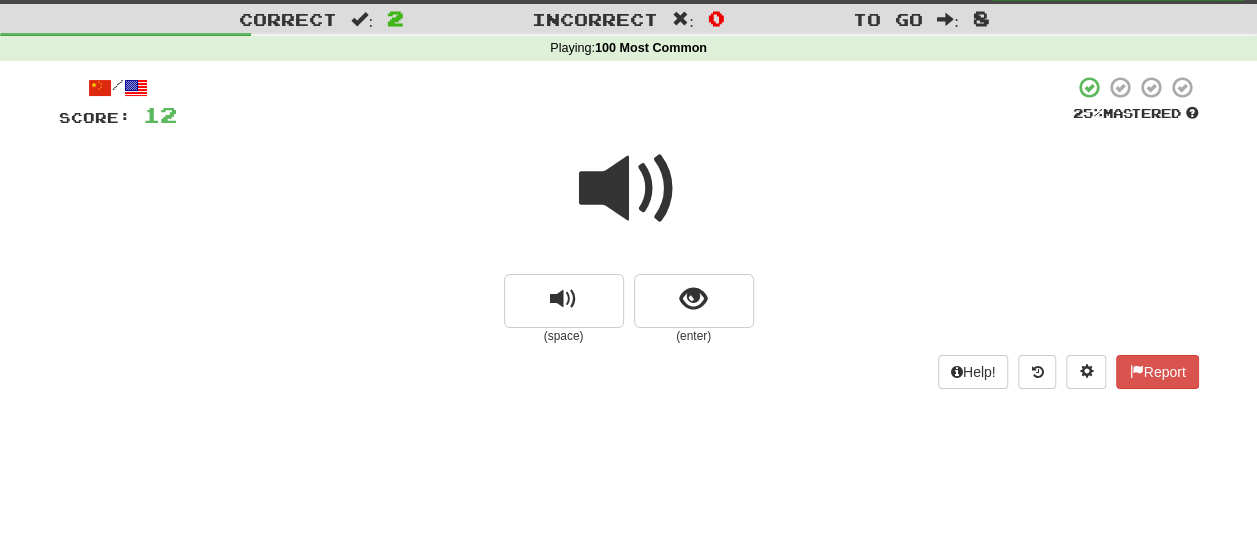 click at bounding box center [629, 202] 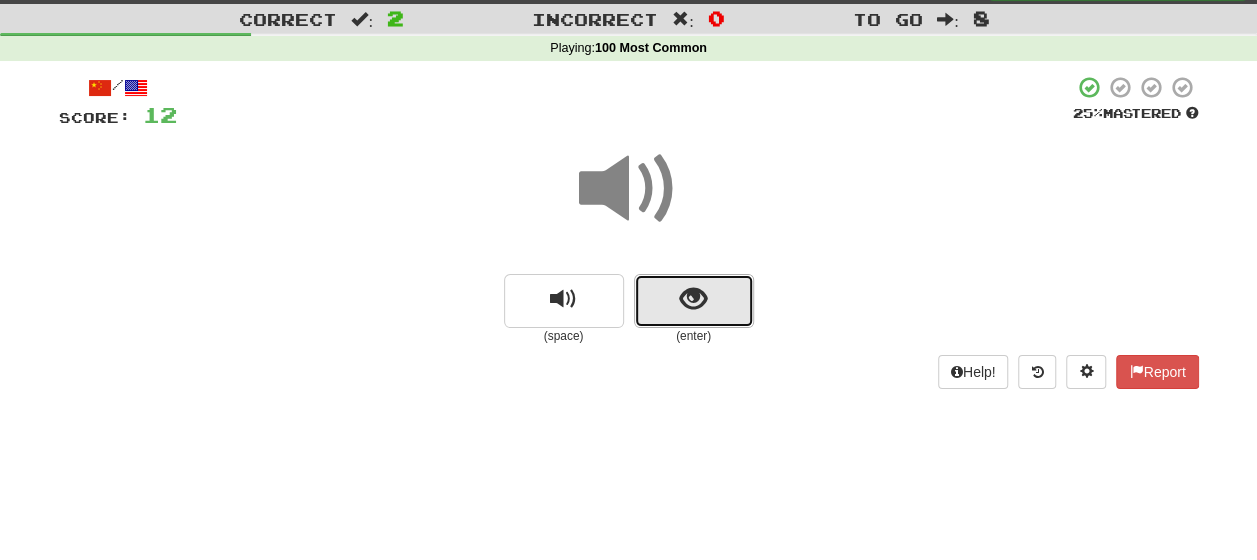 click at bounding box center (693, 299) 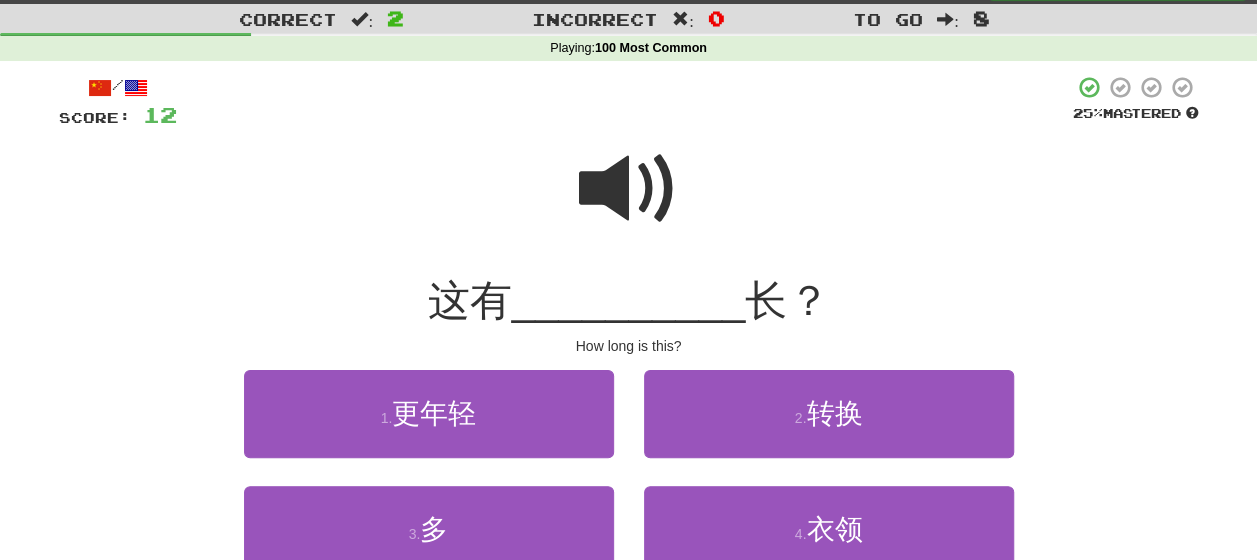 scroll, scrollTop: 147, scrollLeft: 0, axis: vertical 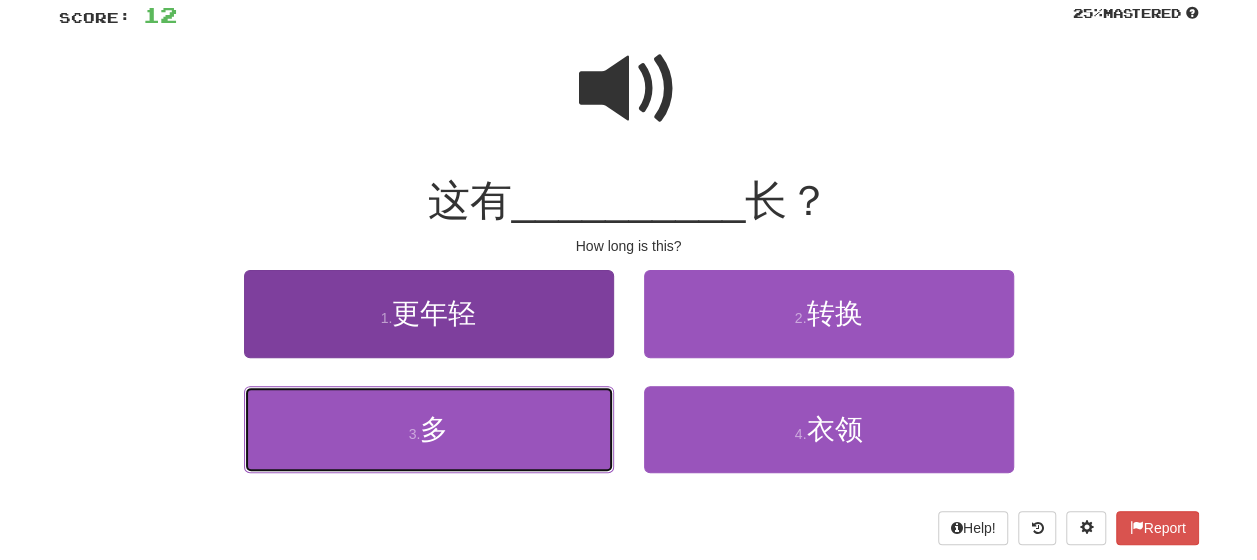 click on "3 .  多" at bounding box center (429, 429) 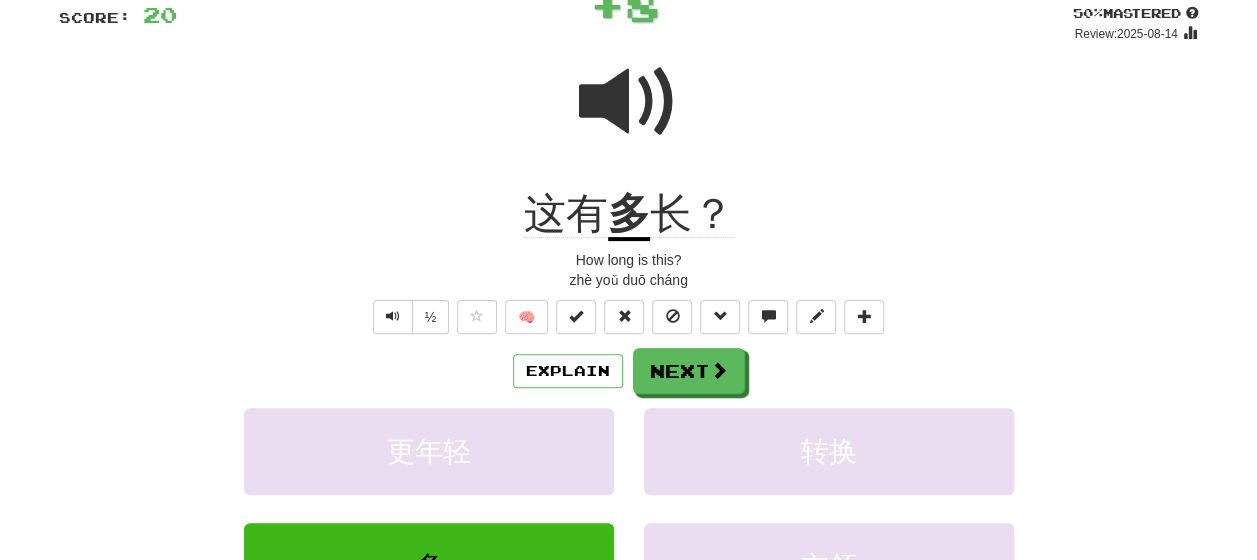 click on "Explain Next" at bounding box center [629, 371] 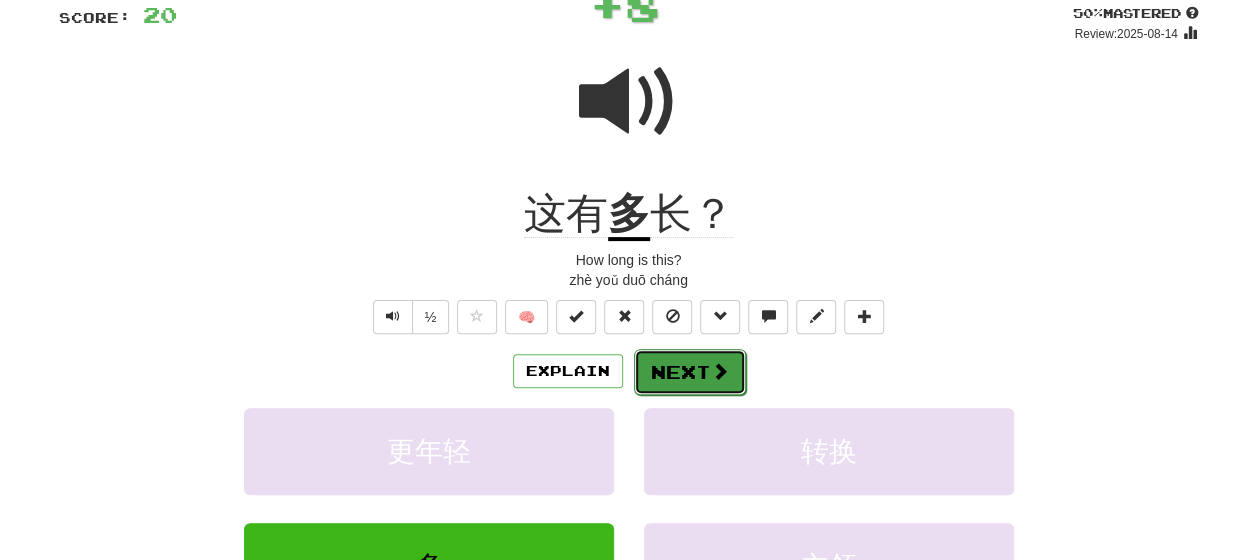 click on "Next" at bounding box center [690, 372] 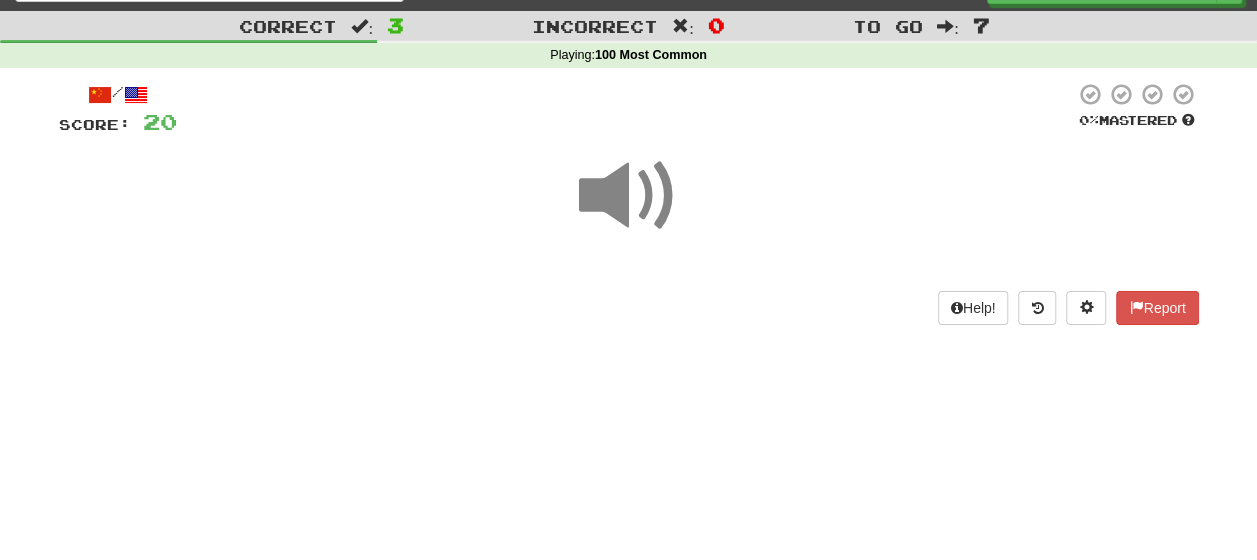 scroll, scrollTop: 44, scrollLeft: 0, axis: vertical 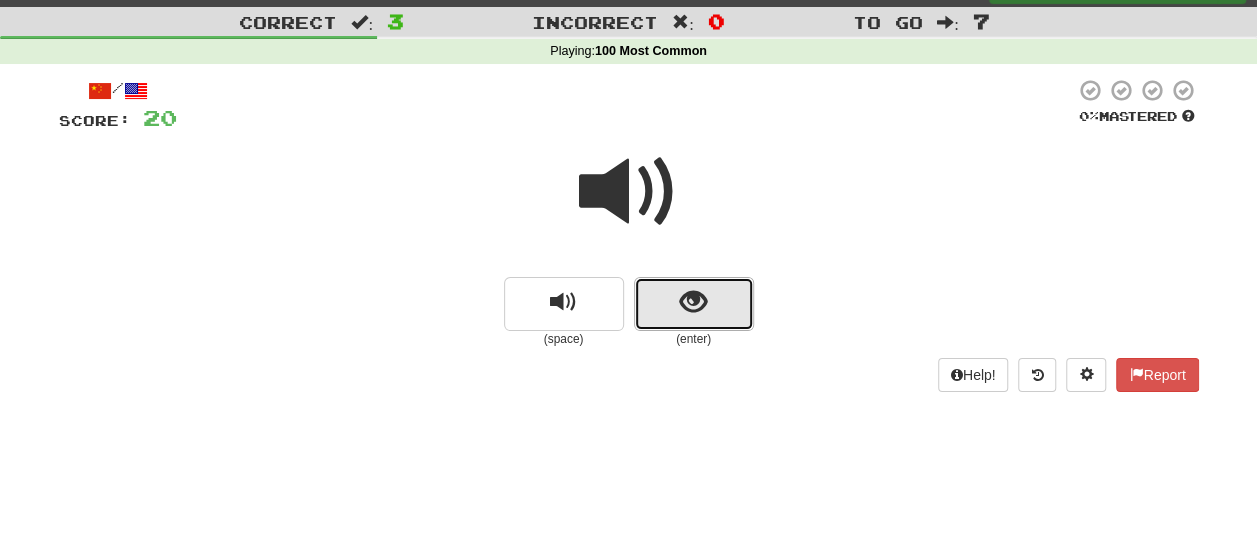 click at bounding box center [694, 304] 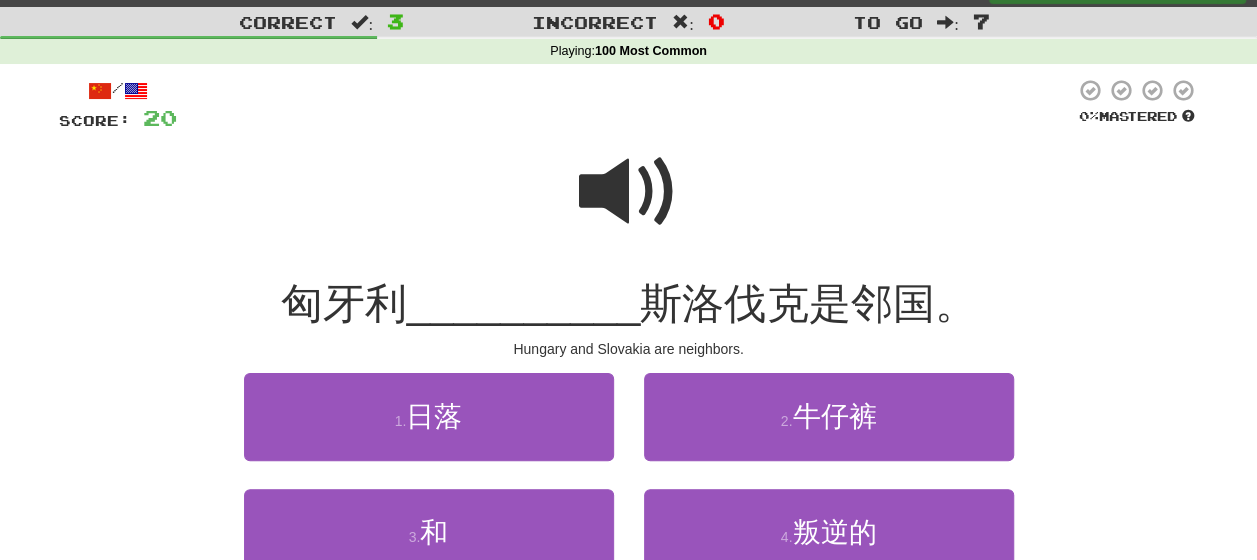 click at bounding box center [629, 192] 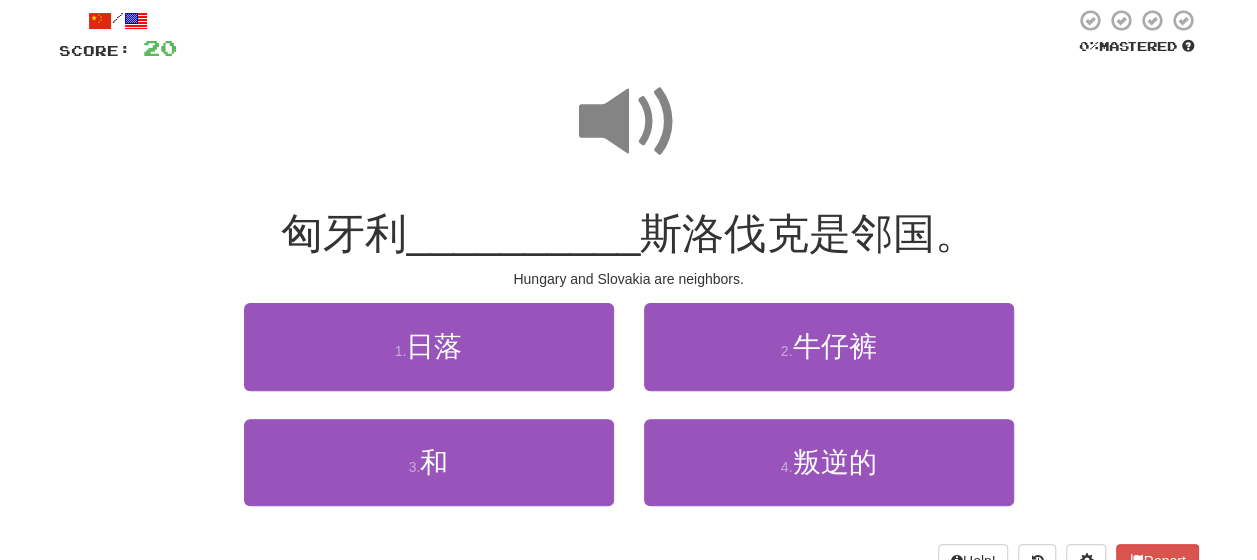 scroll, scrollTop: 144, scrollLeft: 0, axis: vertical 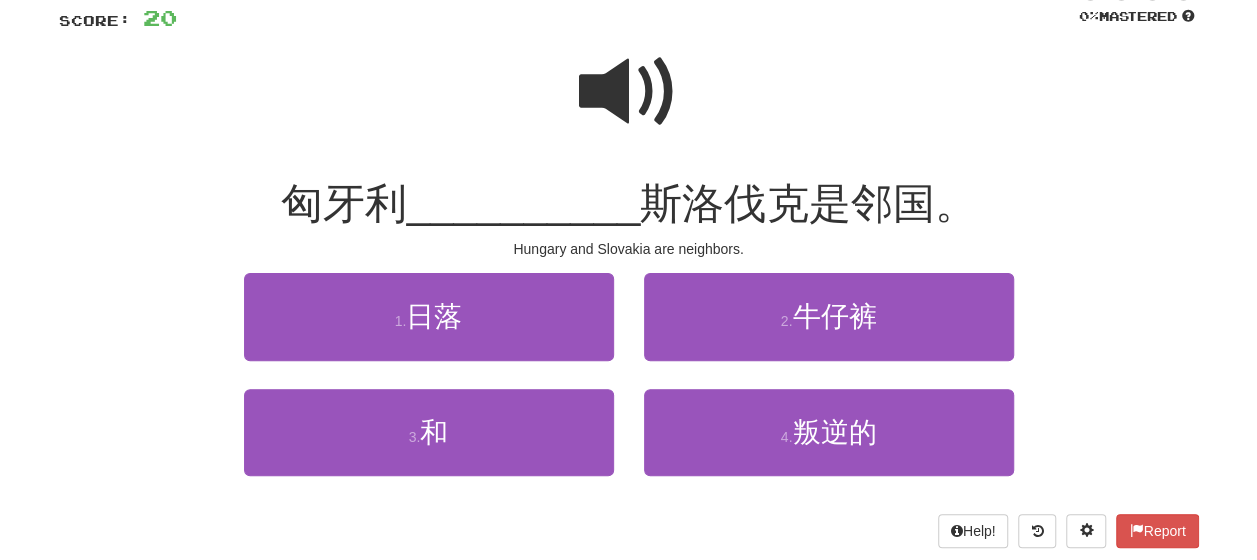 click at bounding box center (629, 92) 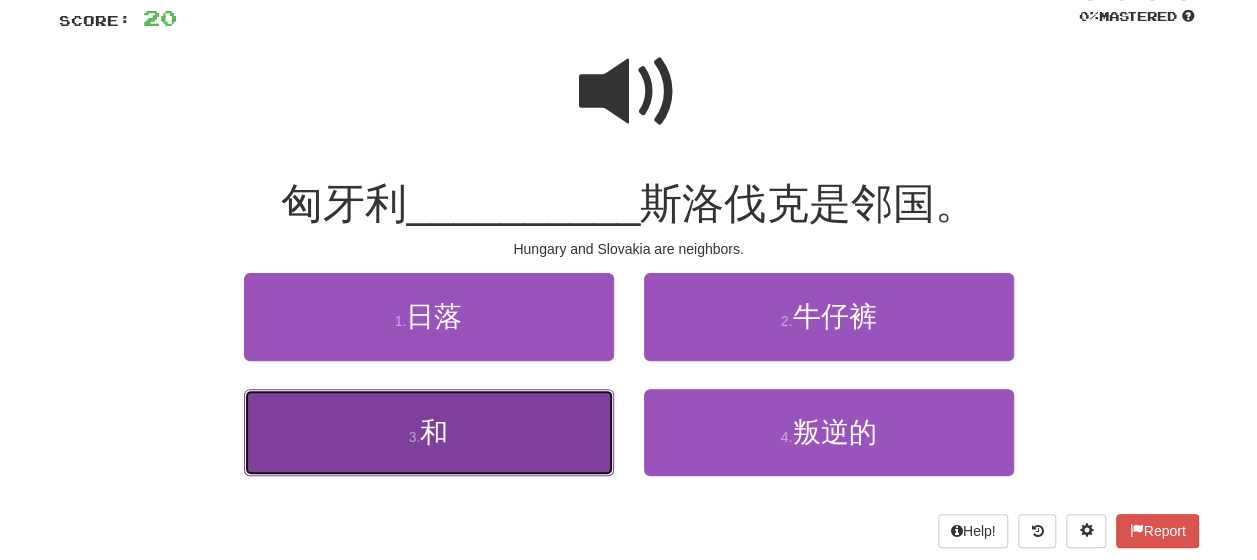 click on "3 .  和" at bounding box center [429, 432] 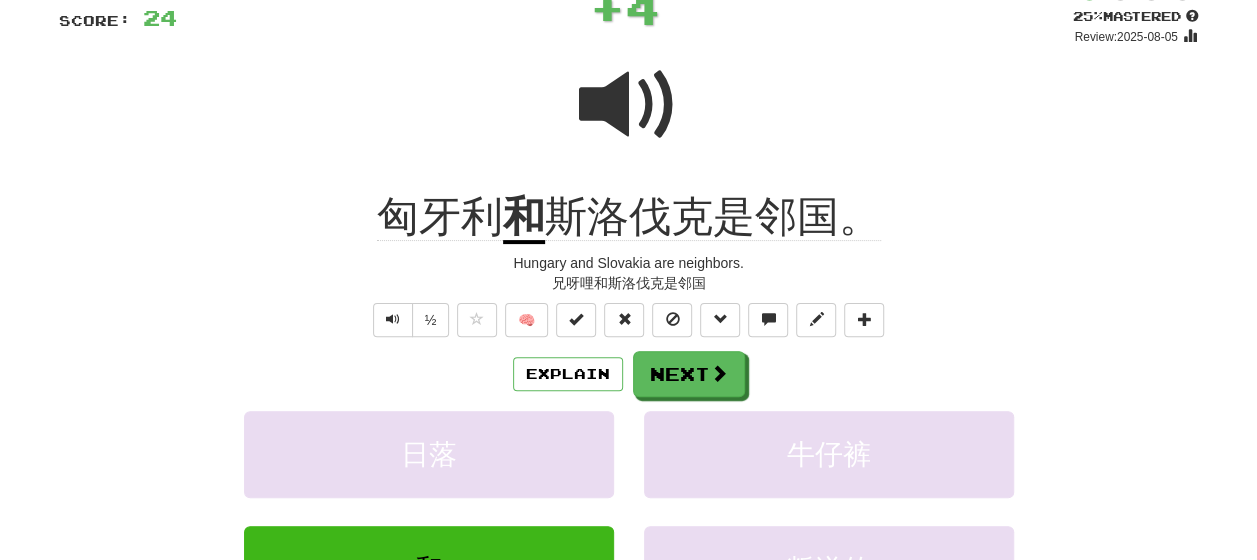click on "Explain Next 日落 牛仔裤 和 叛逆的 Learn more: 日落 牛仔裤 和 叛逆的" at bounding box center (629, 511) 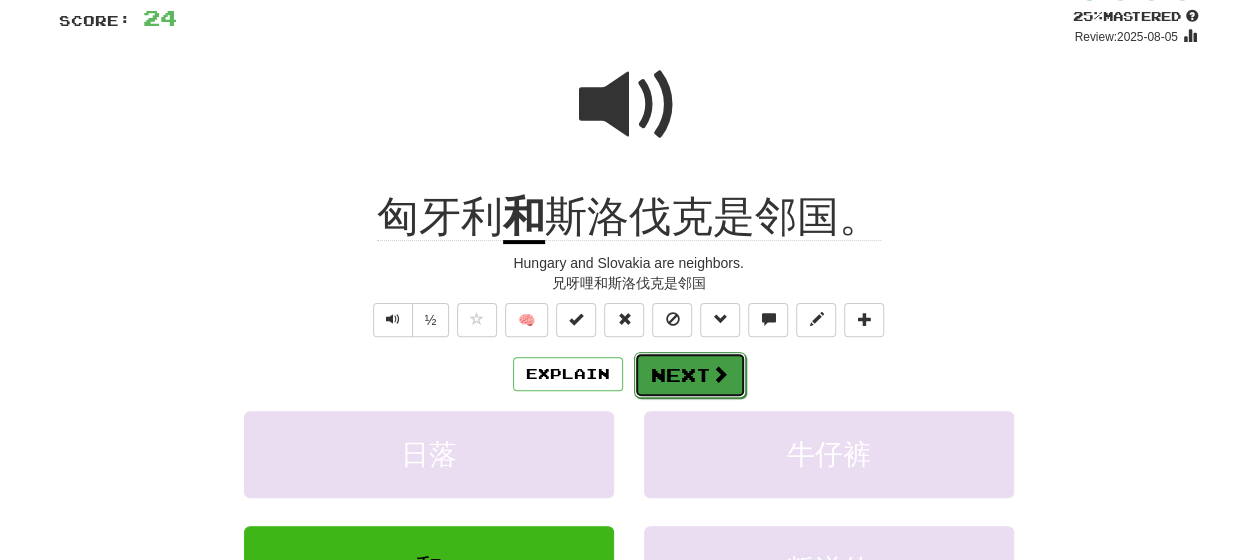click on "Next" at bounding box center (690, 375) 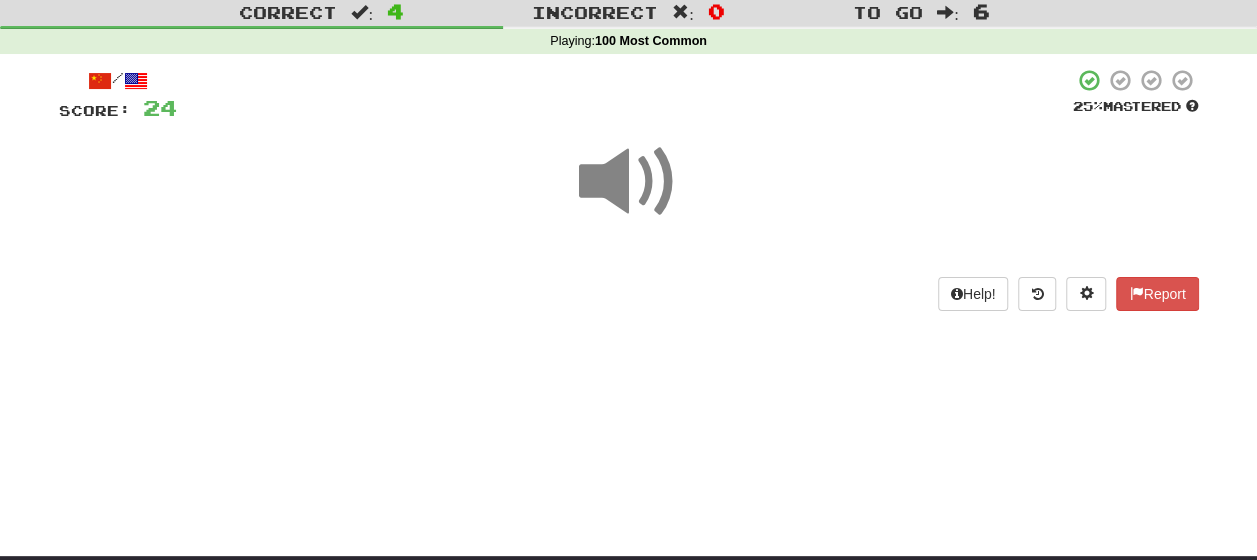 scroll, scrollTop: 40, scrollLeft: 0, axis: vertical 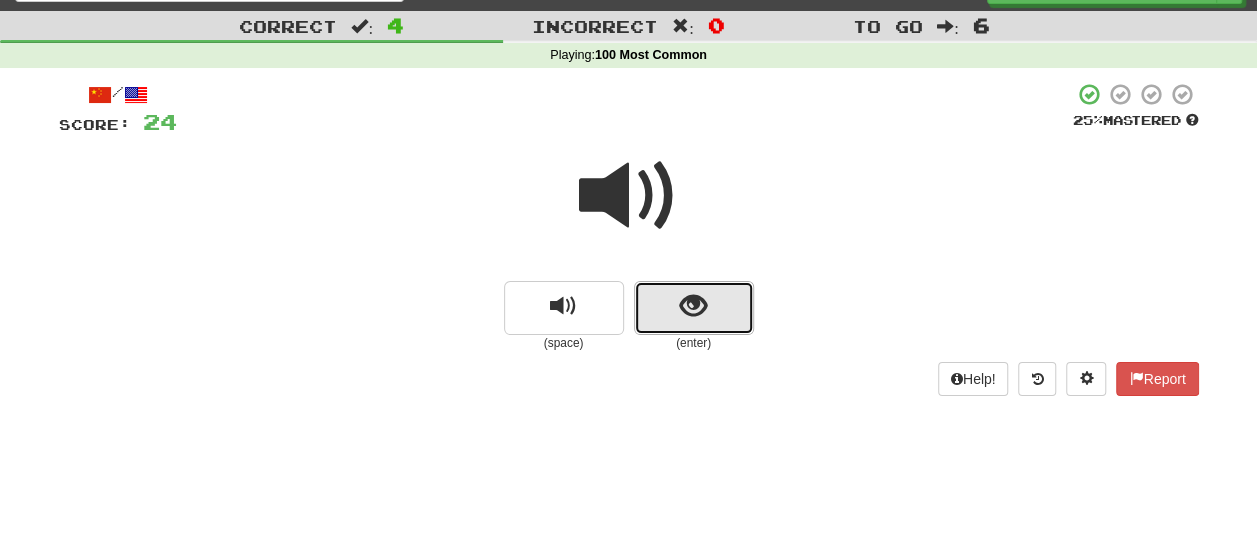 click at bounding box center [693, 306] 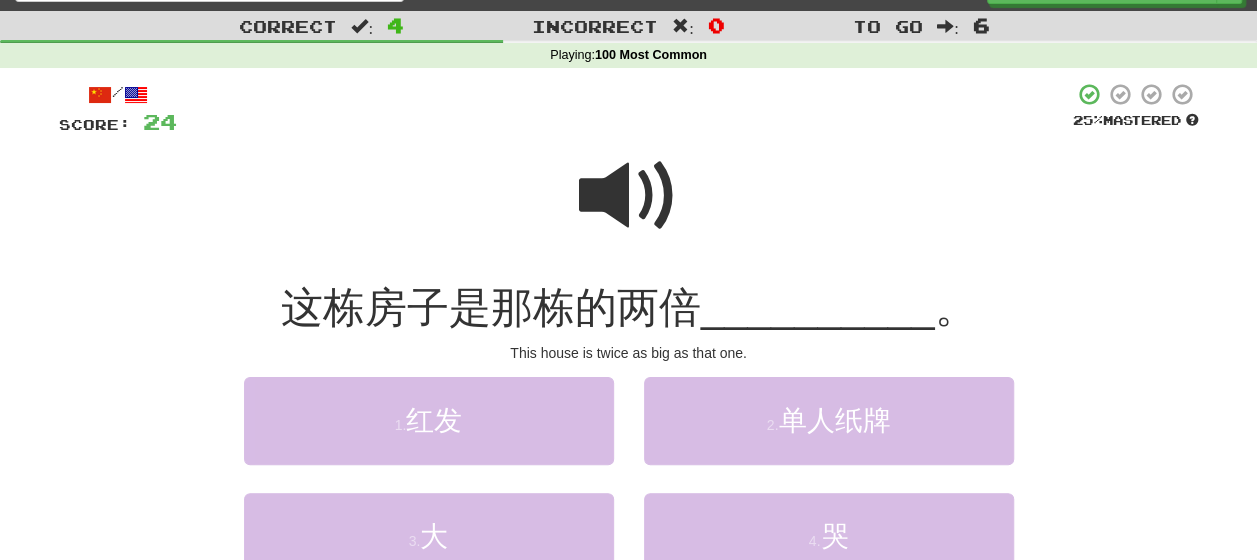 click at bounding box center [629, 196] 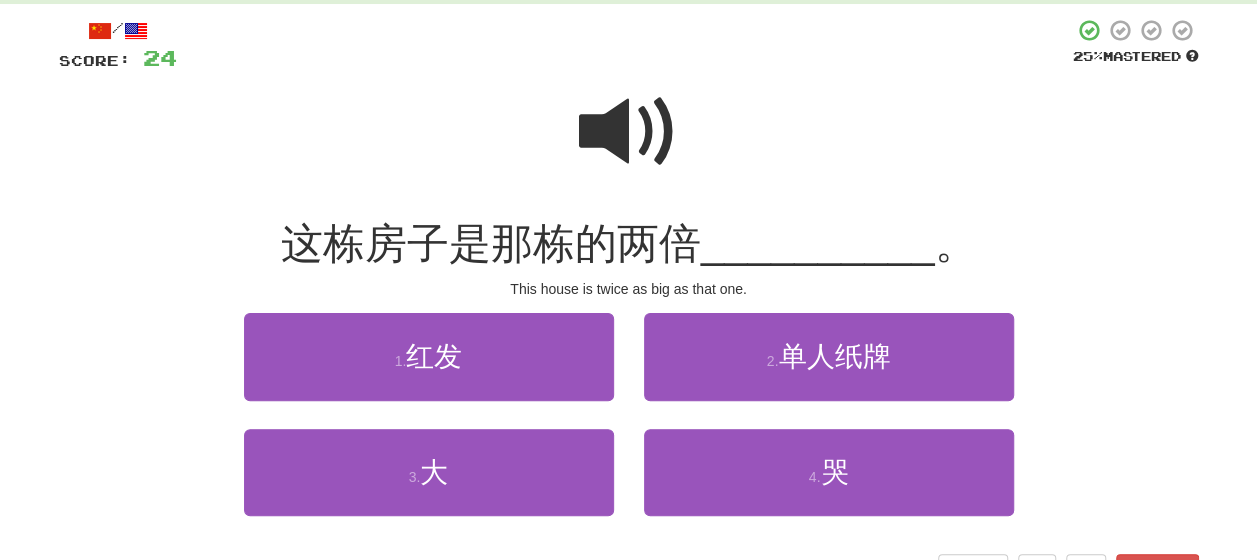 scroll, scrollTop: 140, scrollLeft: 0, axis: vertical 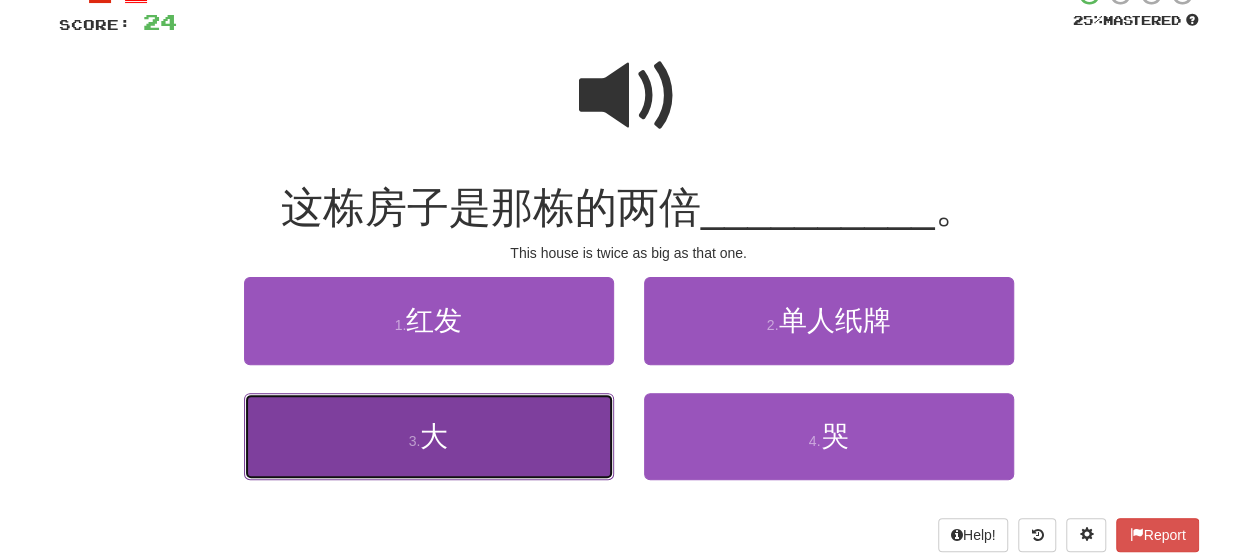click on "3 .  大" at bounding box center (429, 436) 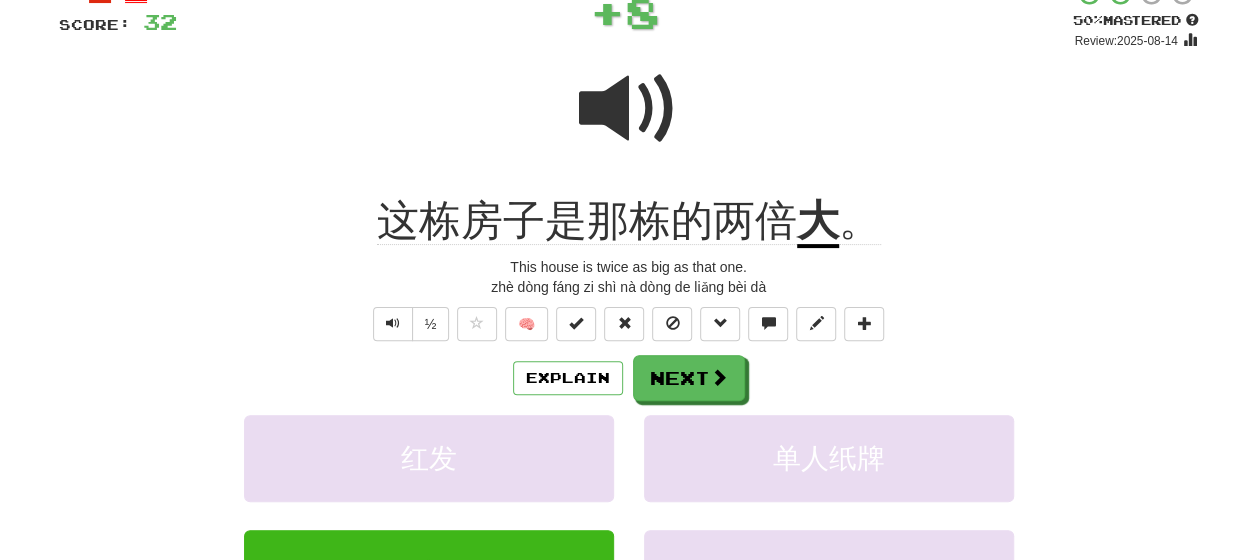 click on "Explain Next" at bounding box center (629, 378) 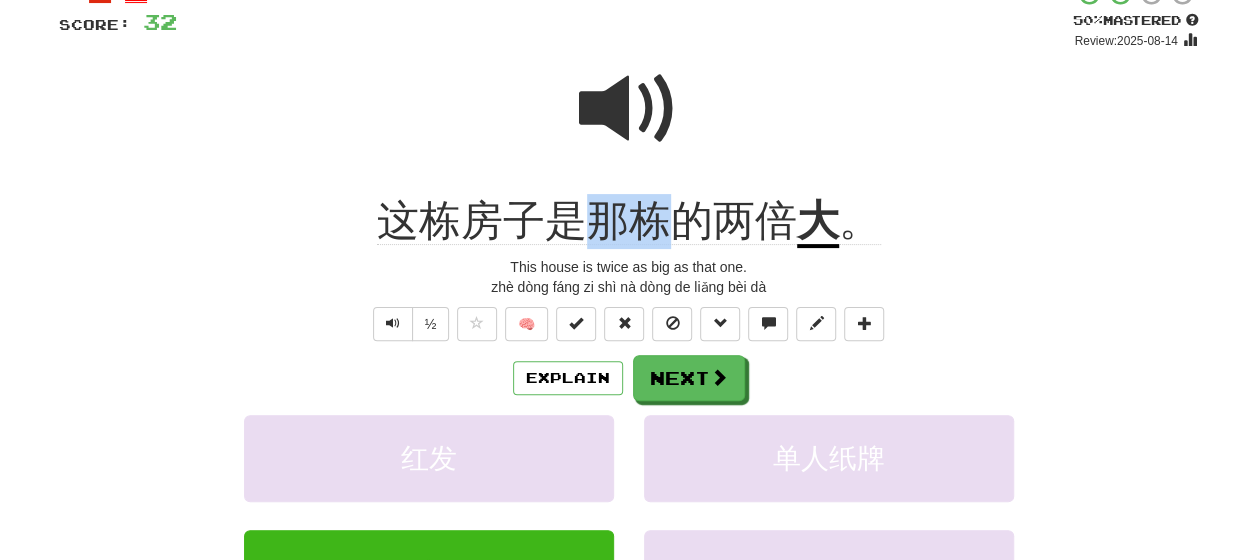 drag, startPoint x: 668, startPoint y: 226, endPoint x: 595, endPoint y: 228, distance: 73.02739 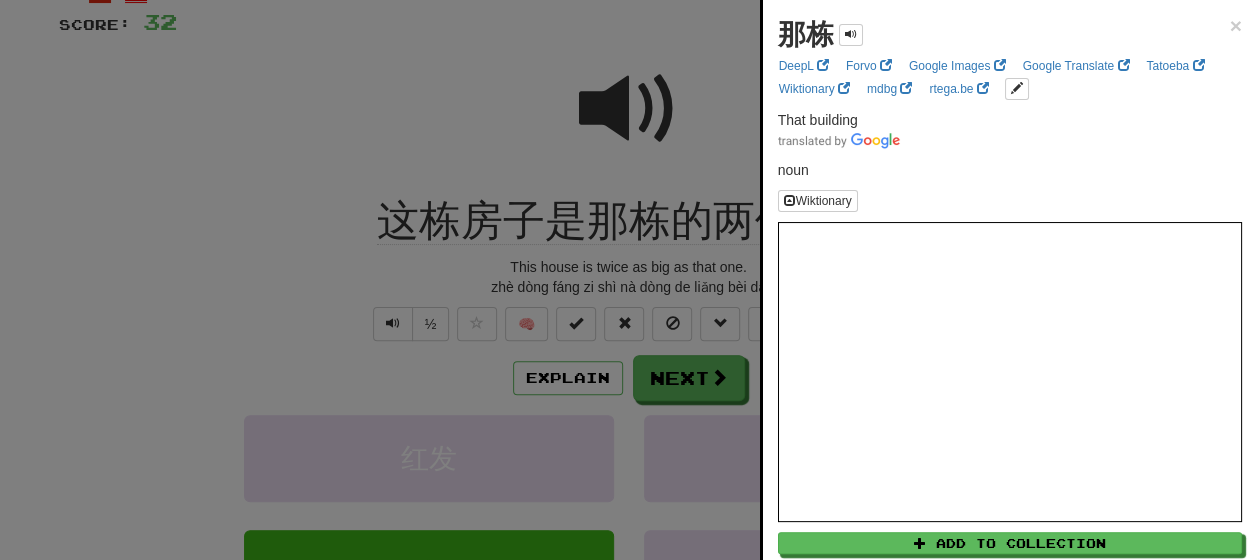 click at bounding box center [628, 280] 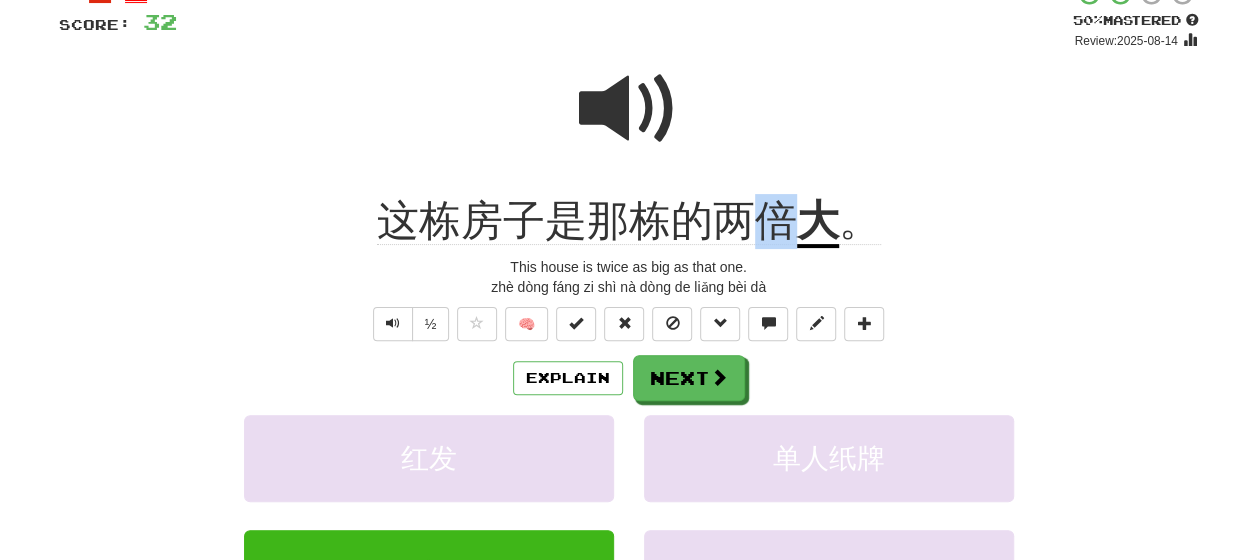 drag, startPoint x: 784, startPoint y: 242, endPoint x: 766, endPoint y: 238, distance: 18.439089 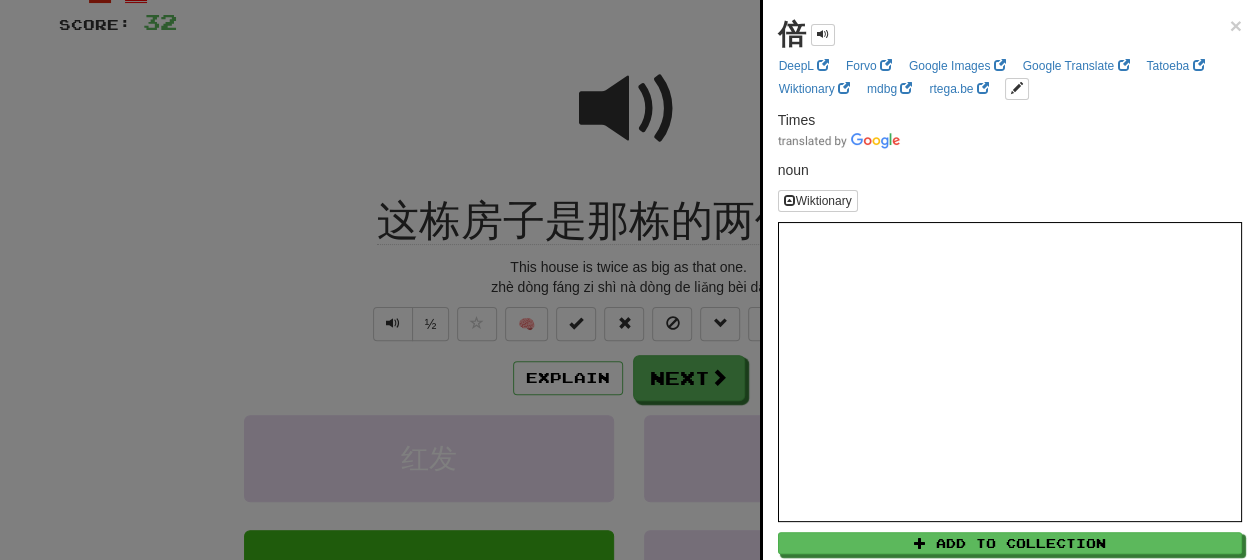click at bounding box center (628, 280) 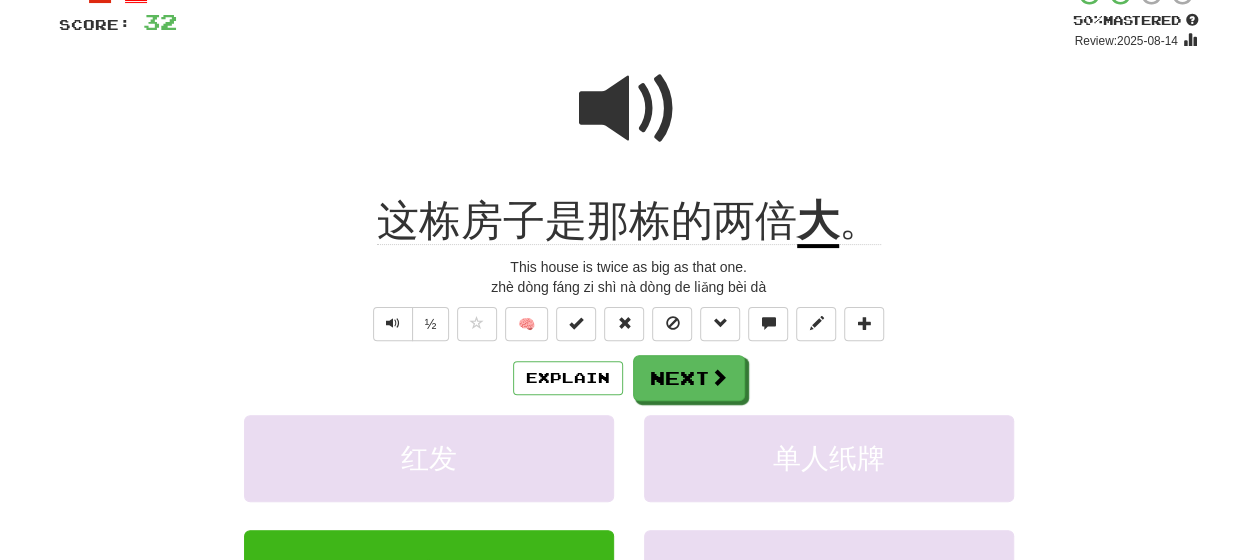 click at bounding box center (629, 109) 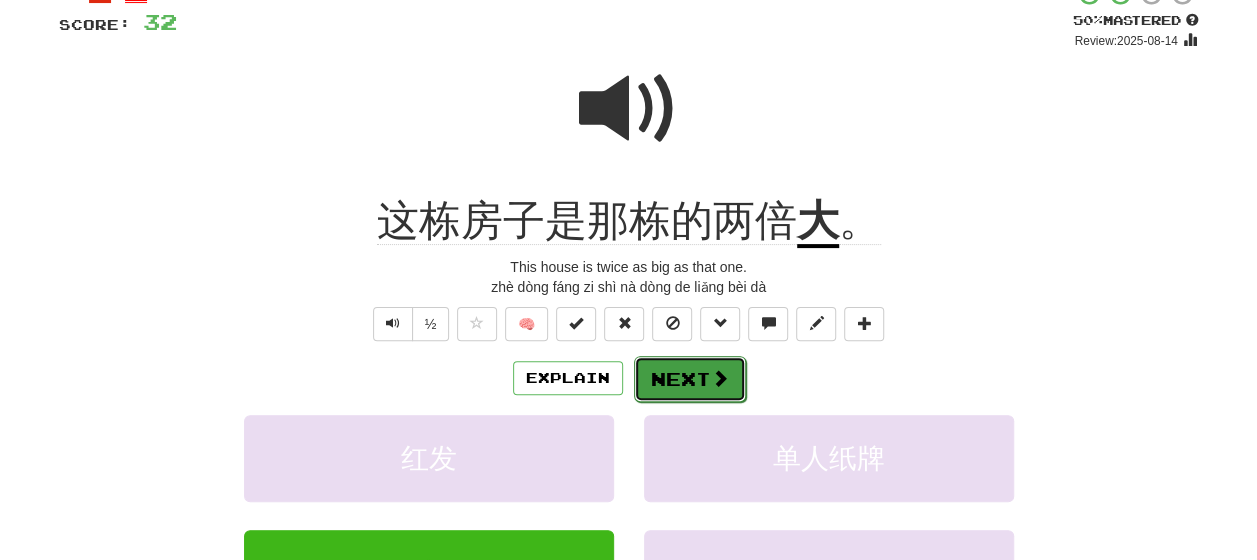click on "Next" at bounding box center (690, 379) 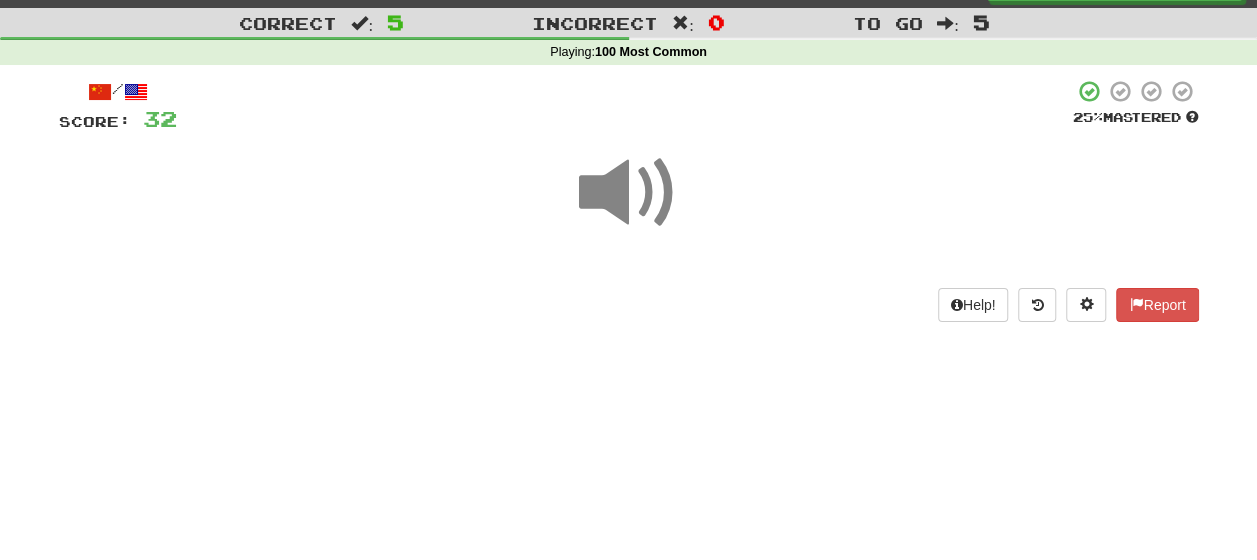 scroll, scrollTop: 40, scrollLeft: 0, axis: vertical 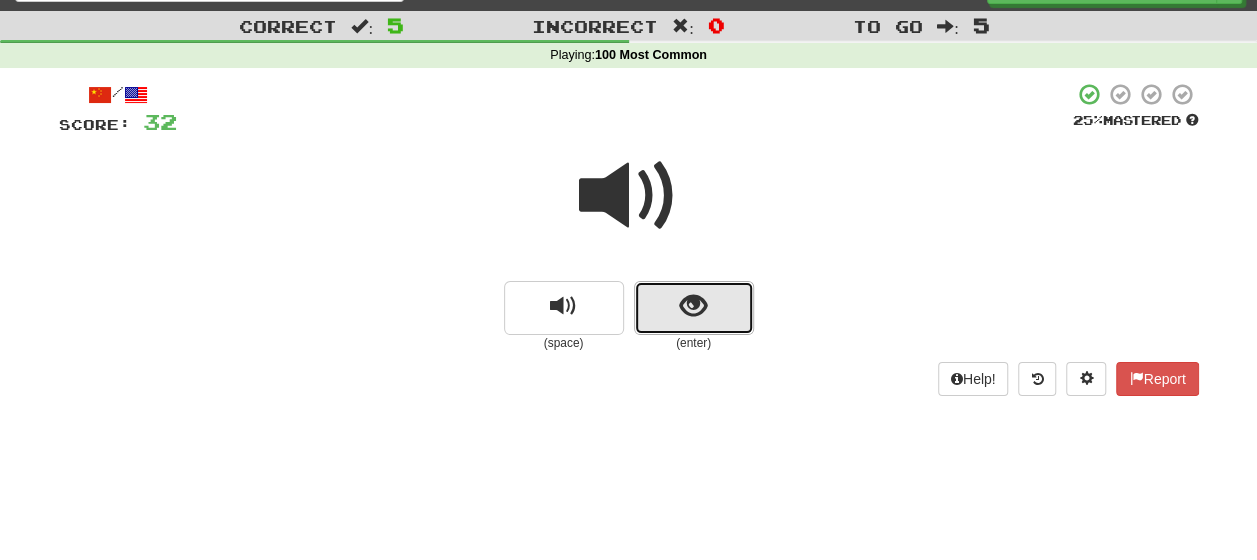 click at bounding box center [694, 308] 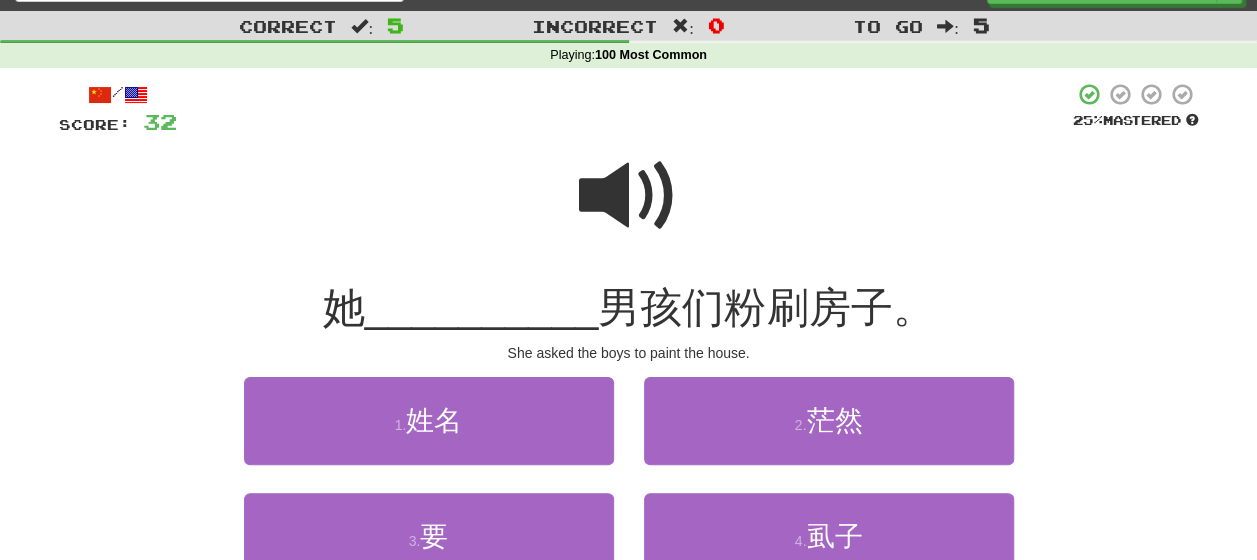 click at bounding box center (629, 196) 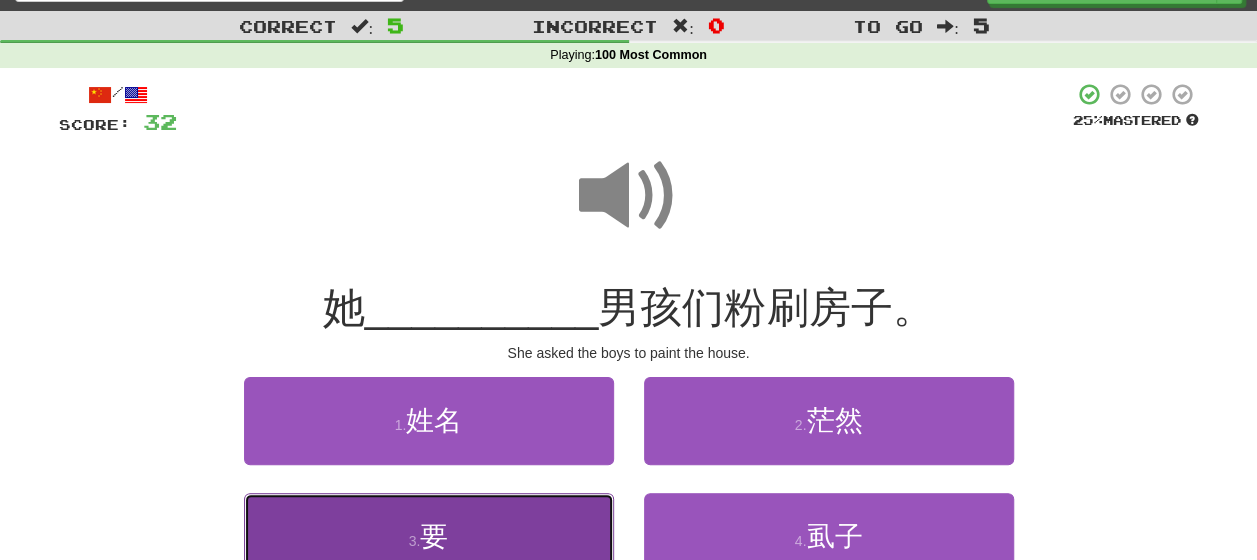 click on "3 .  要" at bounding box center (429, 536) 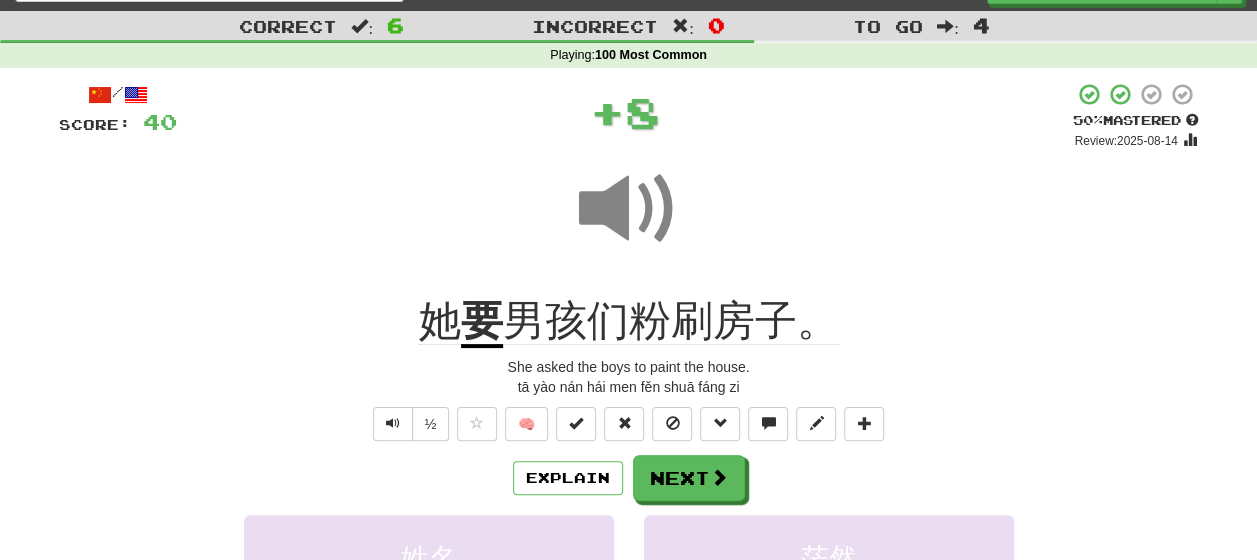 click on "Explain Next" at bounding box center [629, 478] 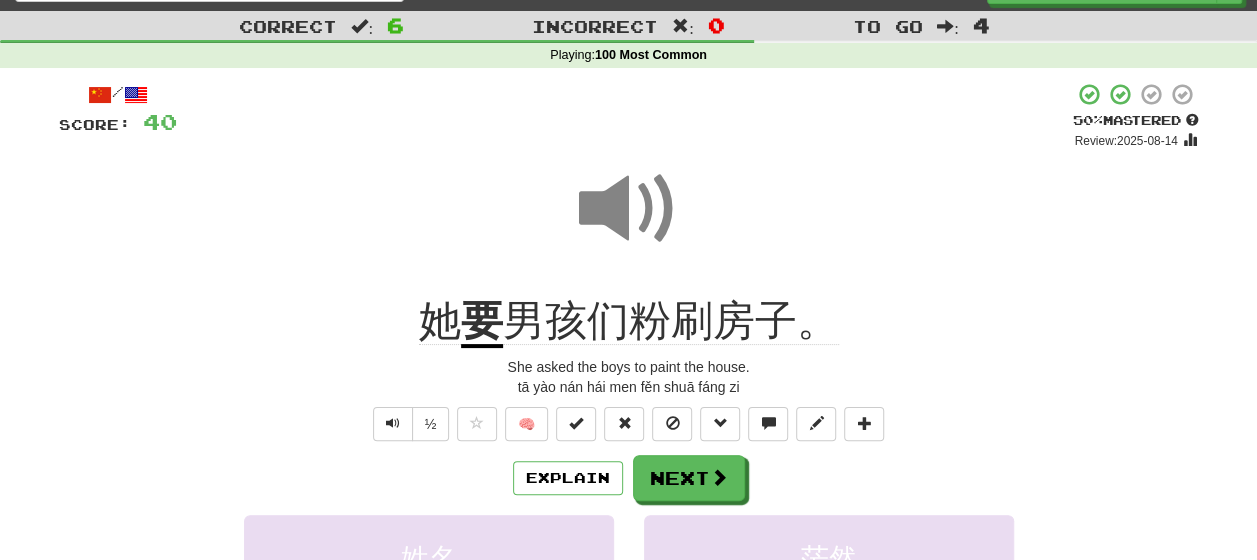 click at bounding box center [629, 209] 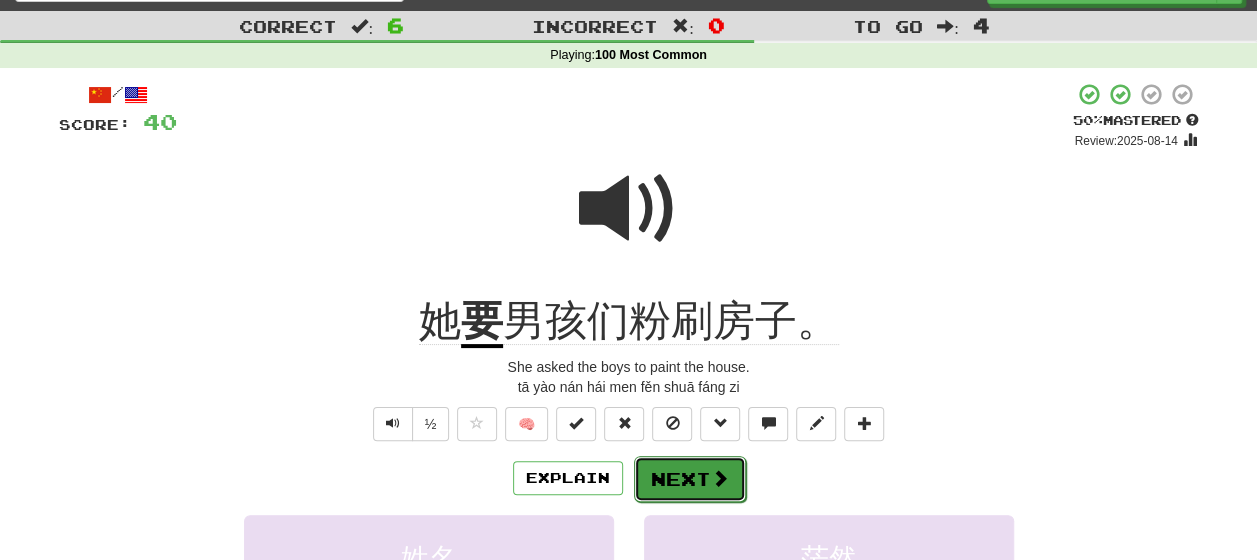 click on "Next" at bounding box center (690, 479) 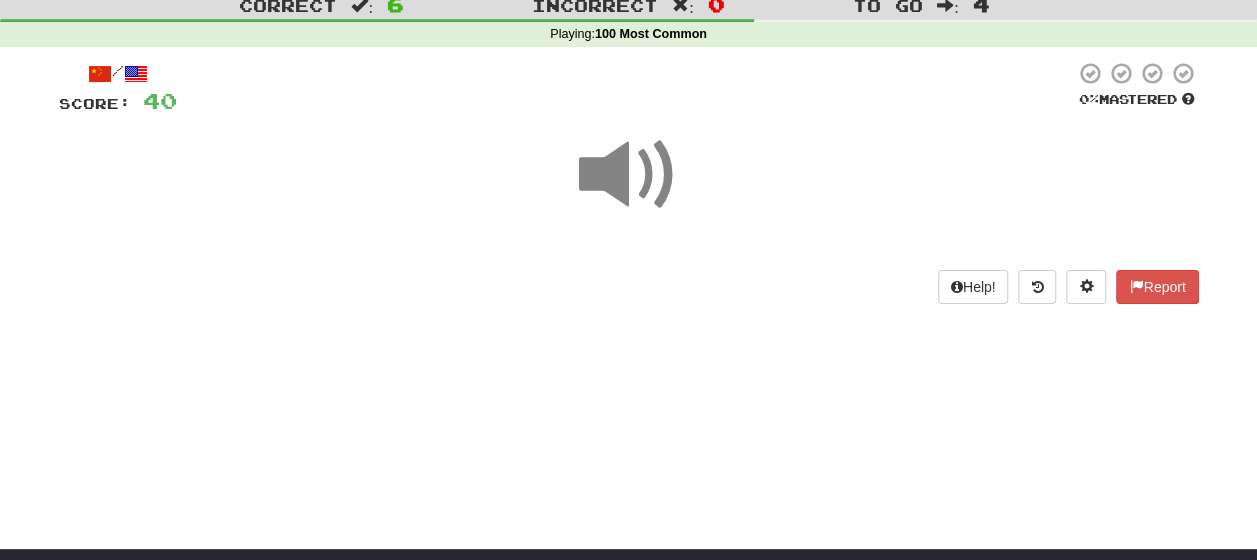 scroll, scrollTop: 78, scrollLeft: 0, axis: vertical 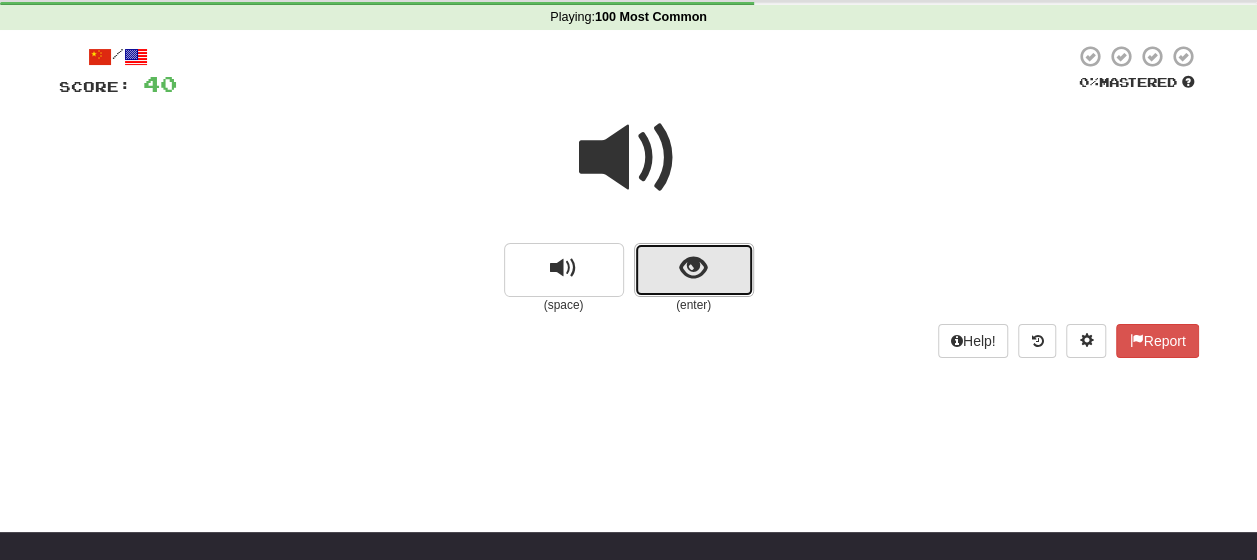 click at bounding box center (694, 270) 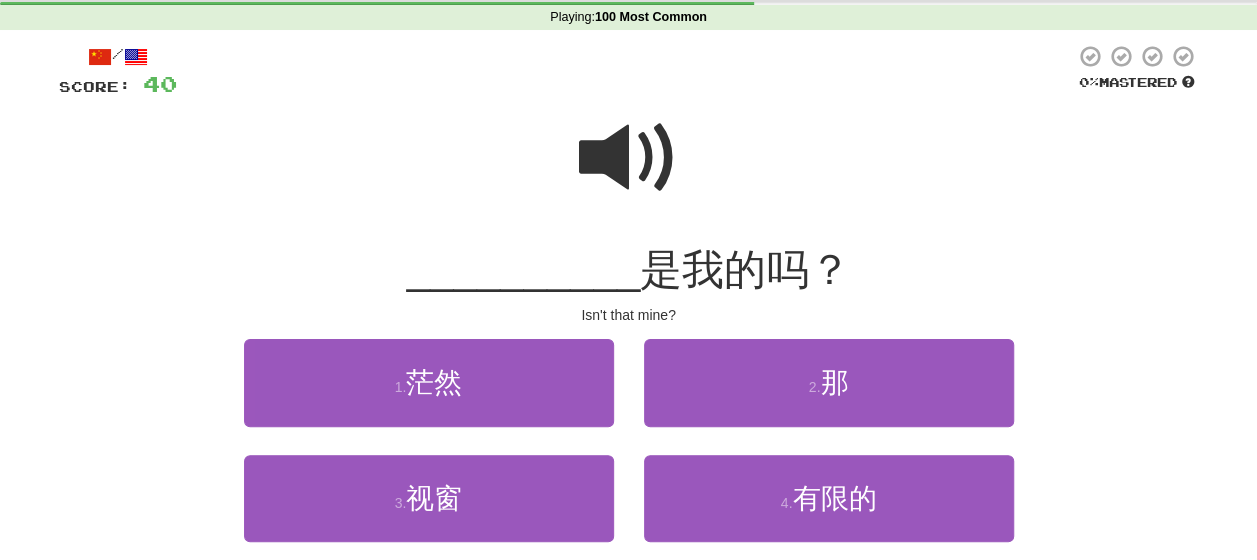 click at bounding box center (629, 158) 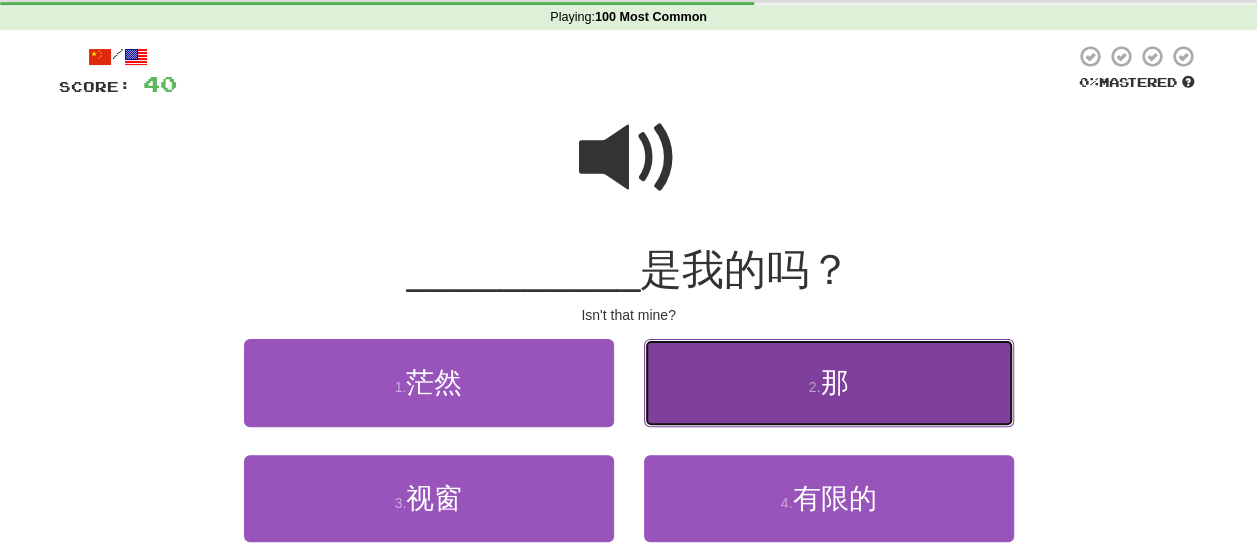 click on "2 .  那" at bounding box center [829, 382] 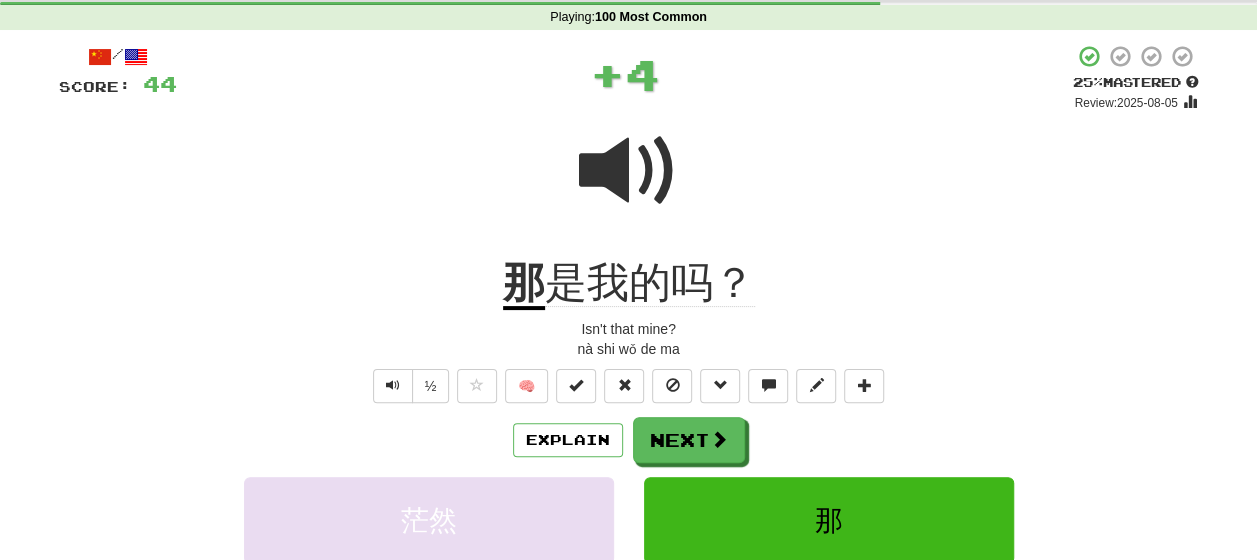 click on "Explain Next" at bounding box center [629, 440] 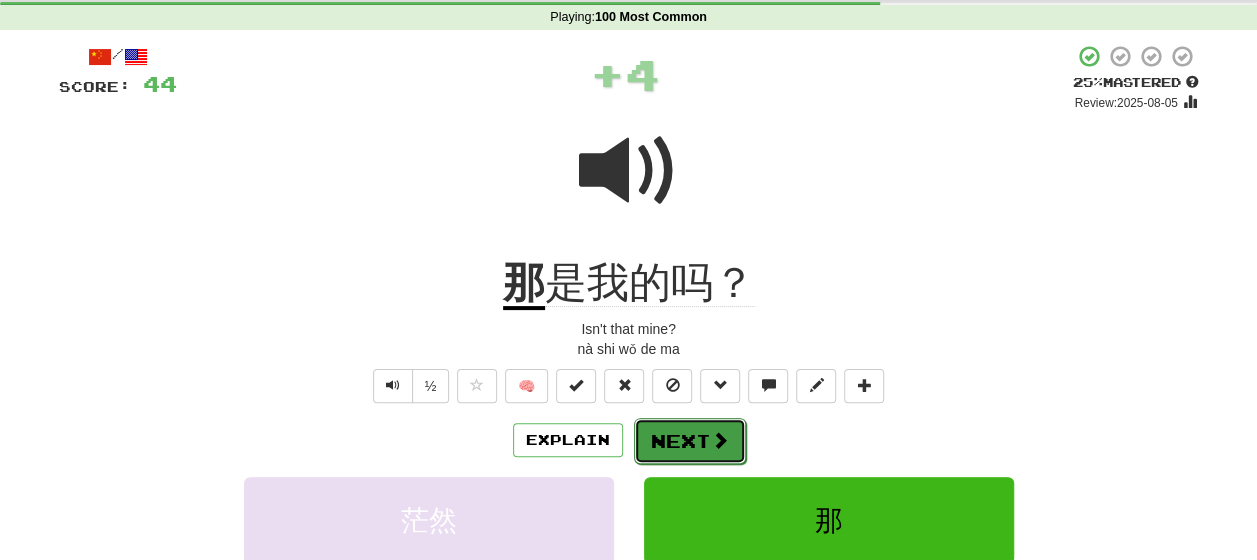 click at bounding box center (720, 440) 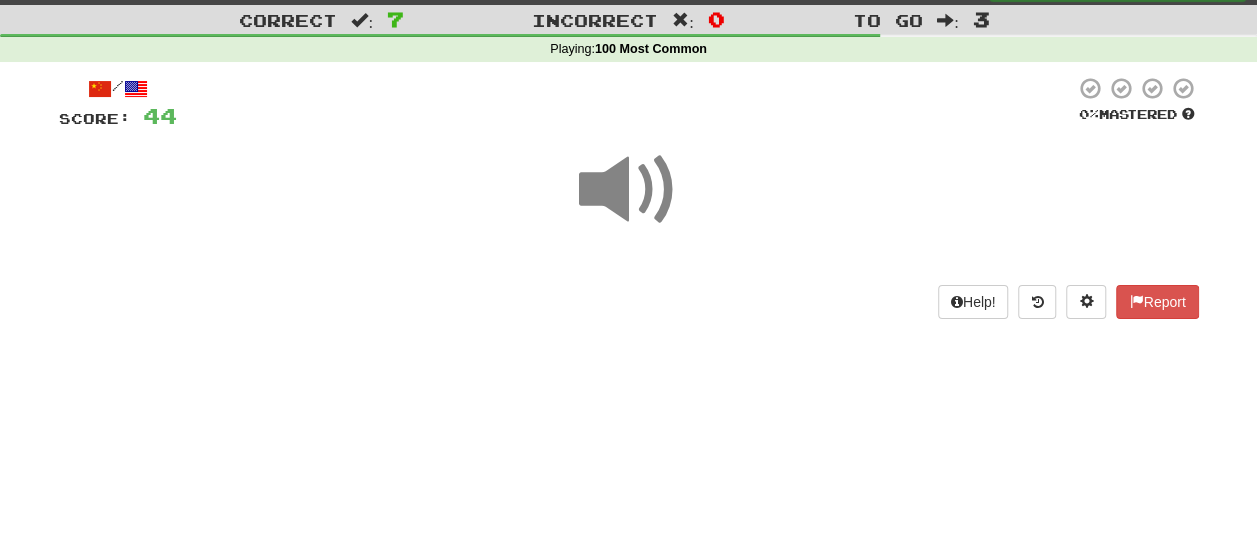 scroll, scrollTop: 51, scrollLeft: 0, axis: vertical 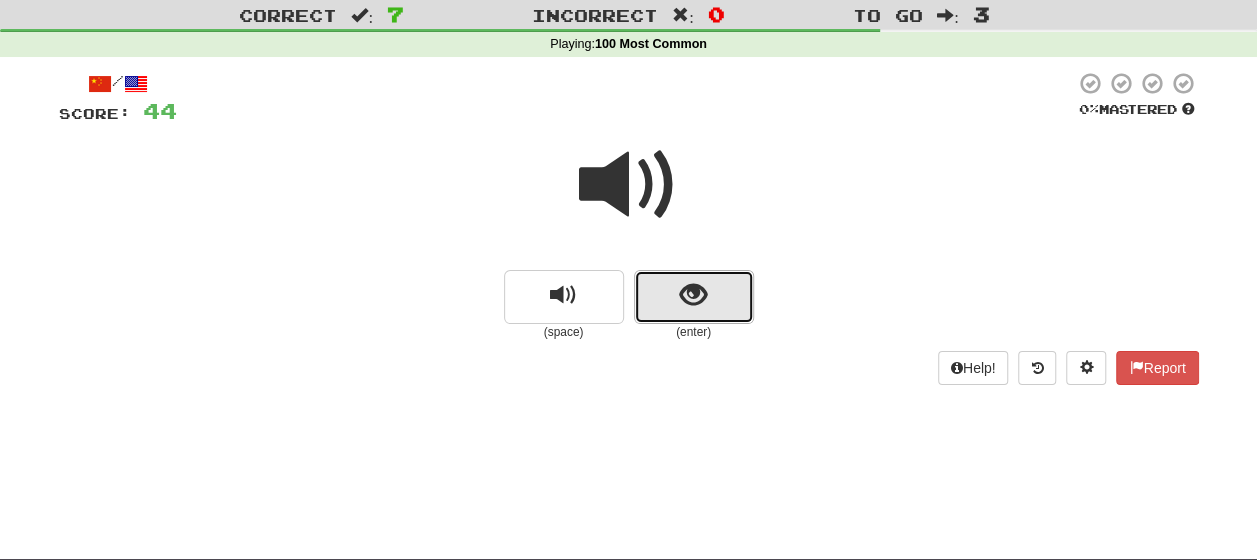 click at bounding box center [694, 297] 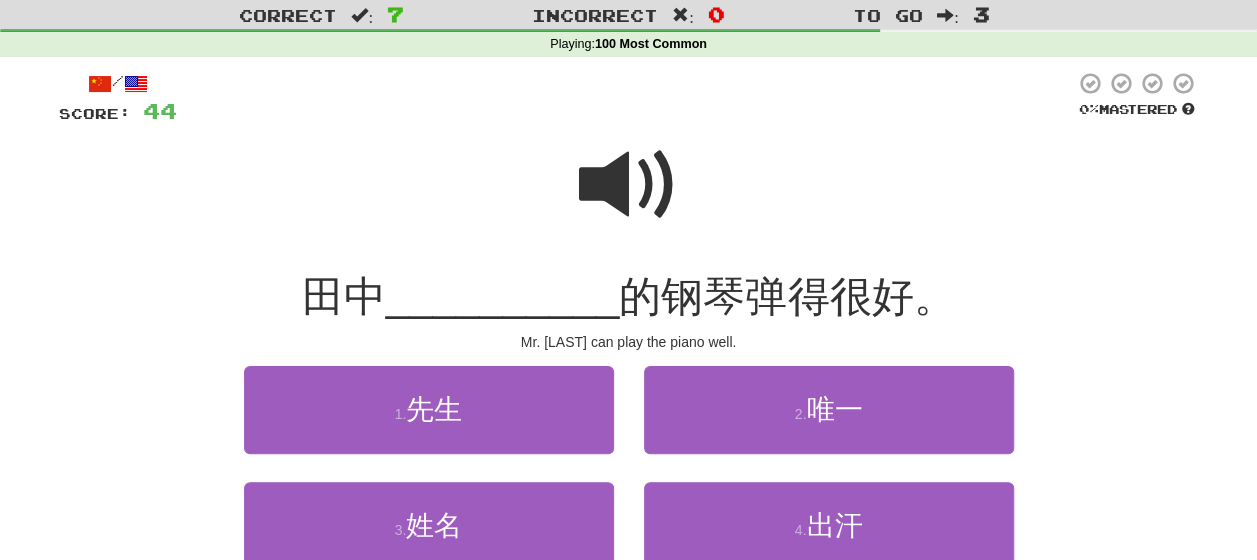 click at bounding box center [629, 185] 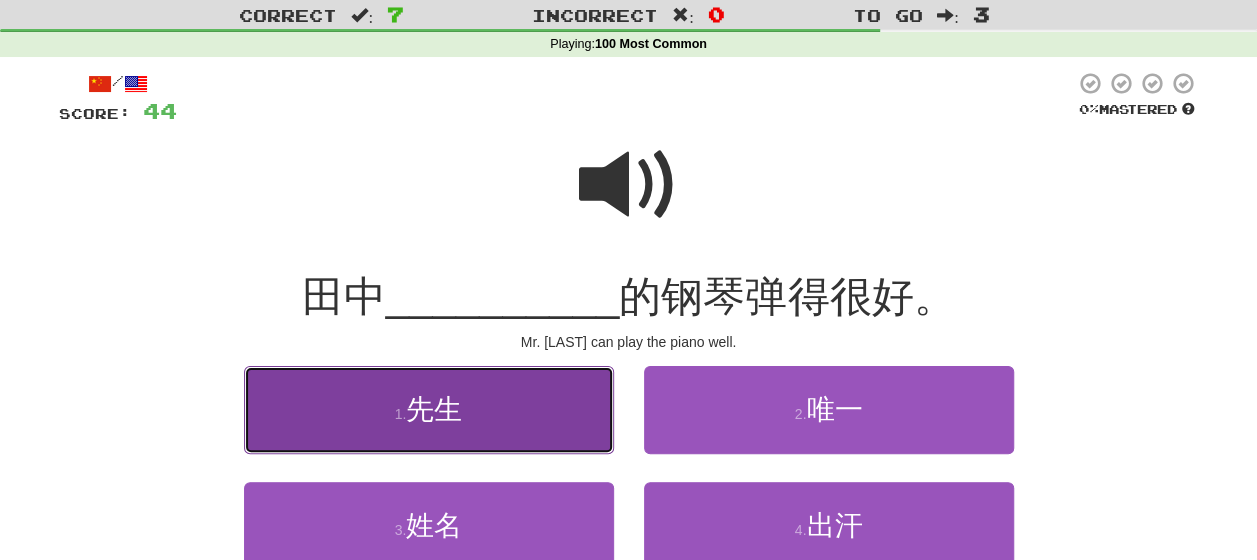 click on "1 .  先生" at bounding box center (429, 409) 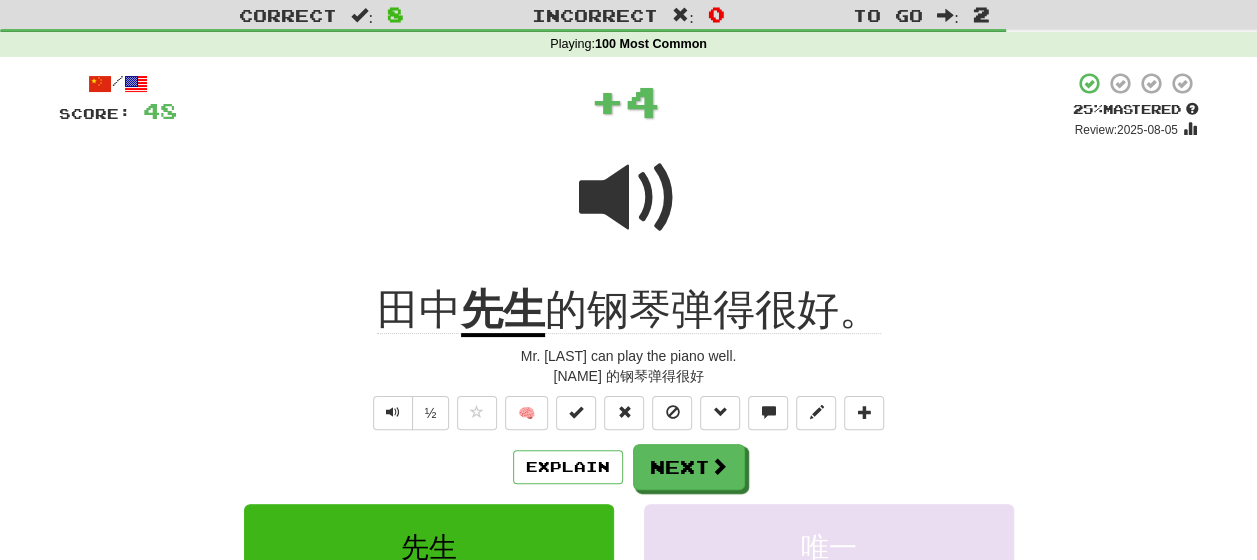 click on "Explain Next" at bounding box center [629, 467] 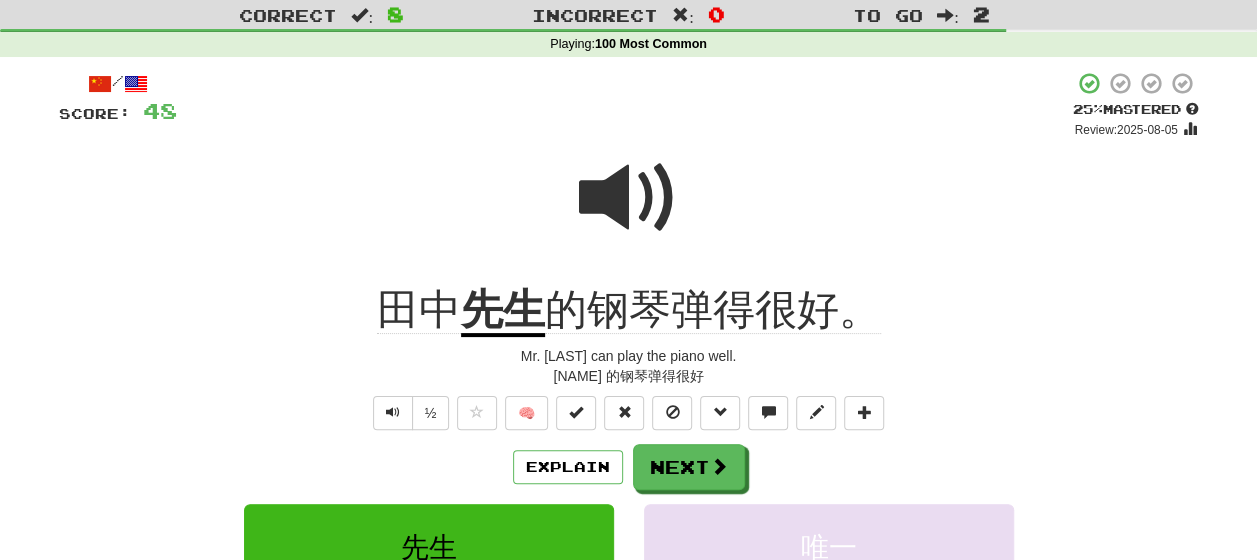 click at bounding box center [629, 198] 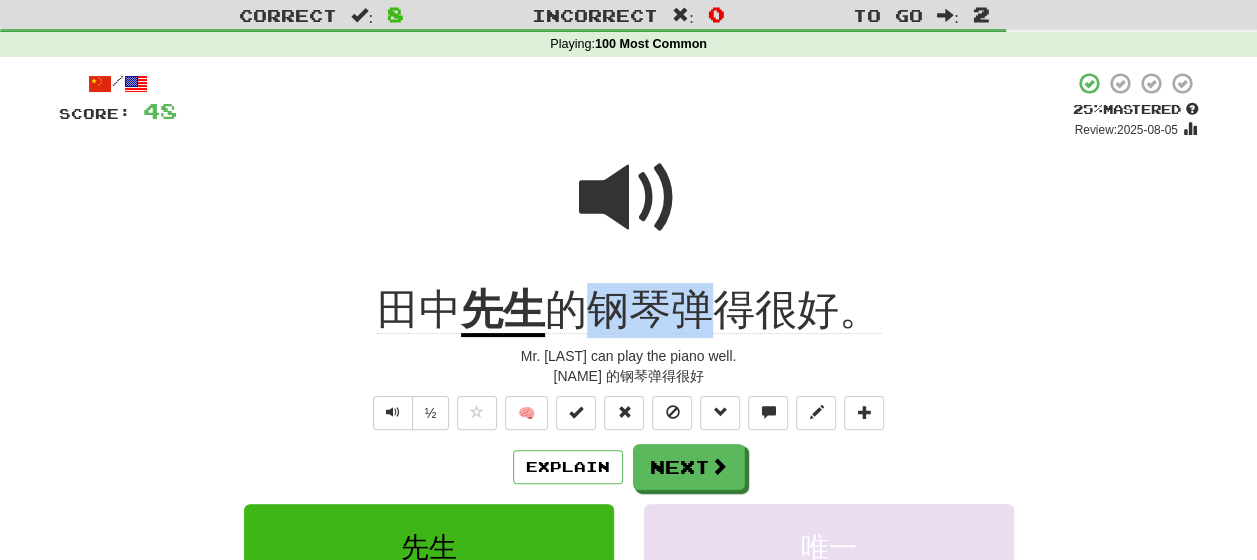 drag, startPoint x: 710, startPoint y: 316, endPoint x: 568, endPoint y: 316, distance: 142 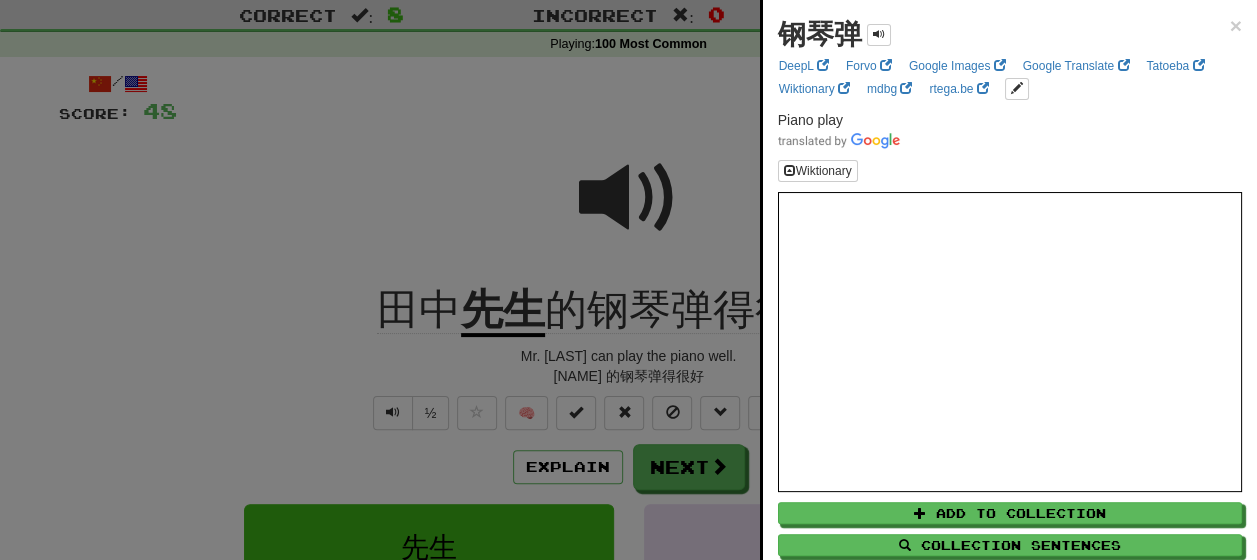 click at bounding box center [628, 280] 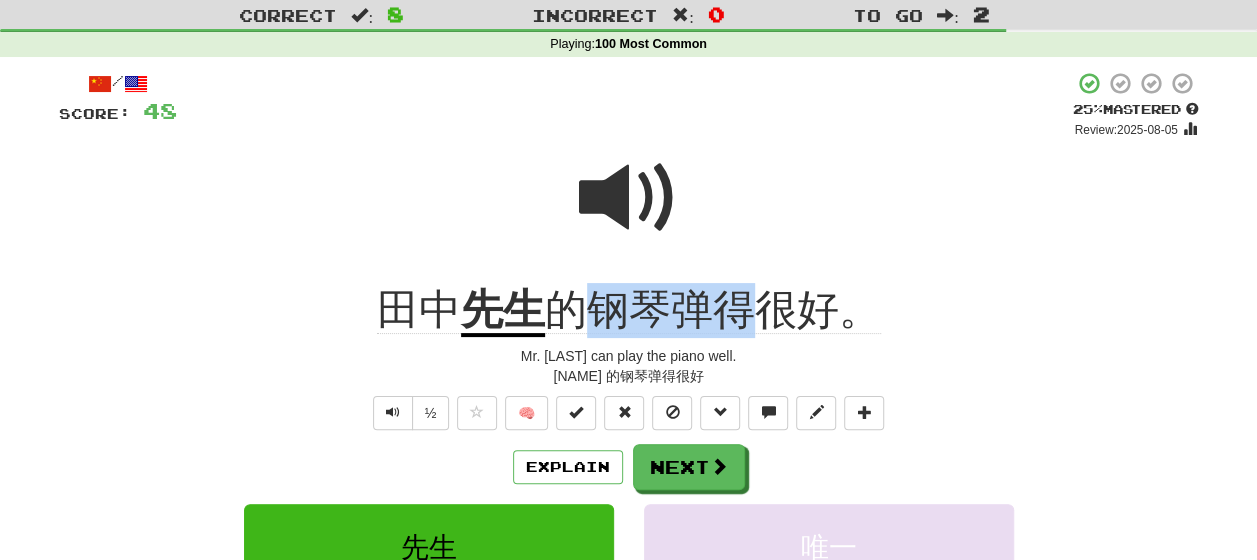 drag, startPoint x: 746, startPoint y: 322, endPoint x: 596, endPoint y: 314, distance: 150.21318 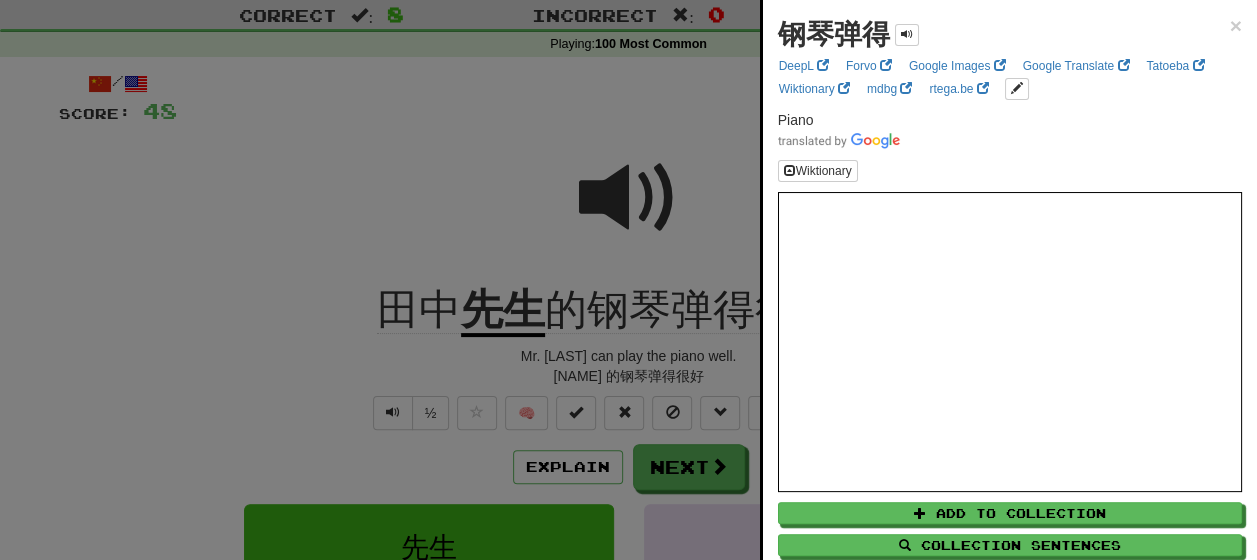click on "钢琴弹得" at bounding box center (848, 35) 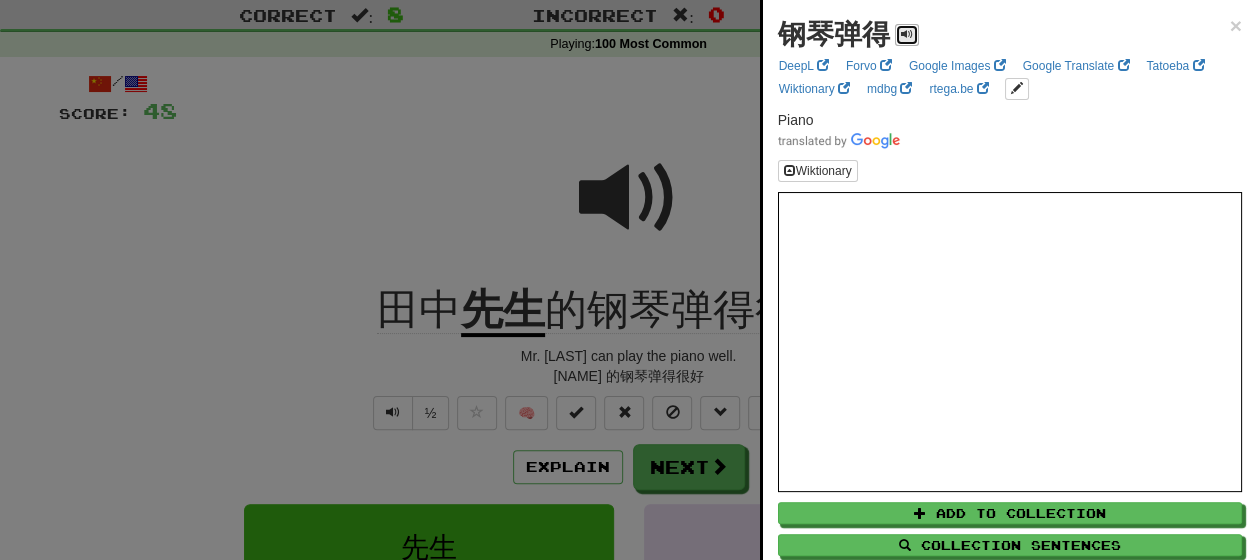 click at bounding box center (907, 34) 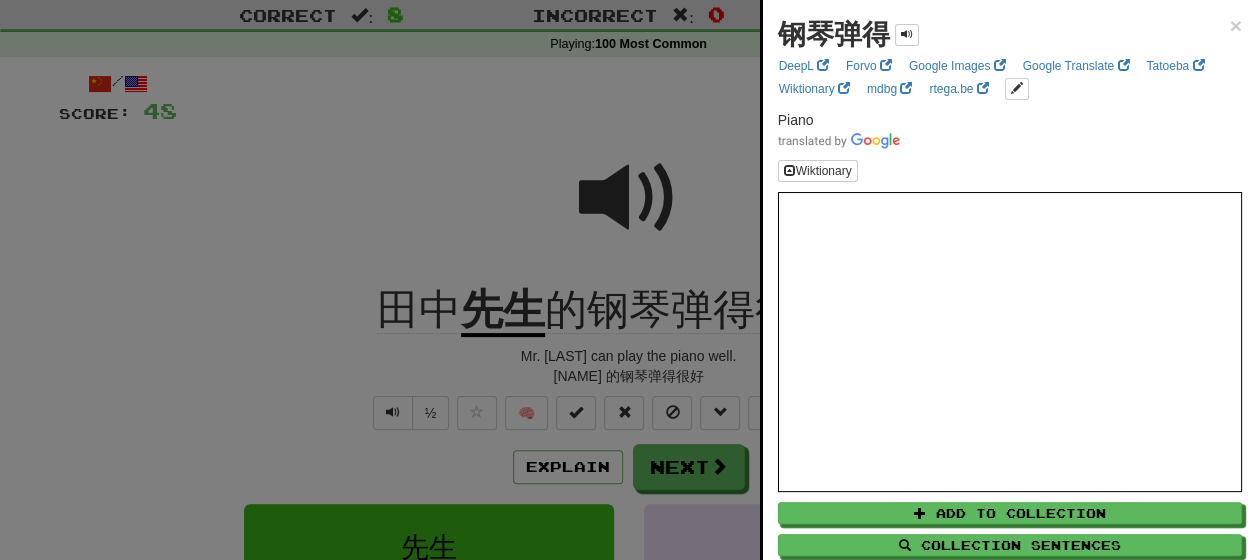 click at bounding box center [628, 280] 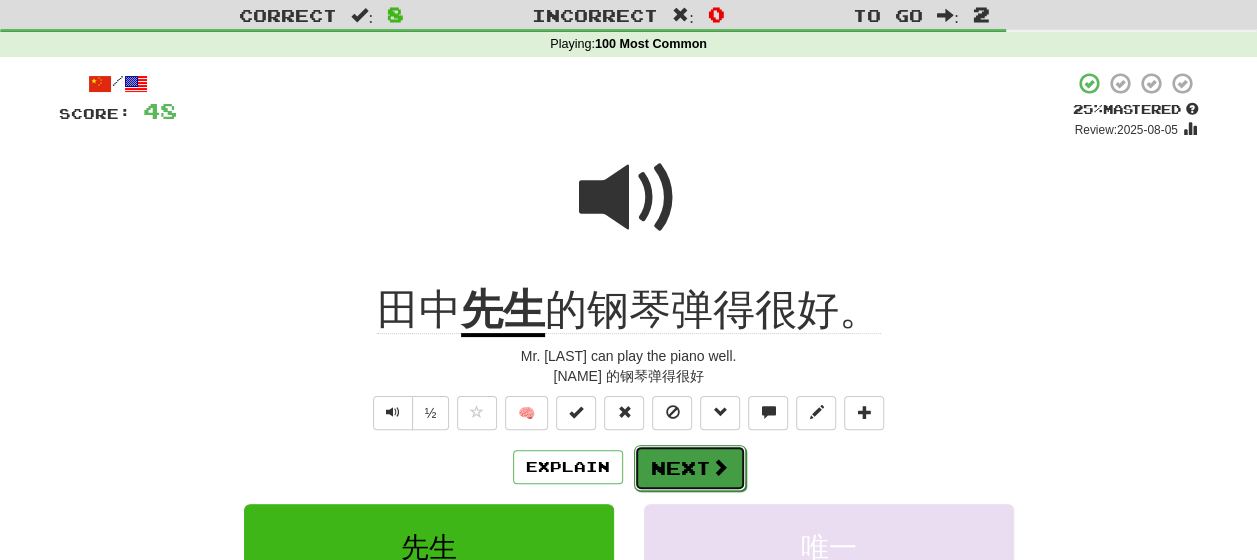 click on "Next" at bounding box center [690, 468] 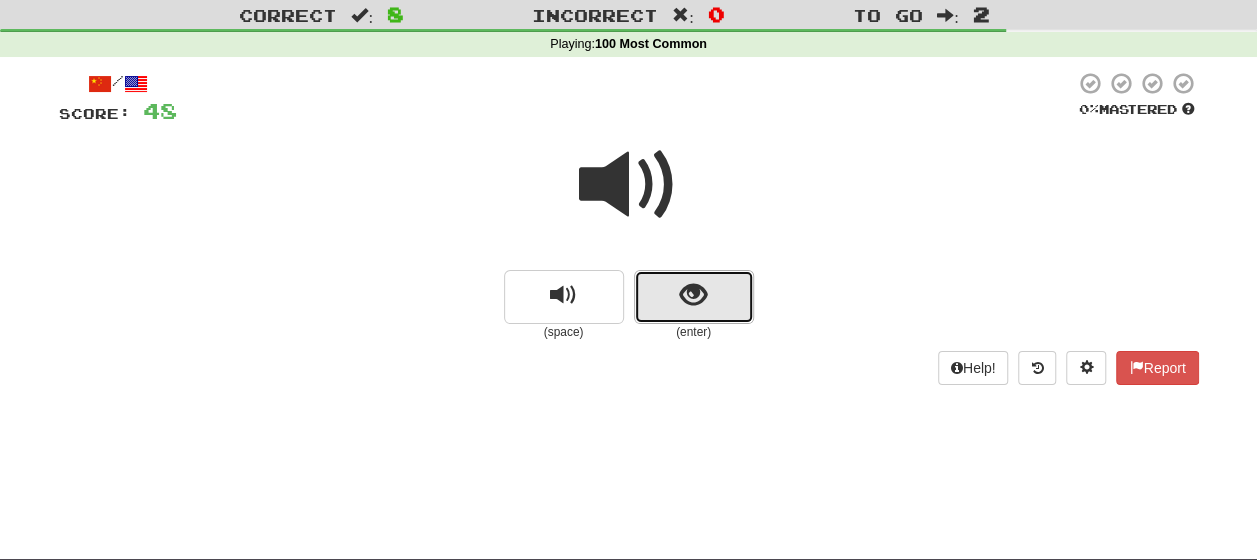 click at bounding box center [694, 297] 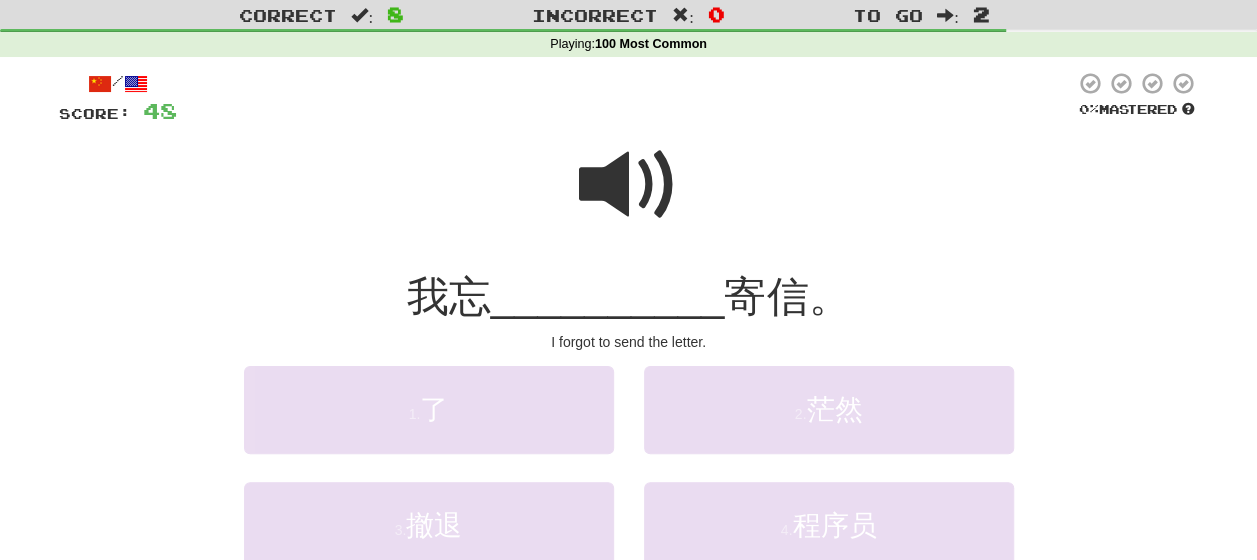 click at bounding box center [629, 185] 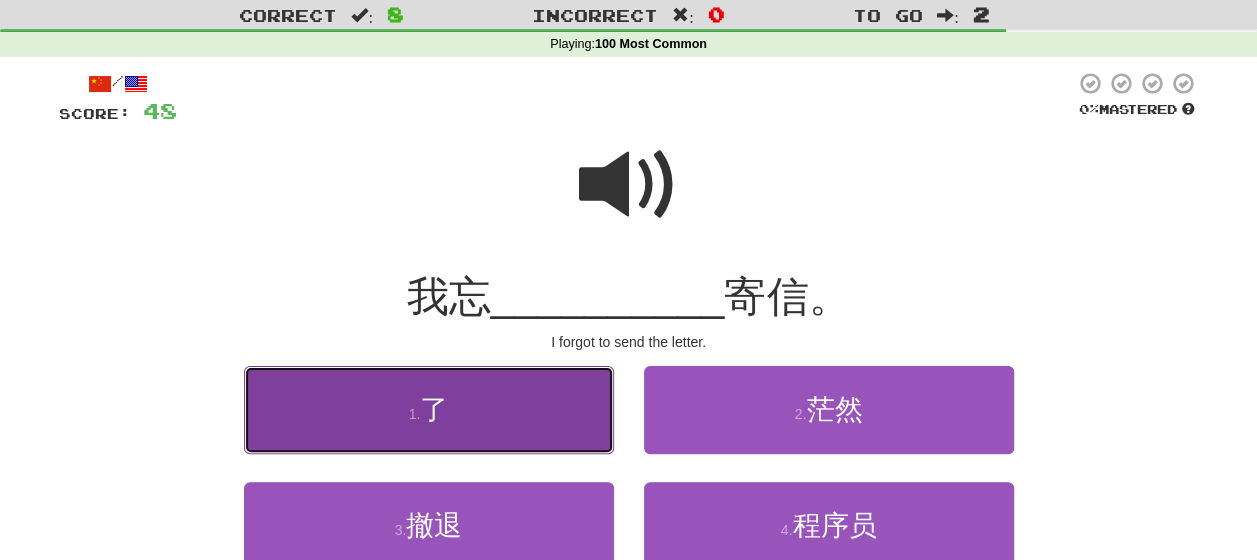 click on "1 .  了" at bounding box center [429, 409] 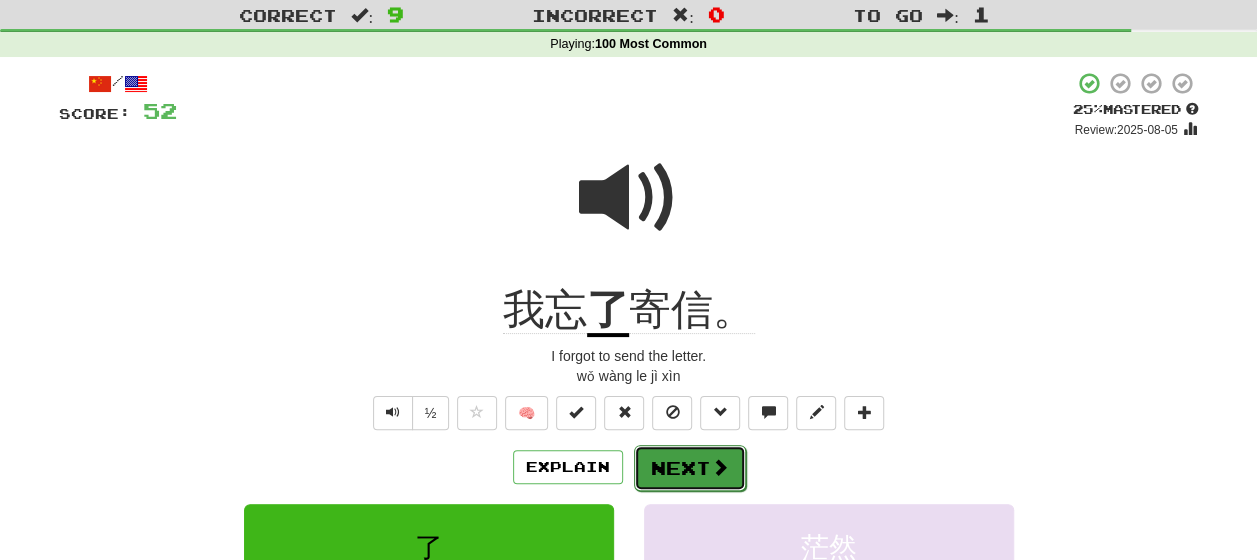 click on "Next" at bounding box center (690, 468) 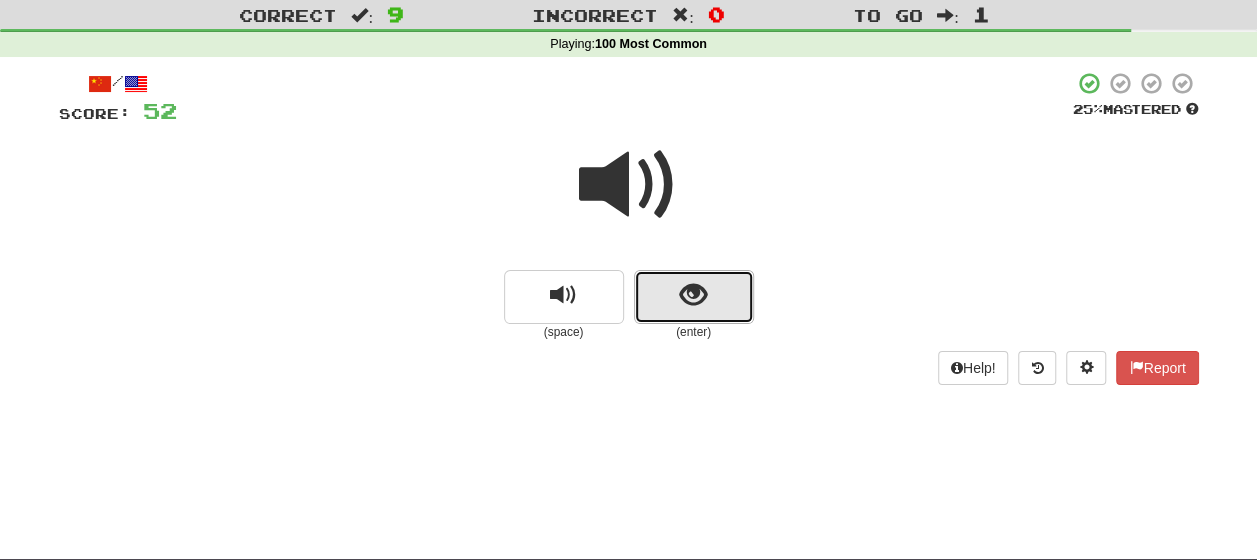 click at bounding box center [694, 297] 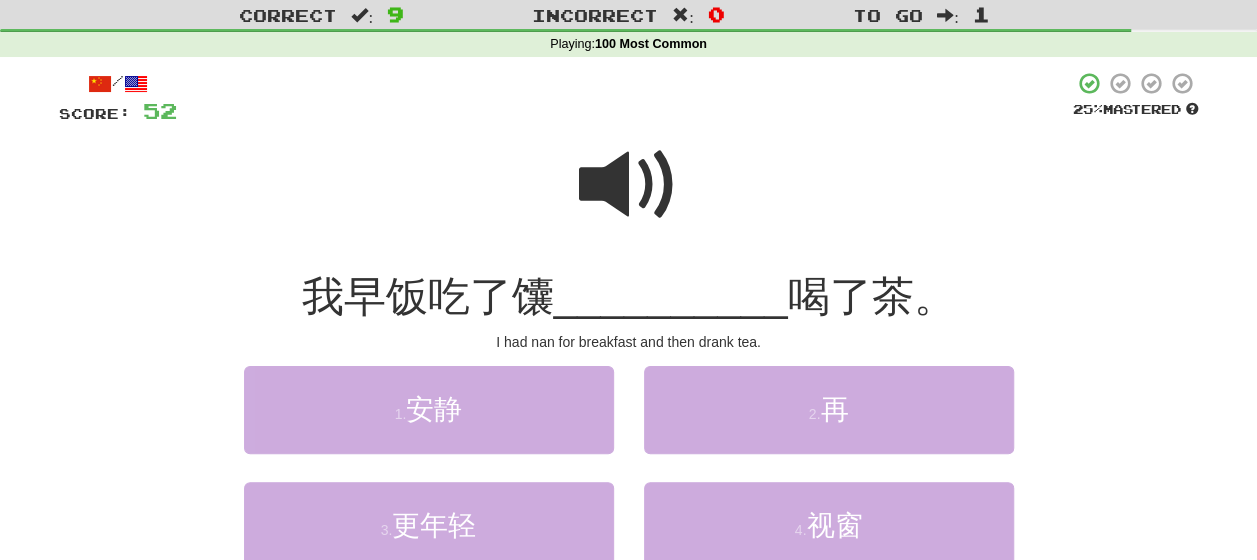 click at bounding box center [629, 185] 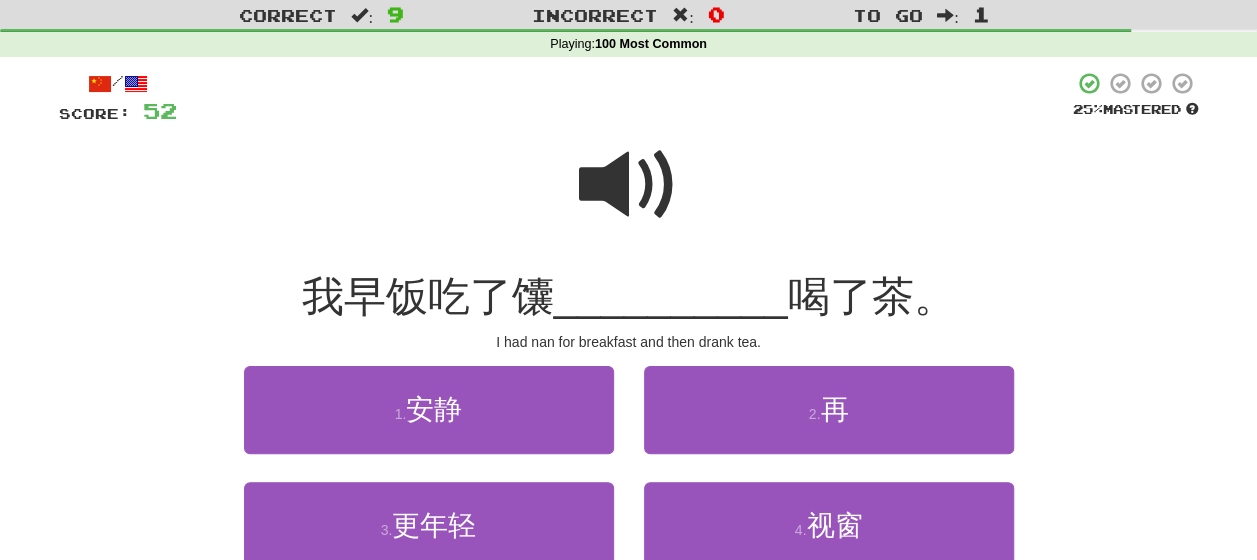 click at bounding box center [629, 185] 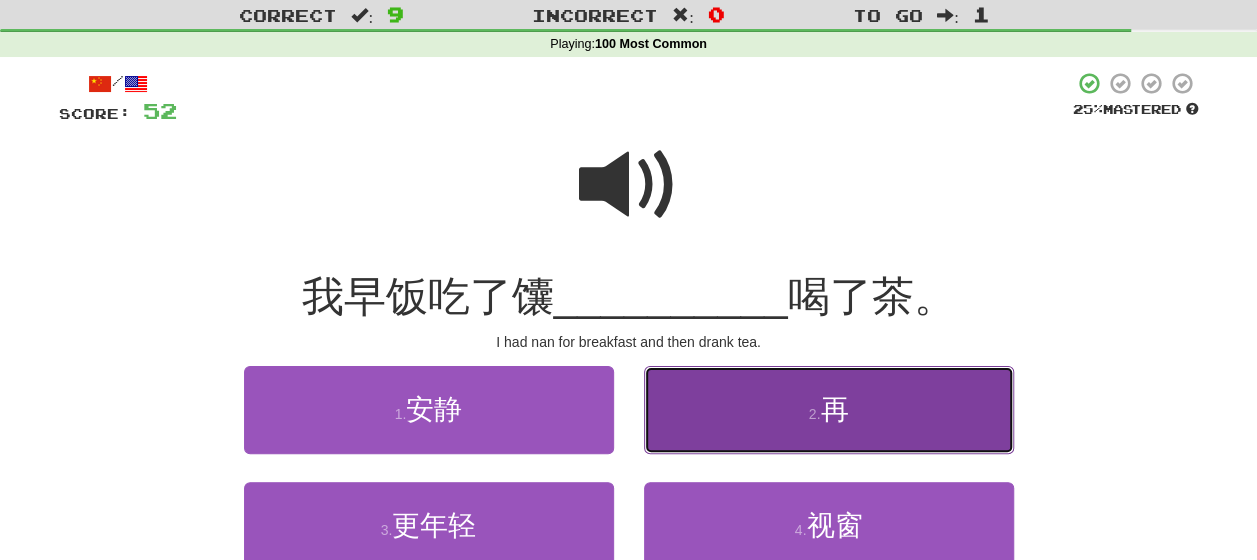 click on "2 .  再" at bounding box center (829, 409) 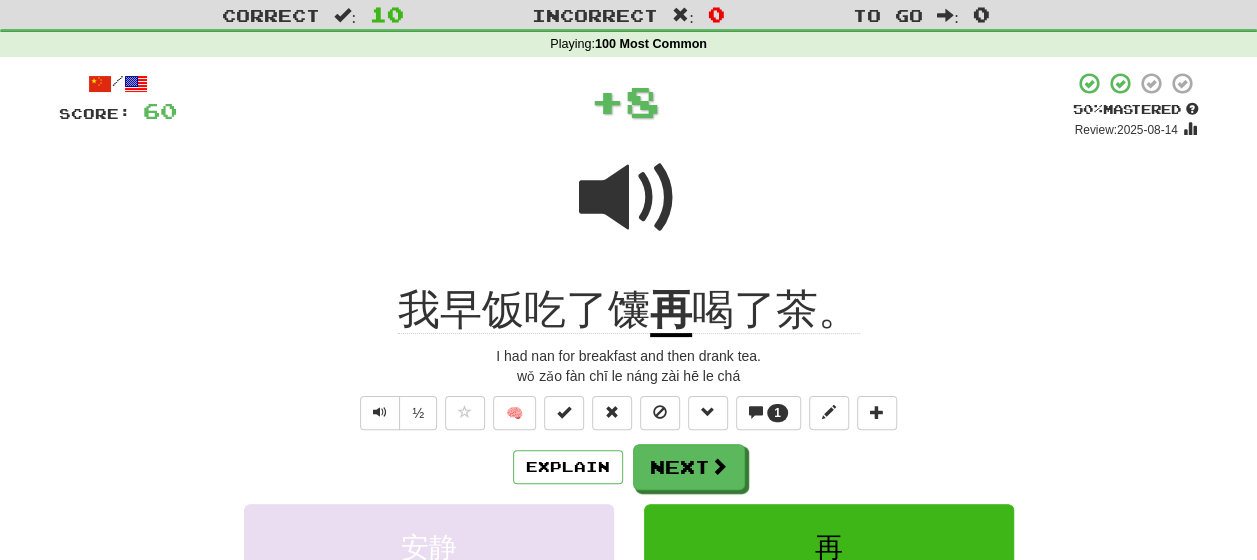 click on "Explain Next" at bounding box center (629, 467) 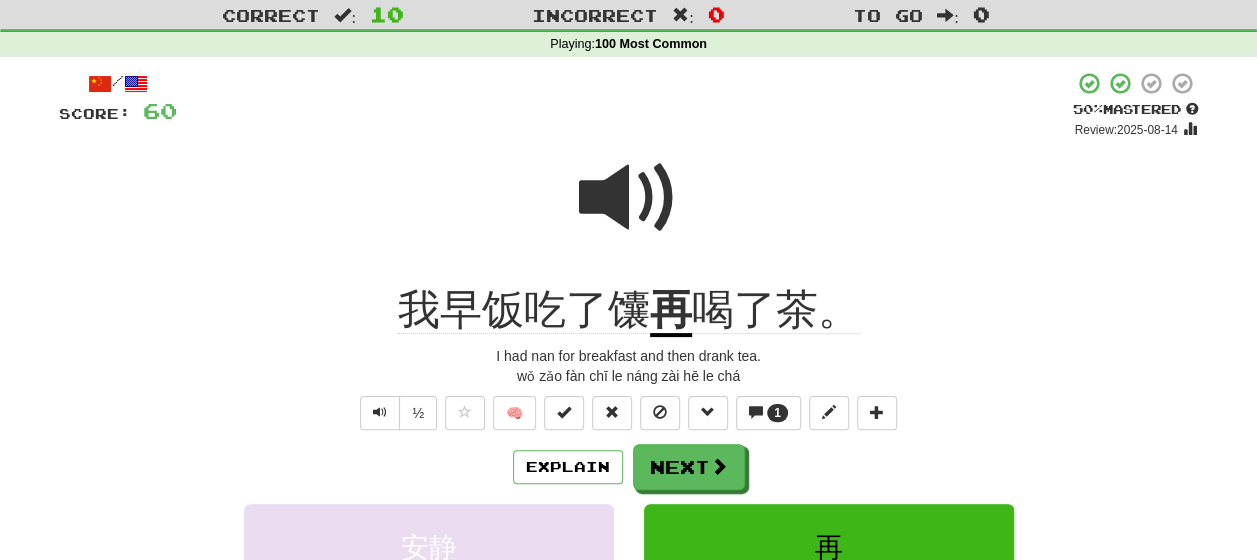 click at bounding box center (629, 198) 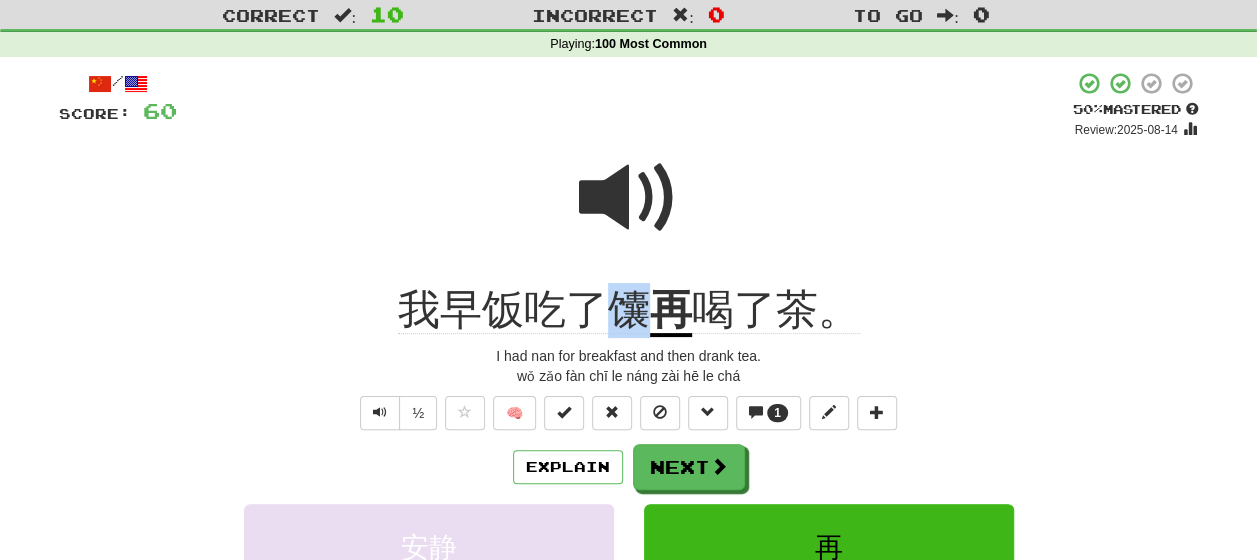 drag, startPoint x: 644, startPoint y: 324, endPoint x: 607, endPoint y: 320, distance: 37.215588 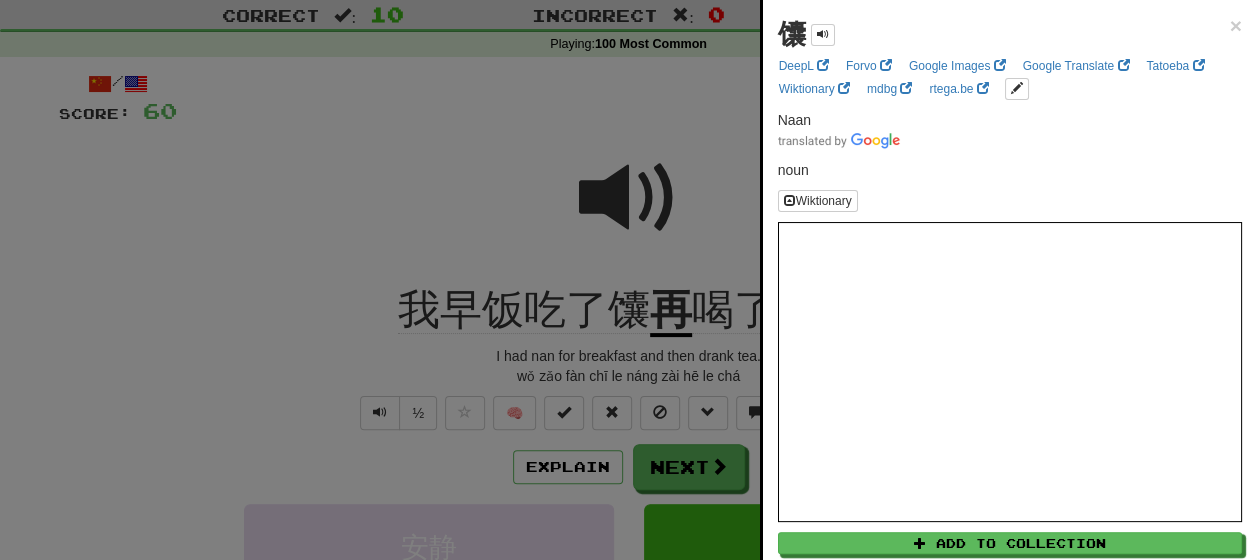click at bounding box center [628, 280] 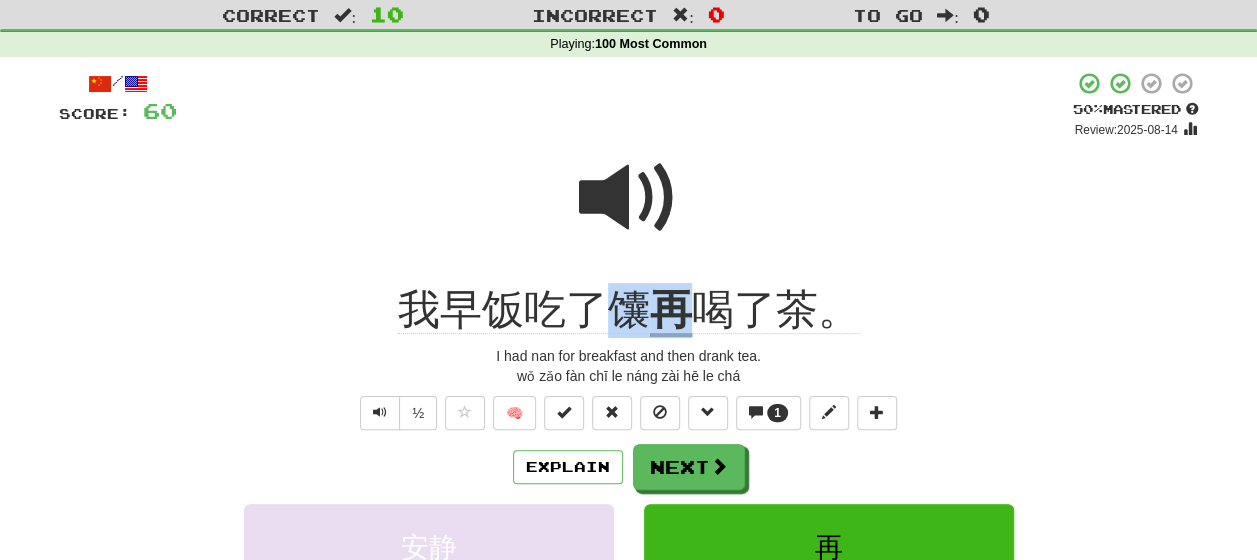 drag, startPoint x: 686, startPoint y: 326, endPoint x: 611, endPoint y: 318, distance: 75.42546 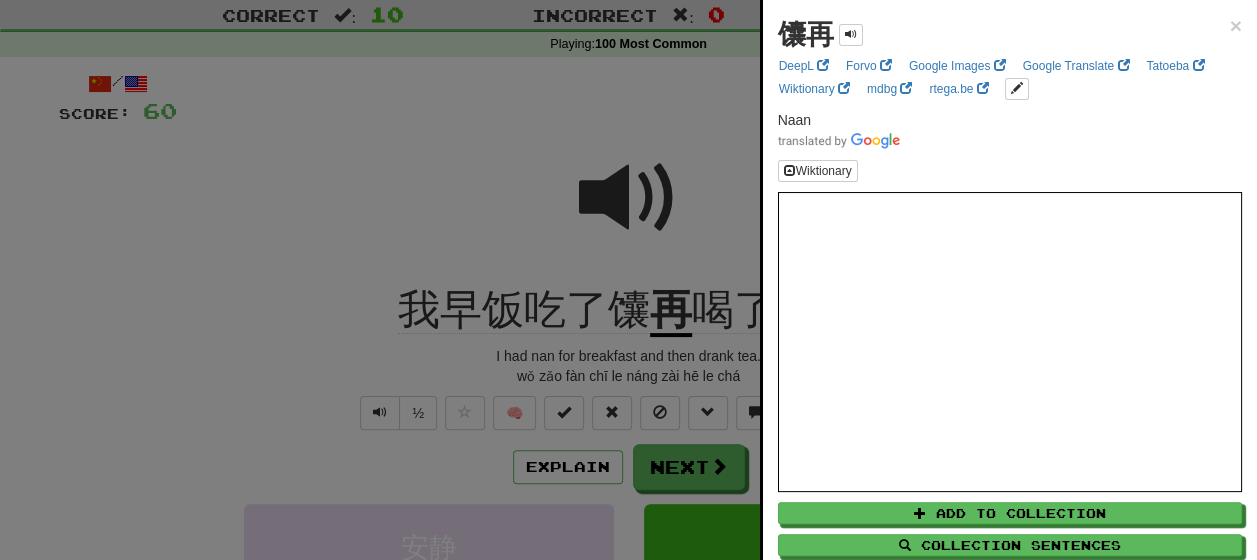 click at bounding box center (628, 280) 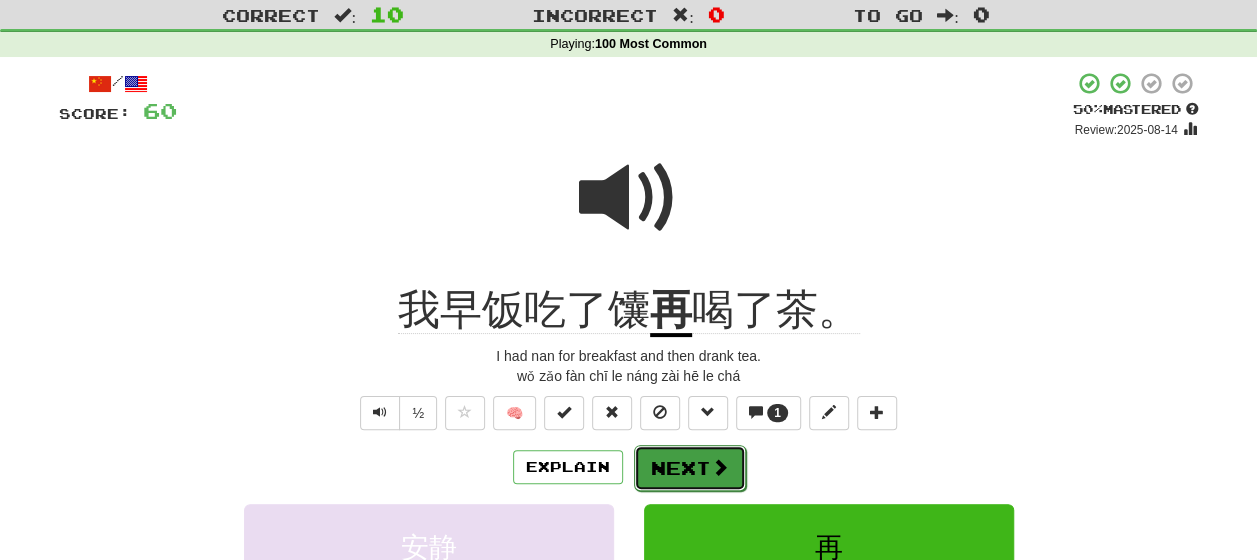 click on "Next" at bounding box center [690, 468] 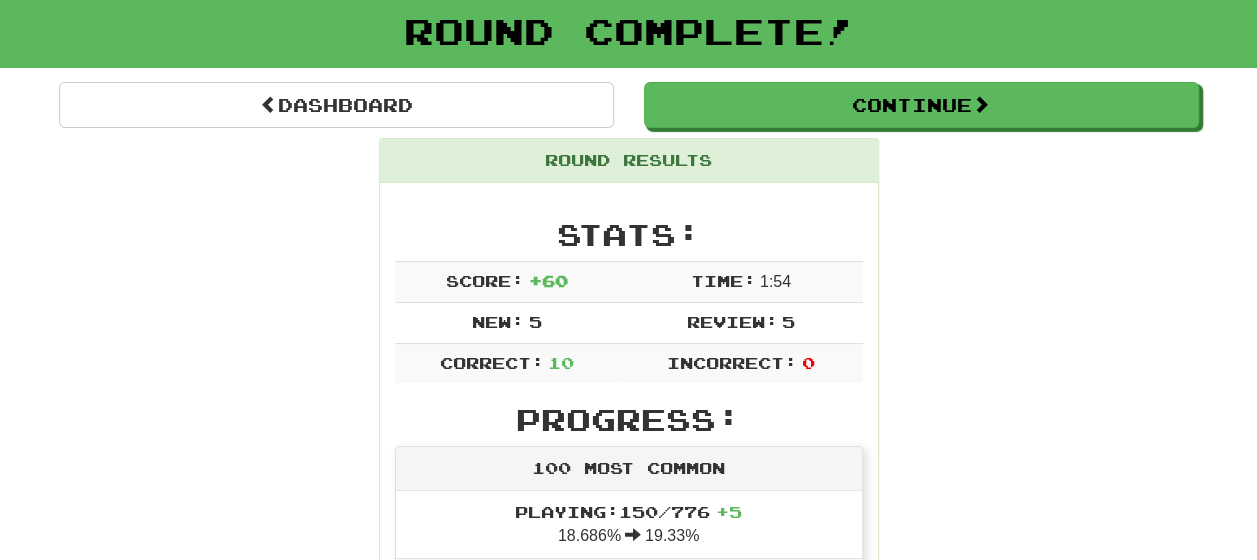 scroll, scrollTop: 0, scrollLeft: 0, axis: both 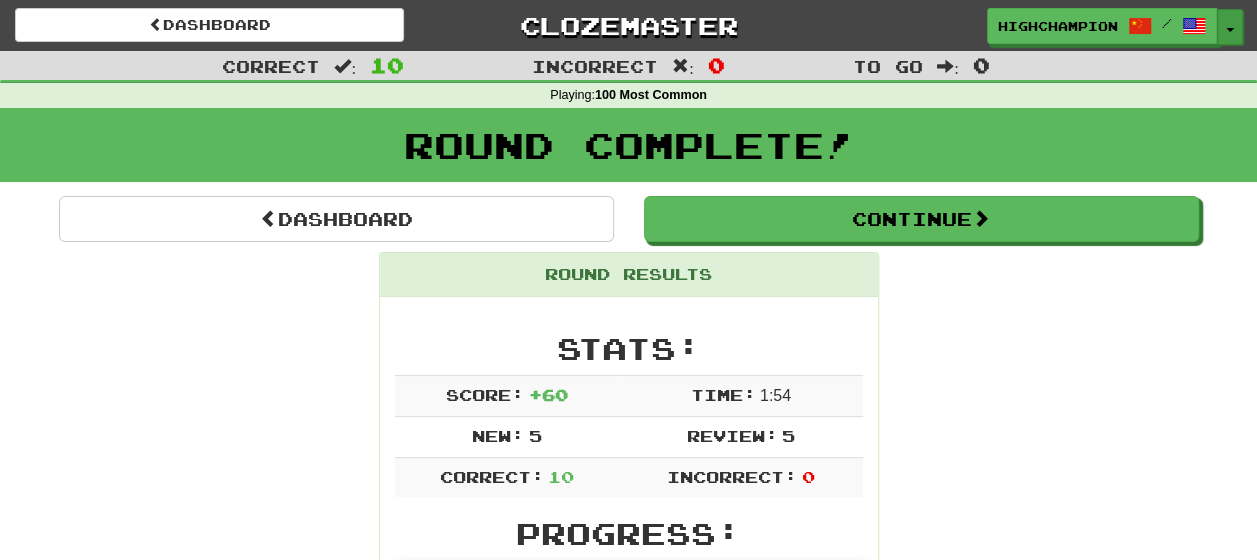 click at bounding box center (1230, 30) 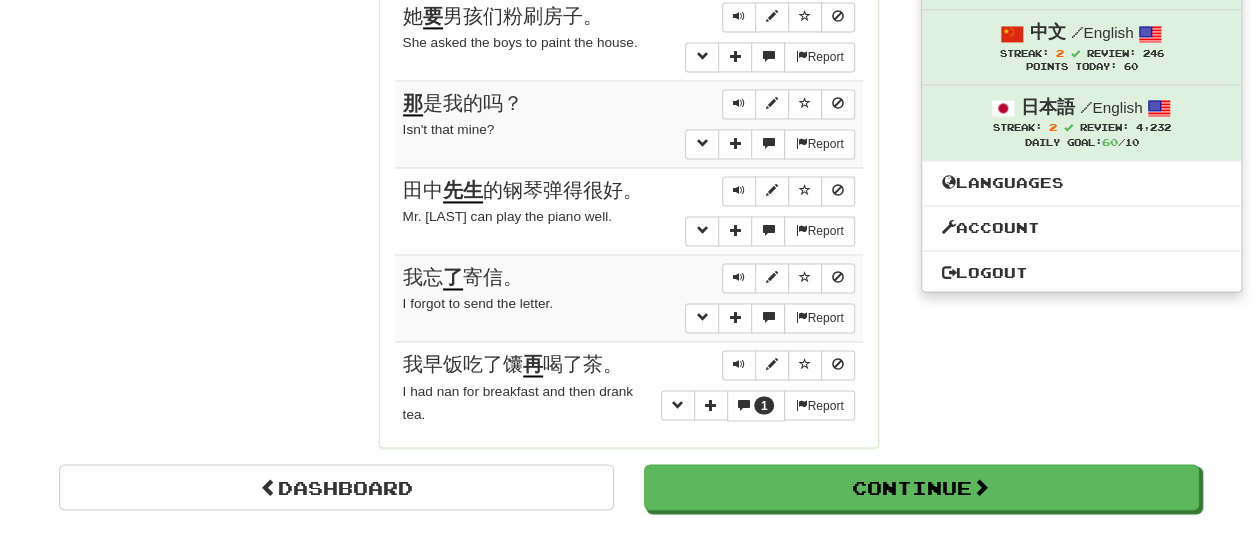 scroll, scrollTop: 1346, scrollLeft: 0, axis: vertical 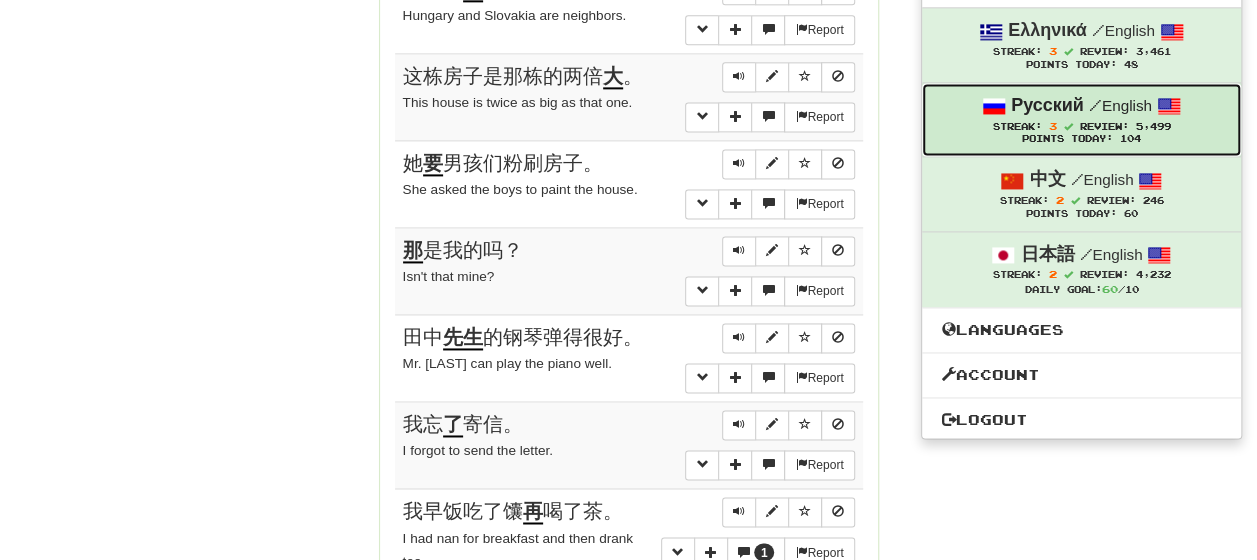 click on "Русский" at bounding box center [1047, 105] 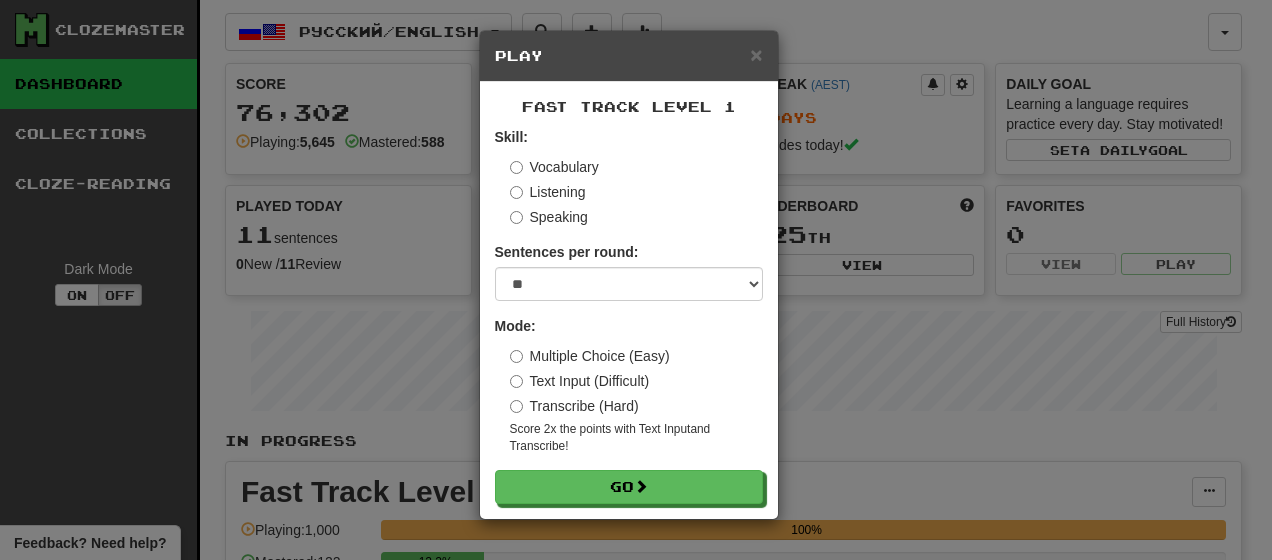 select on "**" 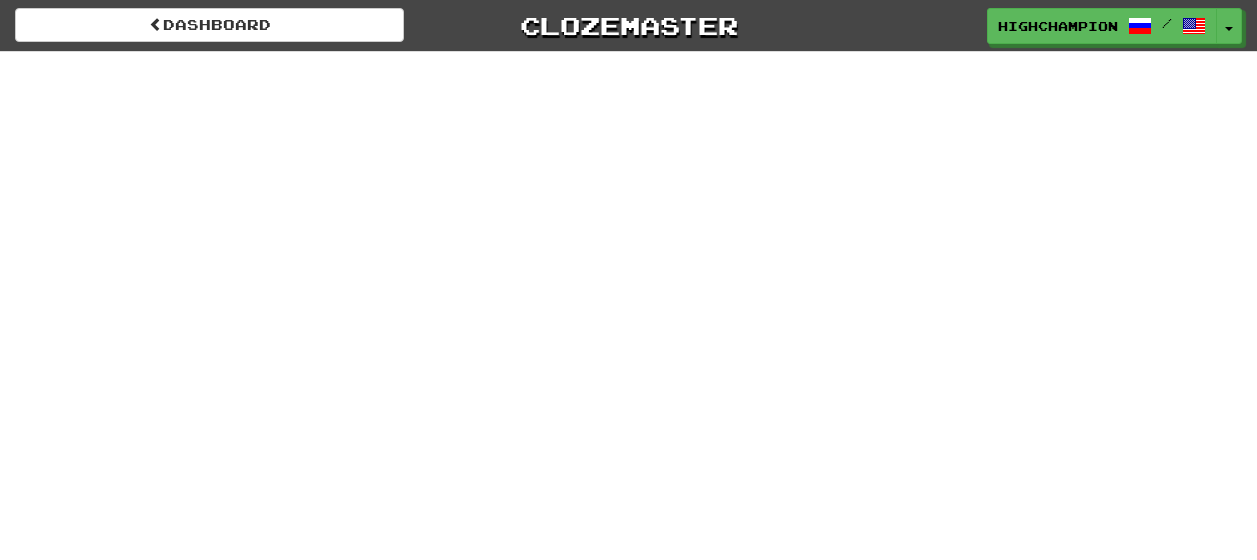 scroll, scrollTop: 0, scrollLeft: 0, axis: both 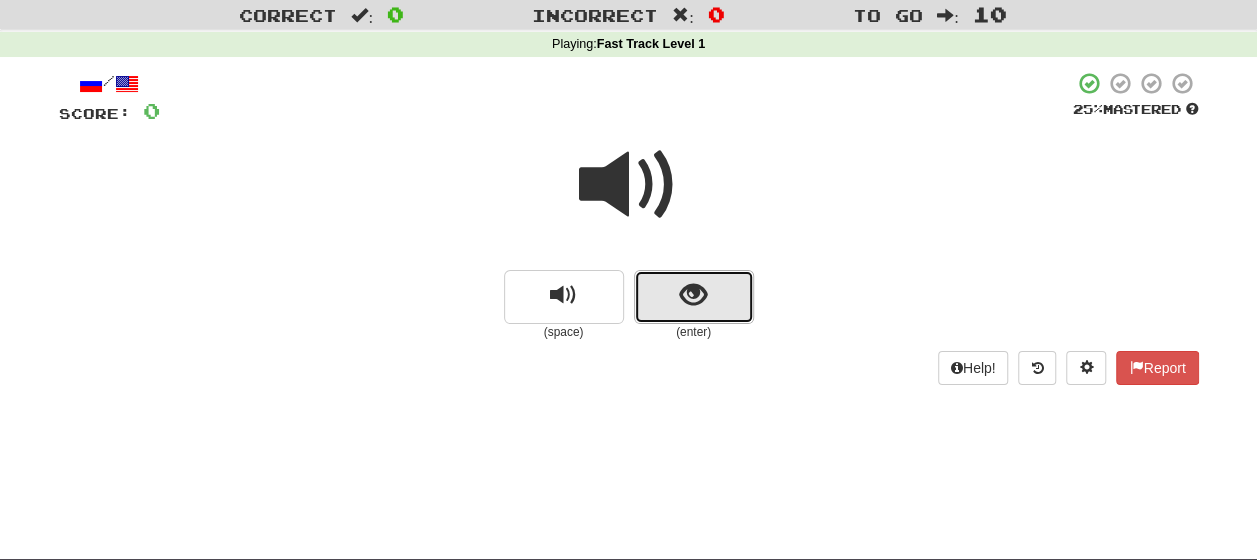 click at bounding box center [693, 295] 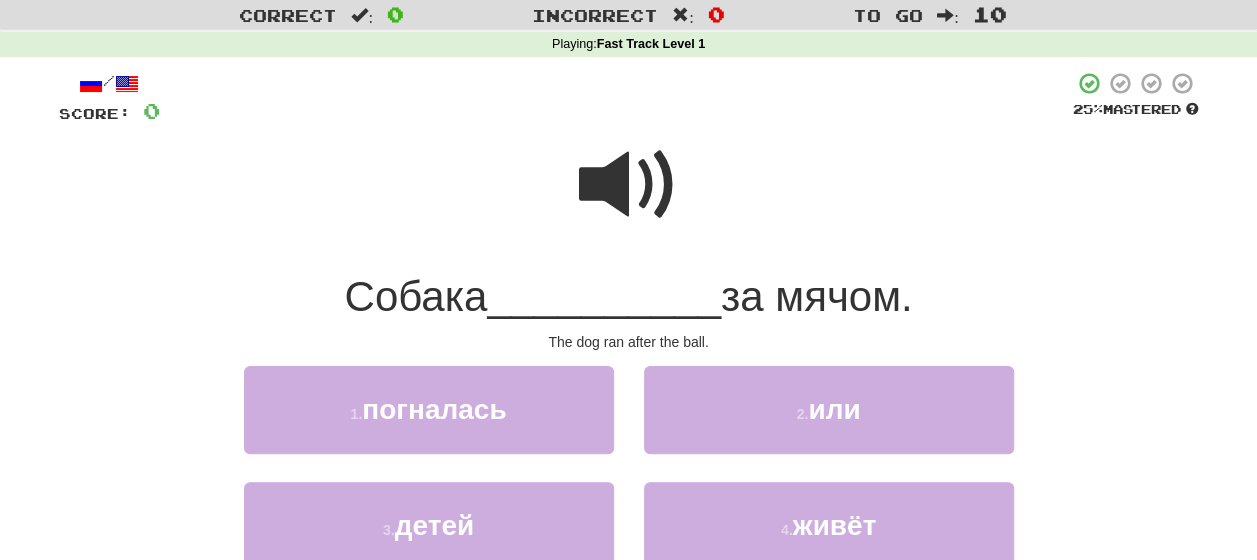 click at bounding box center (629, 185) 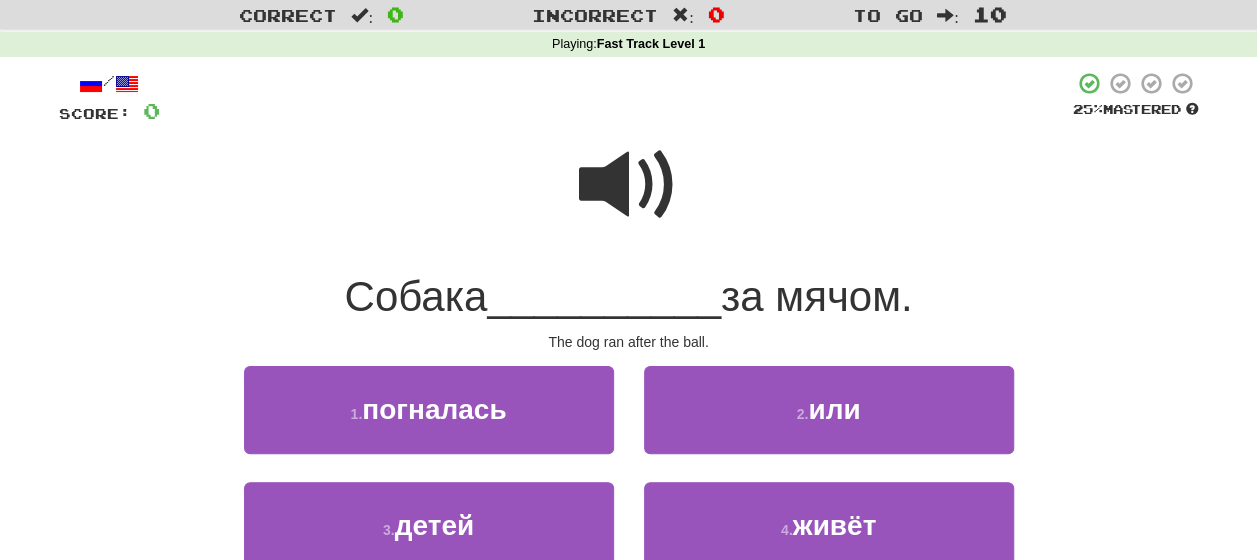 click at bounding box center (629, 198) 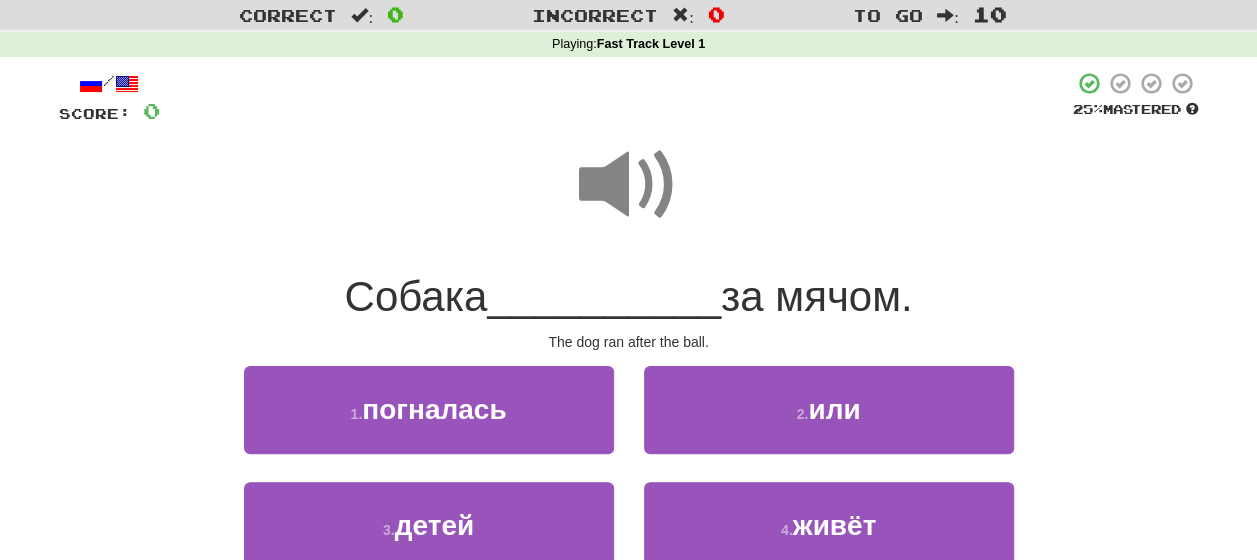 click at bounding box center (629, 185) 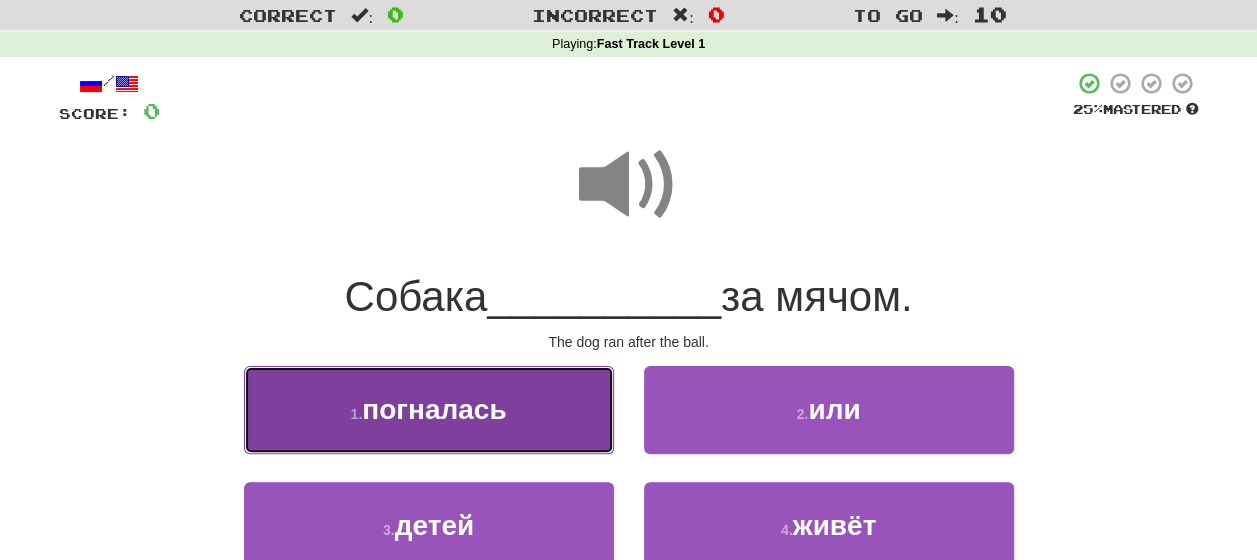 click on "погналась" at bounding box center (434, 409) 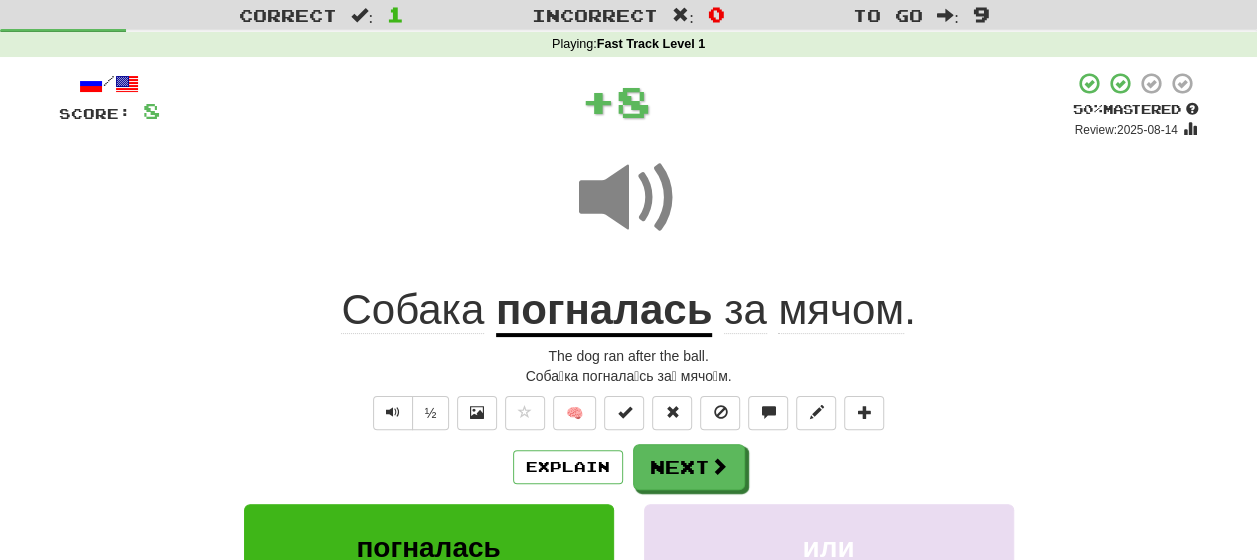 click on "Explain Next" at bounding box center [629, 467] 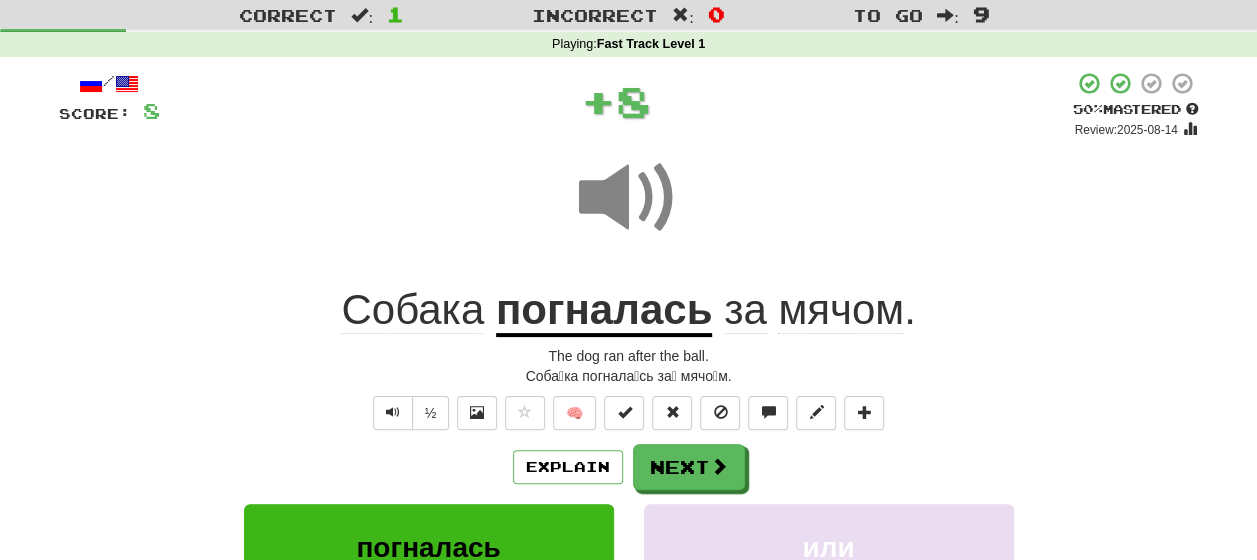 click on "погналась" at bounding box center (604, 311) 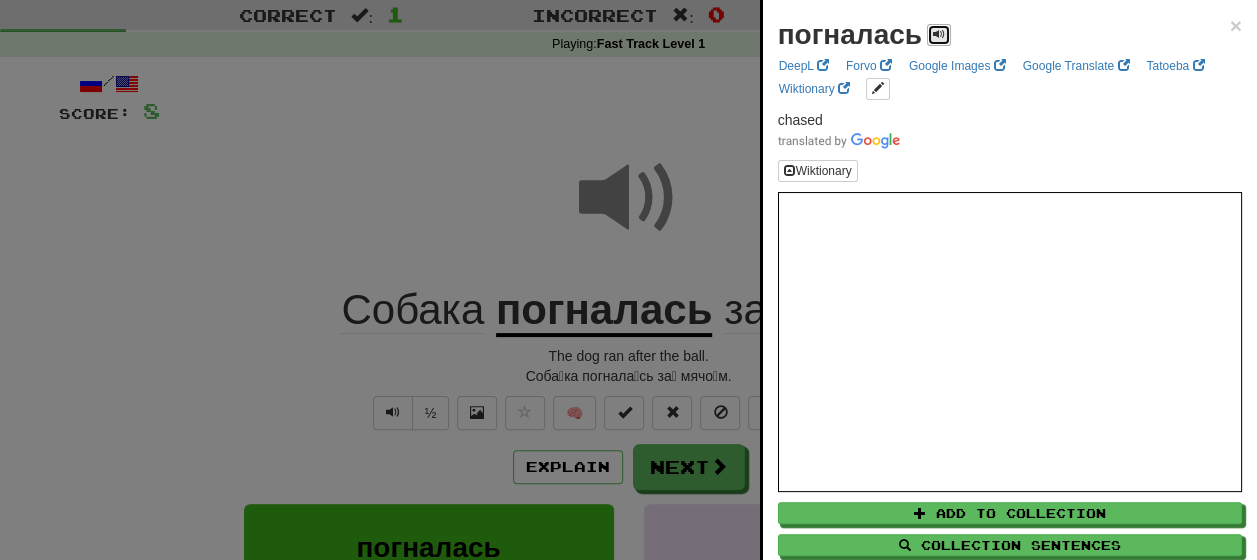 click at bounding box center [939, 34] 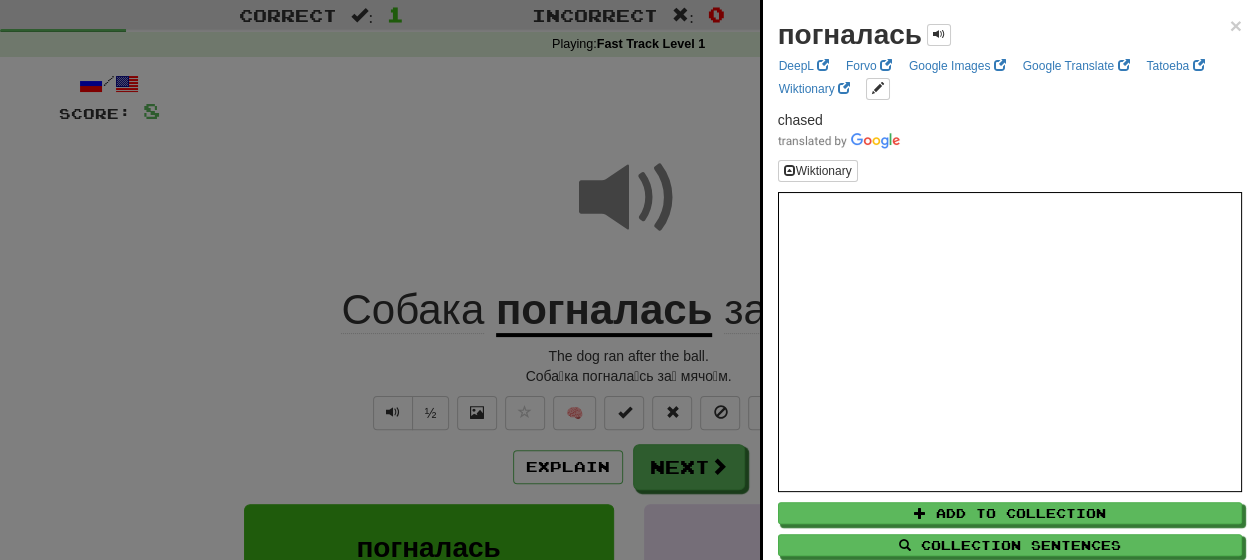 click at bounding box center (628, 280) 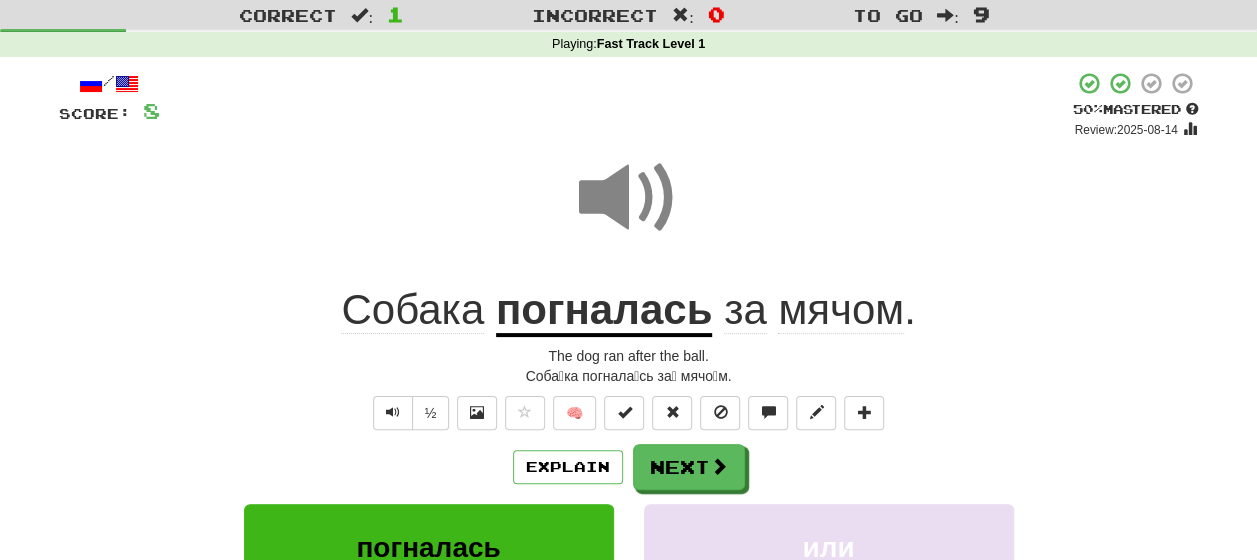 click on "мячом" at bounding box center [841, 310] 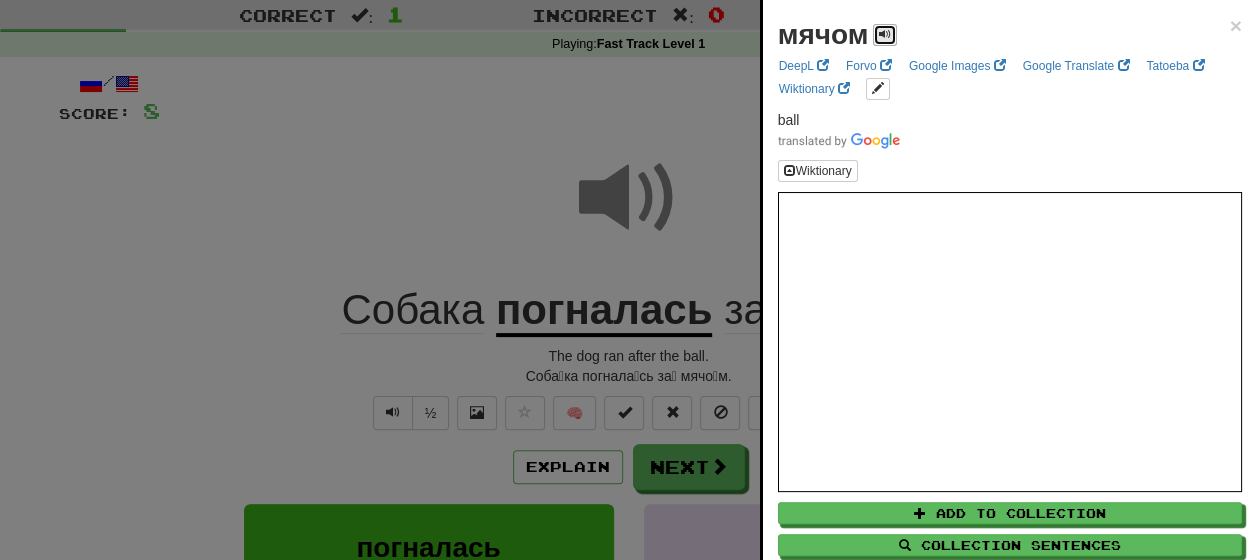 click at bounding box center (885, 34) 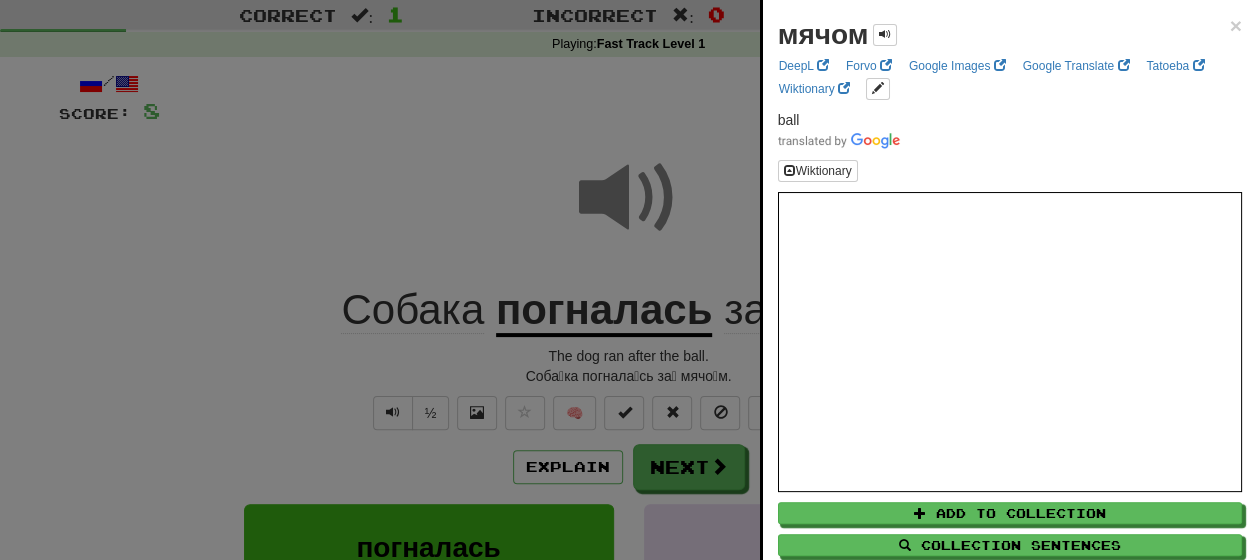 click at bounding box center (628, 280) 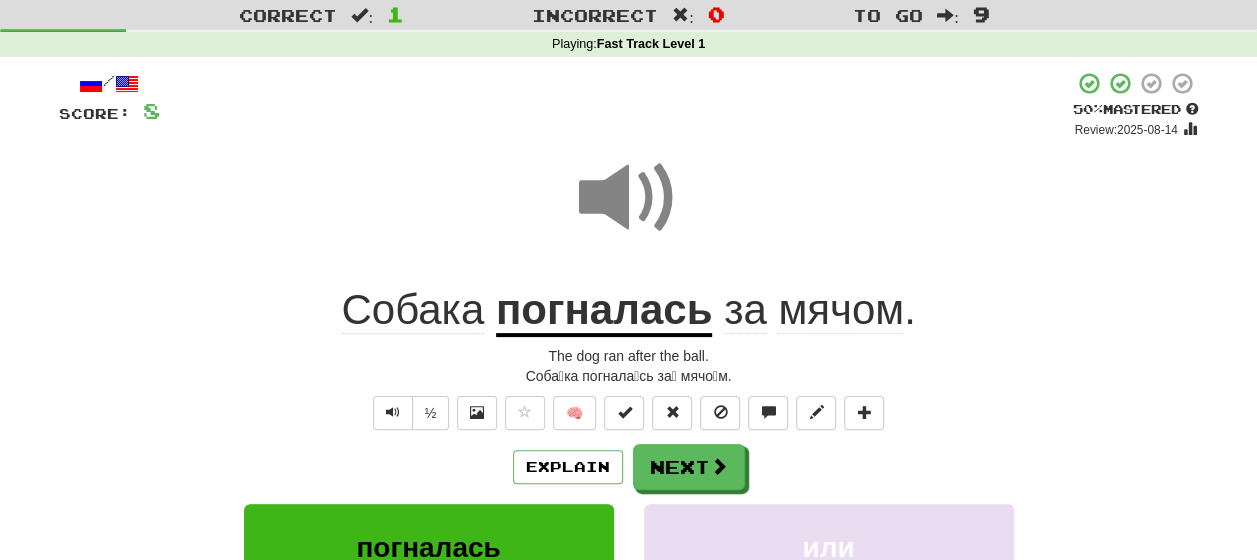 click at bounding box center (629, 198) 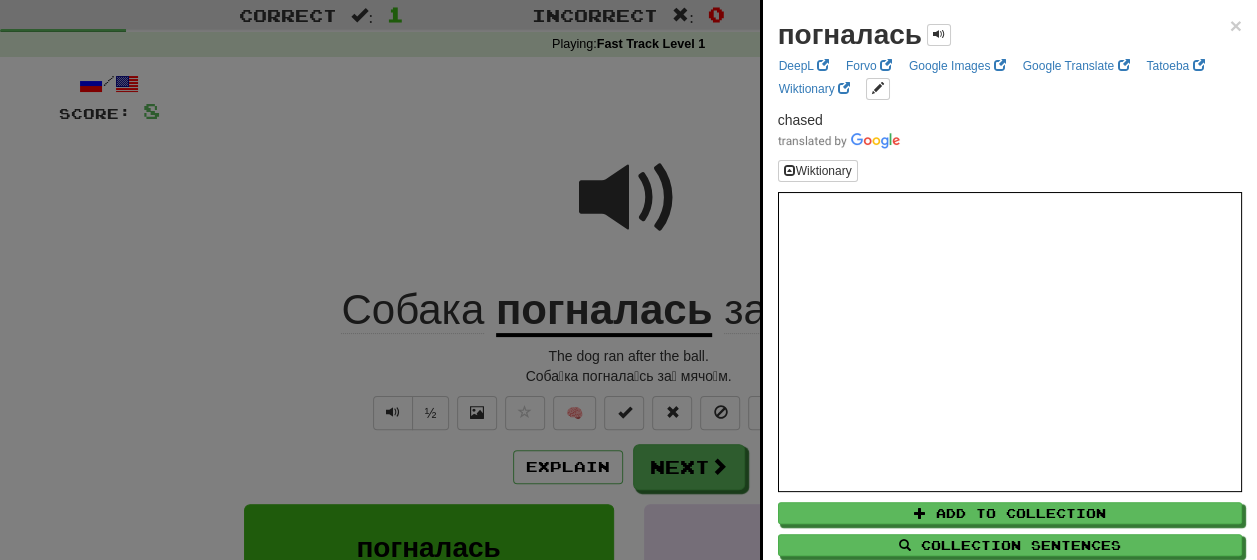 click at bounding box center (628, 280) 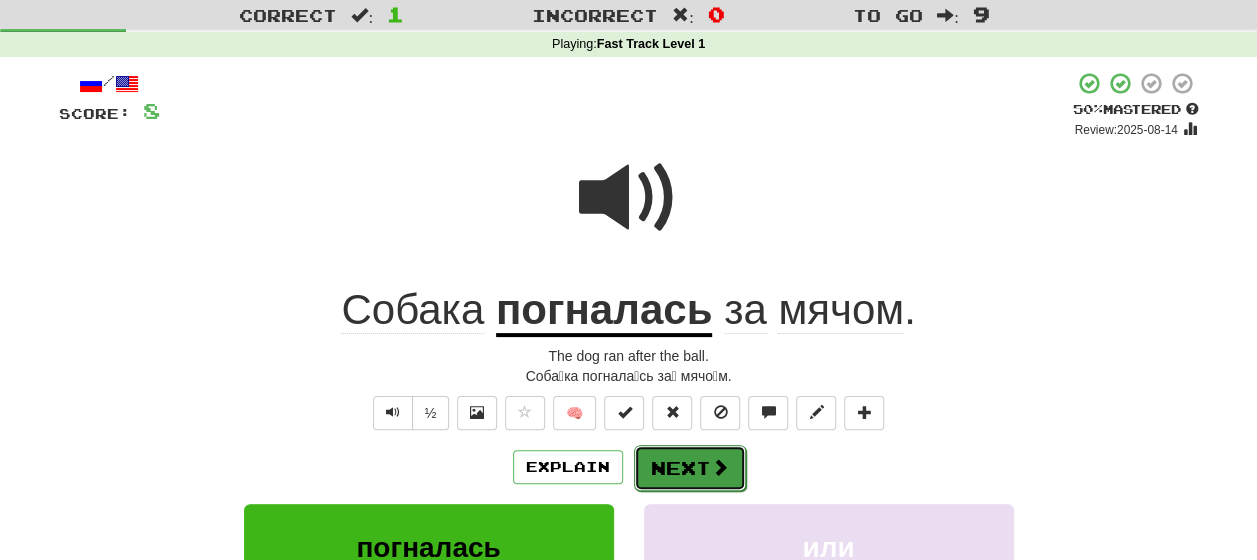 click on "Next" at bounding box center [690, 468] 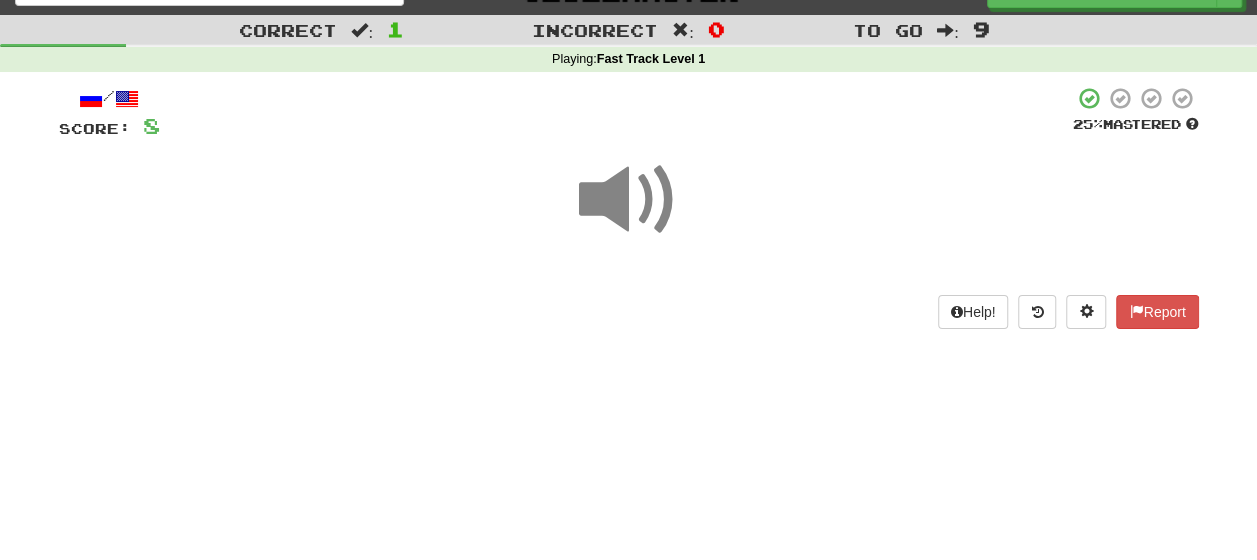 scroll, scrollTop: 54, scrollLeft: 0, axis: vertical 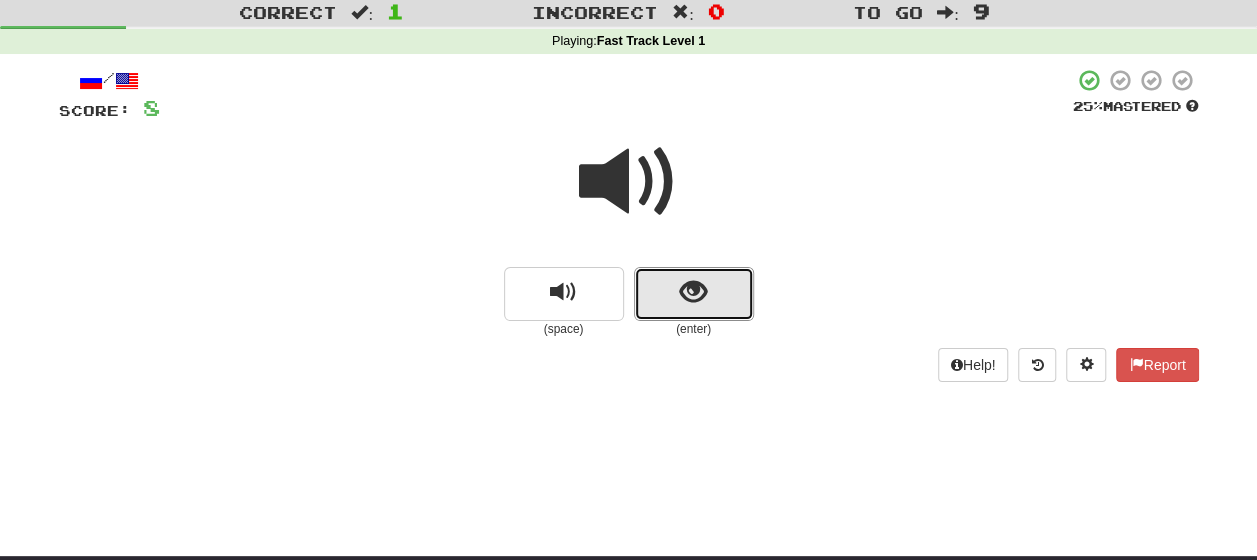 click at bounding box center [694, 294] 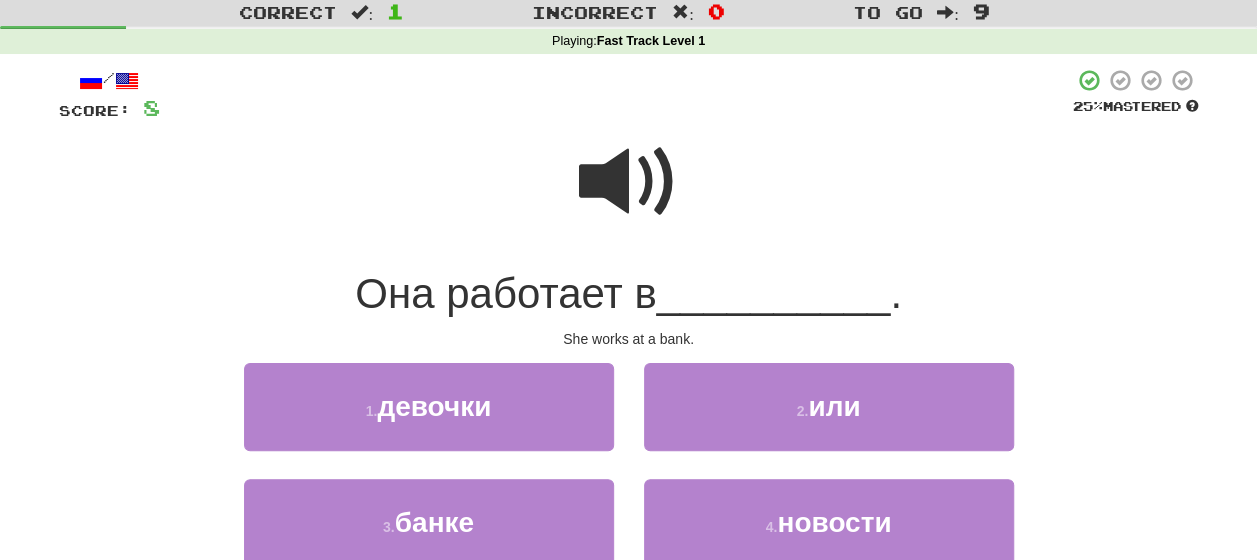 click at bounding box center [629, 182] 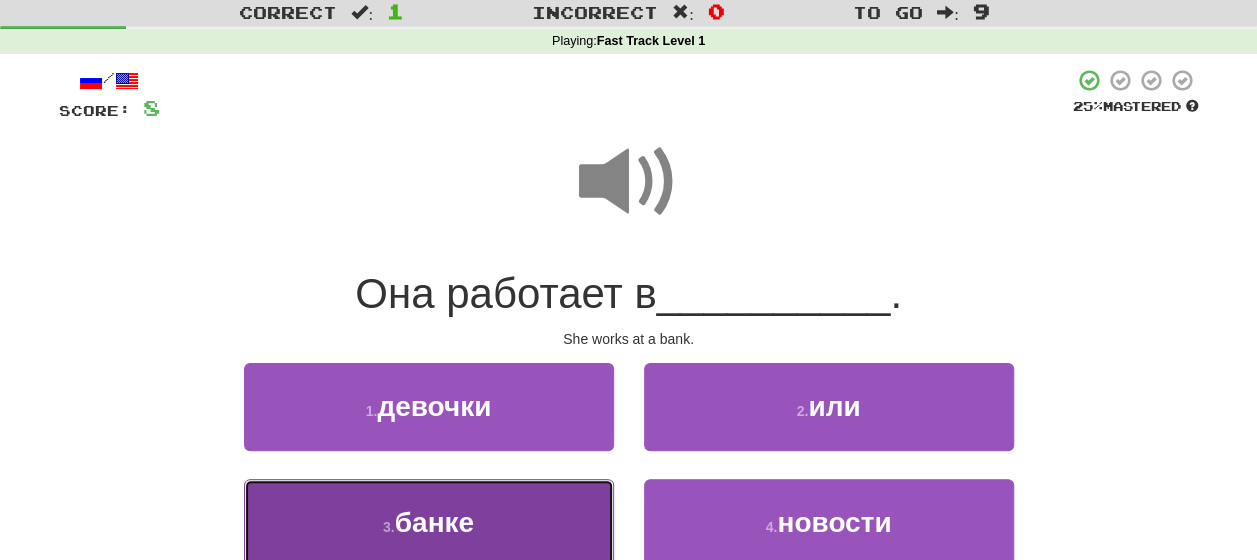 click on "3 .  банке" at bounding box center (429, 522) 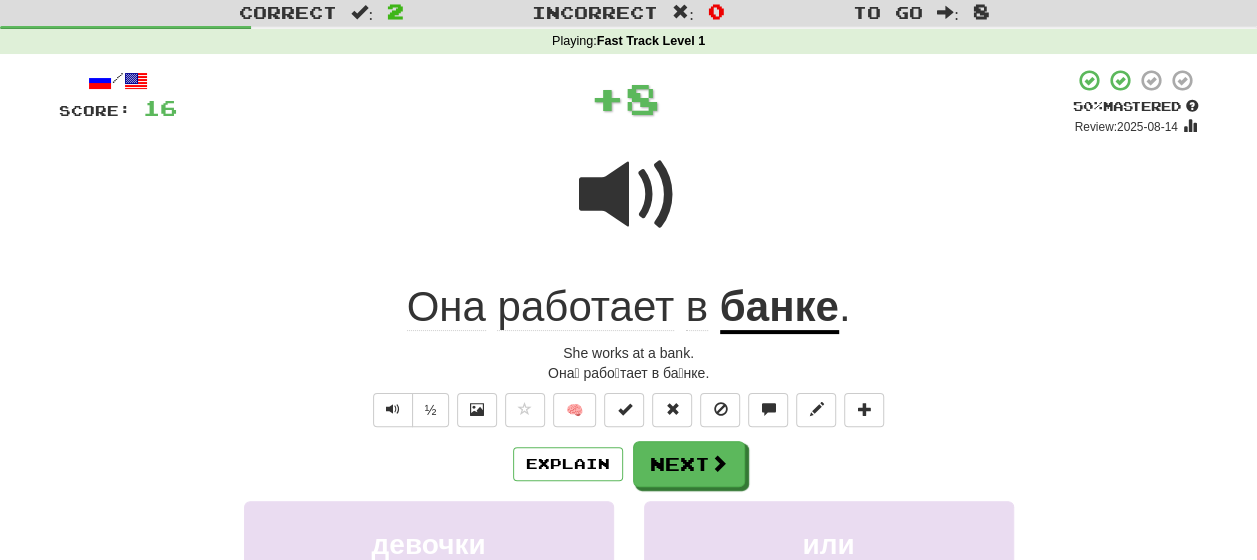 click on "Explain Next" at bounding box center (629, 464) 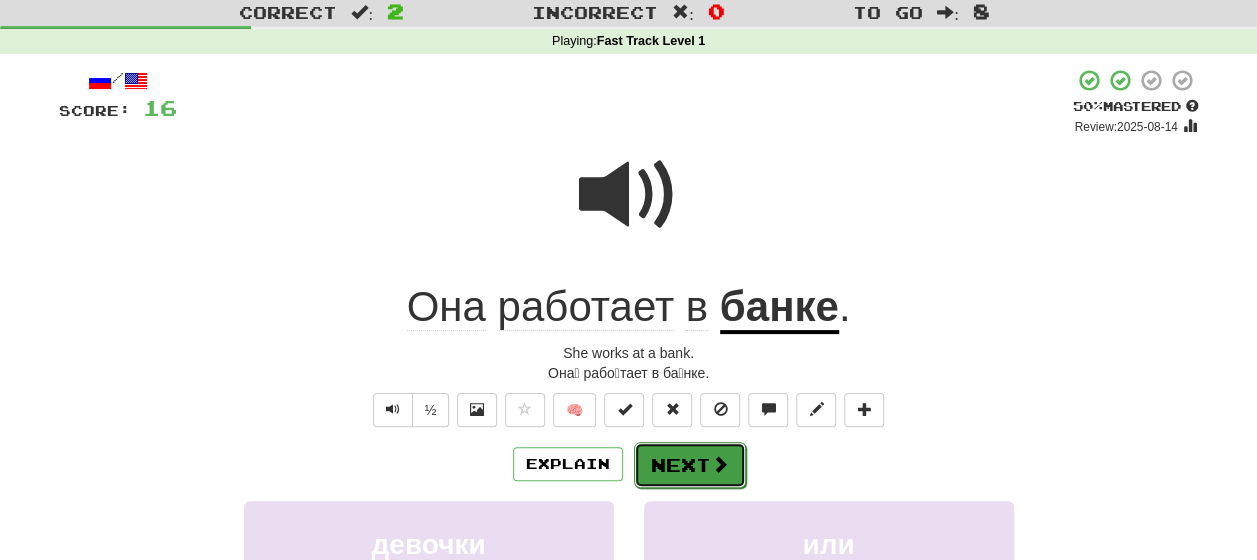 click on "Next" at bounding box center (690, 465) 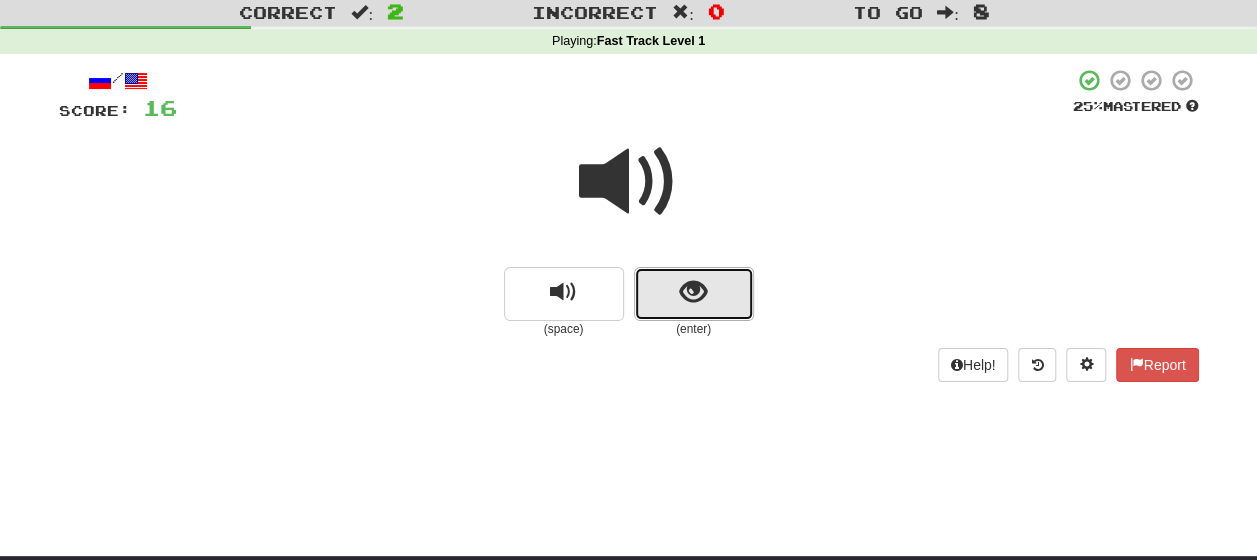 click at bounding box center [694, 294] 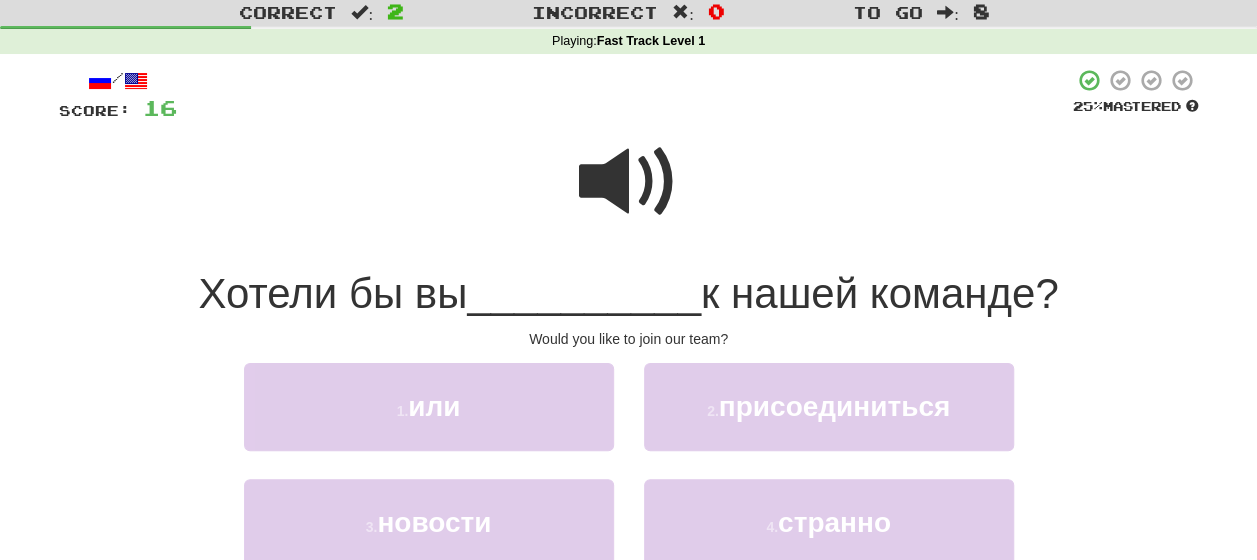 click at bounding box center (629, 182) 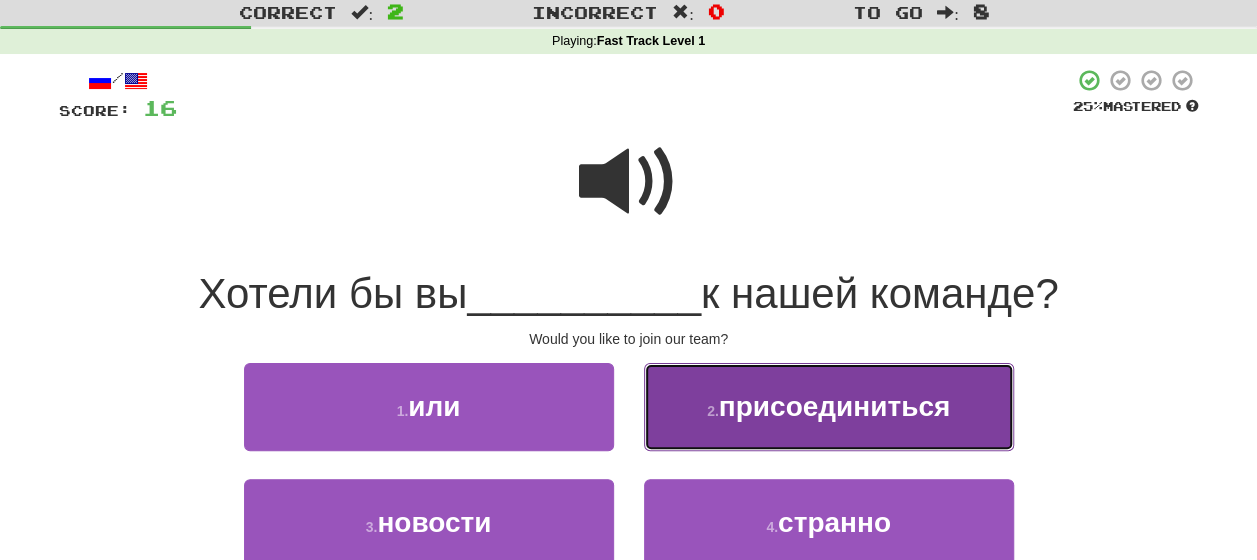 click on "2 ." at bounding box center [713, 411] 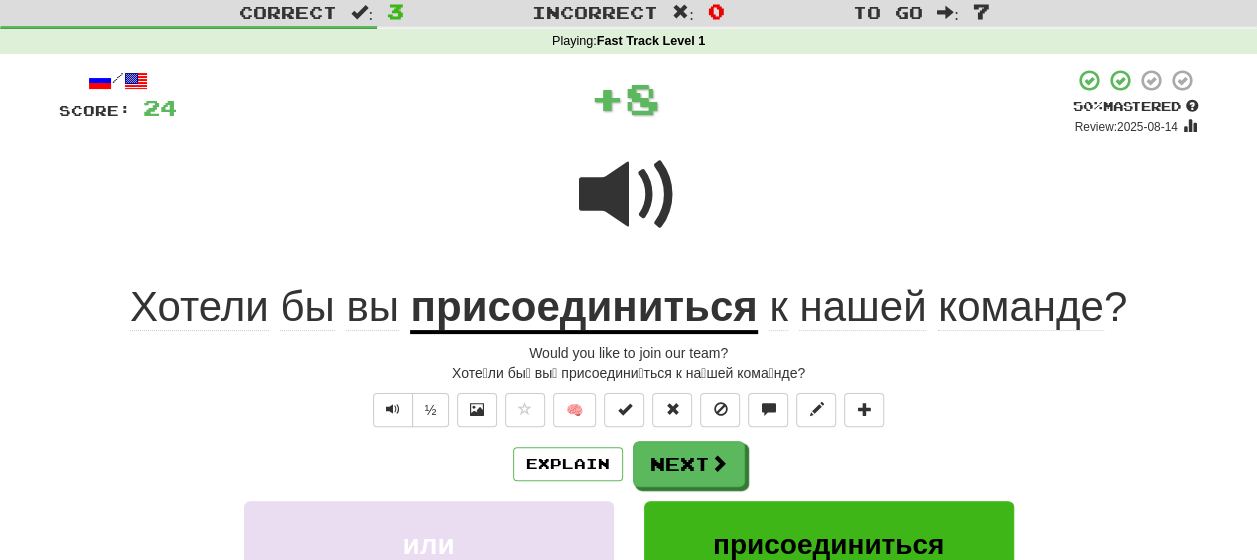 click on "Explain Next" at bounding box center (629, 464) 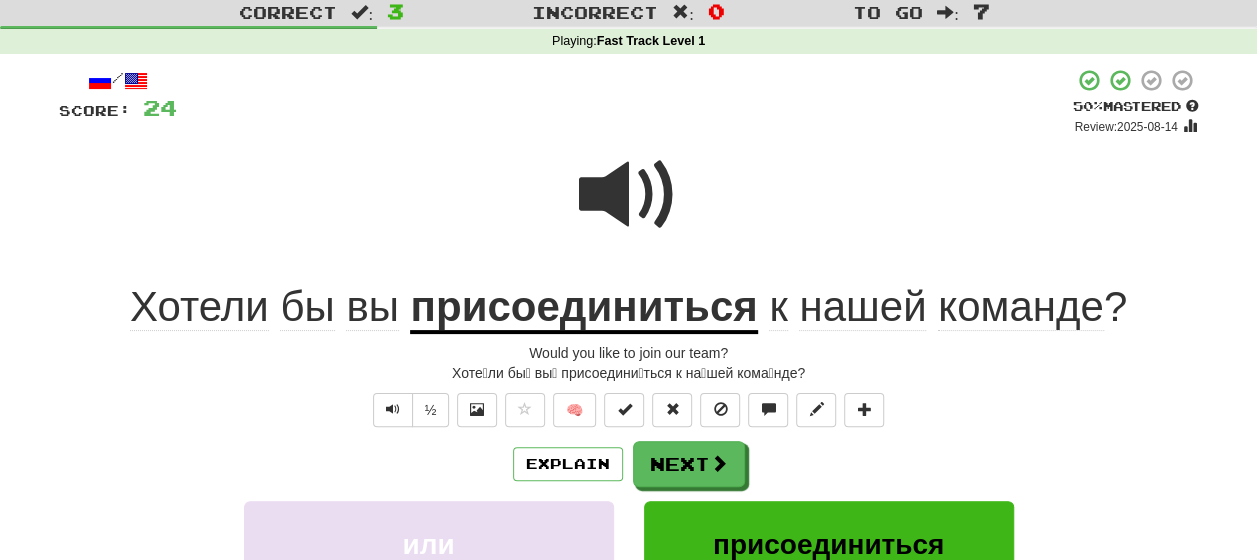 click on "Хотели" 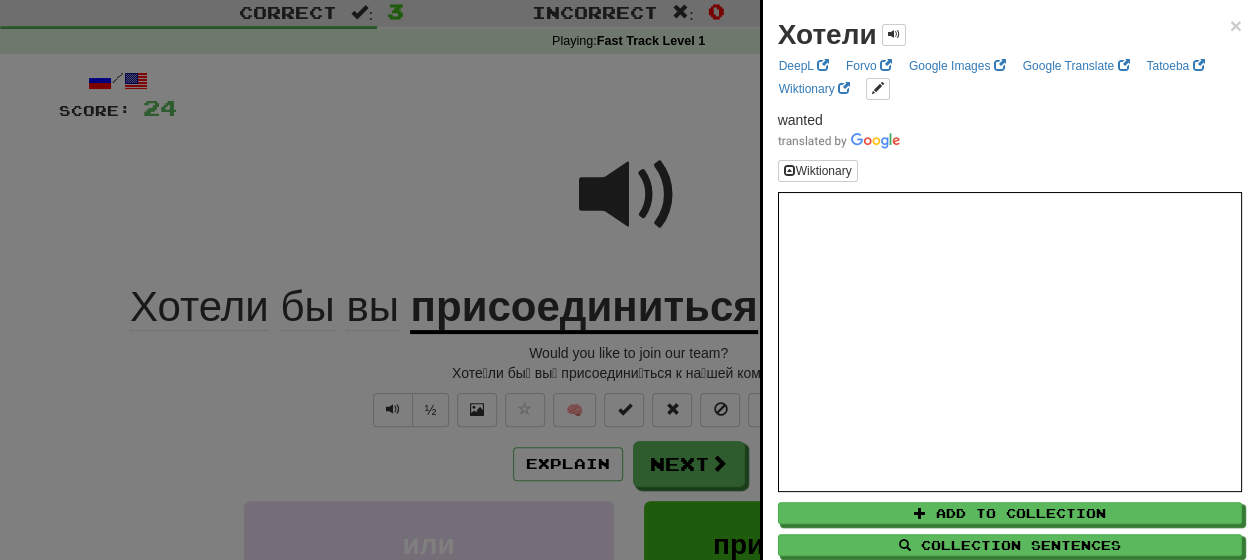 click at bounding box center [628, 280] 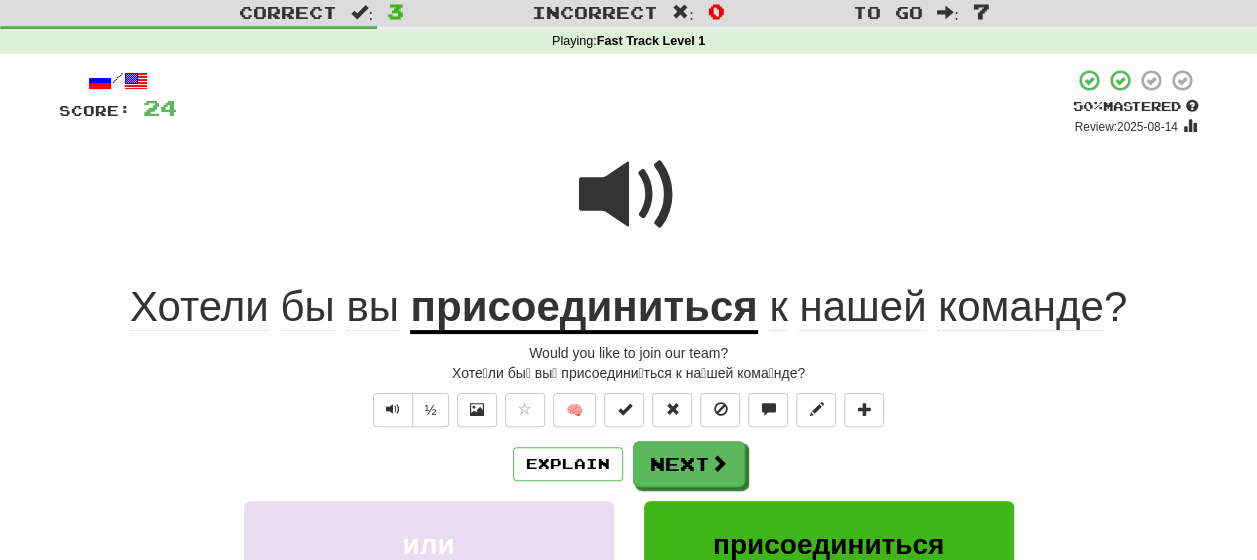click on "бы" 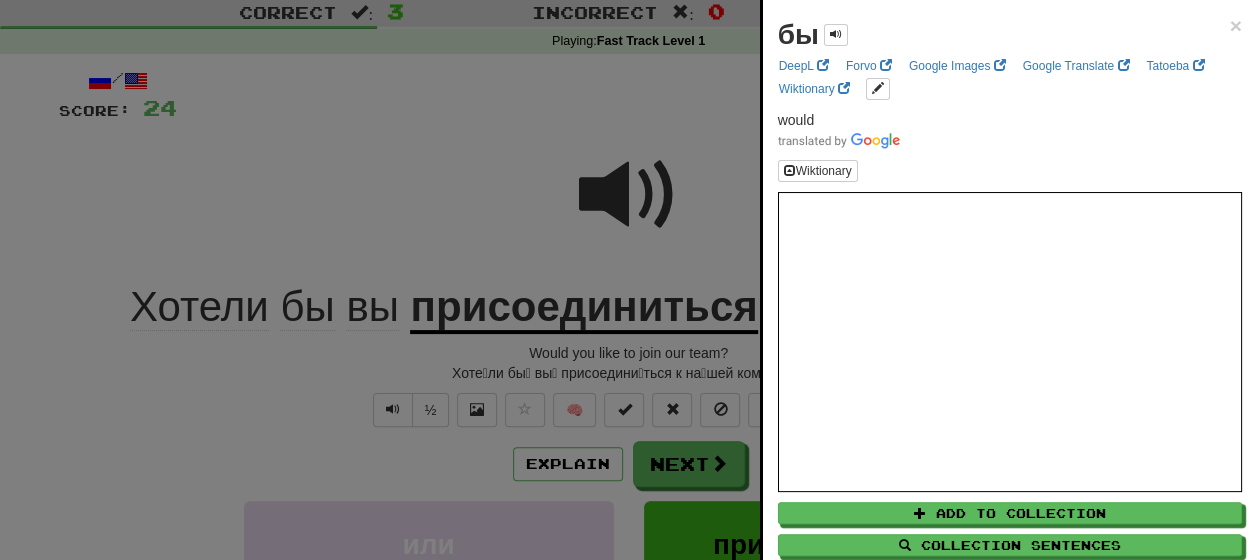 click at bounding box center [628, 280] 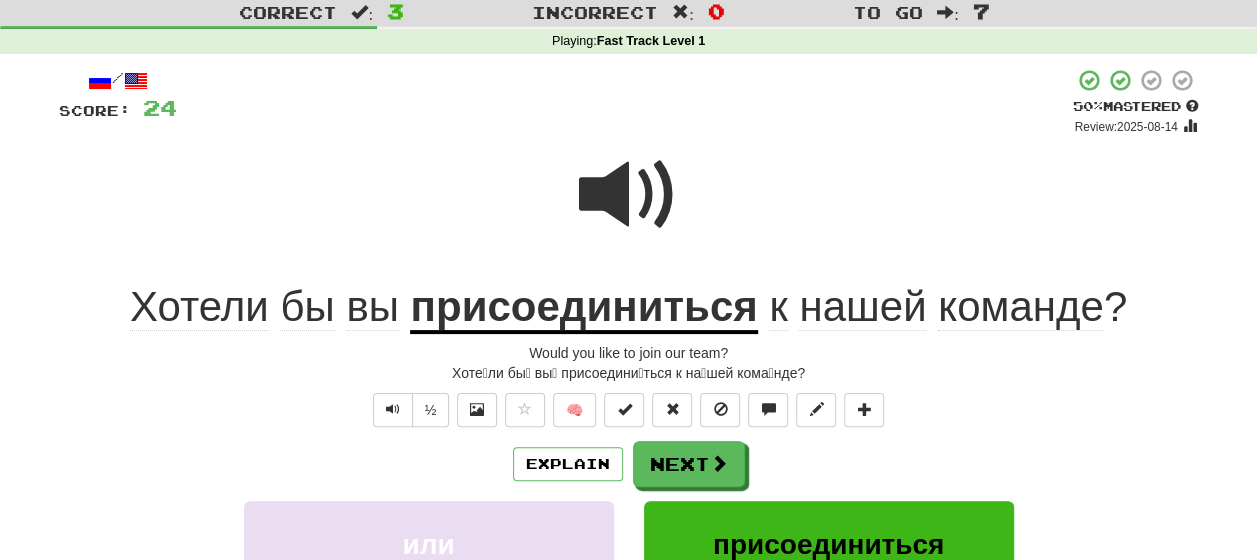 click on "вы" 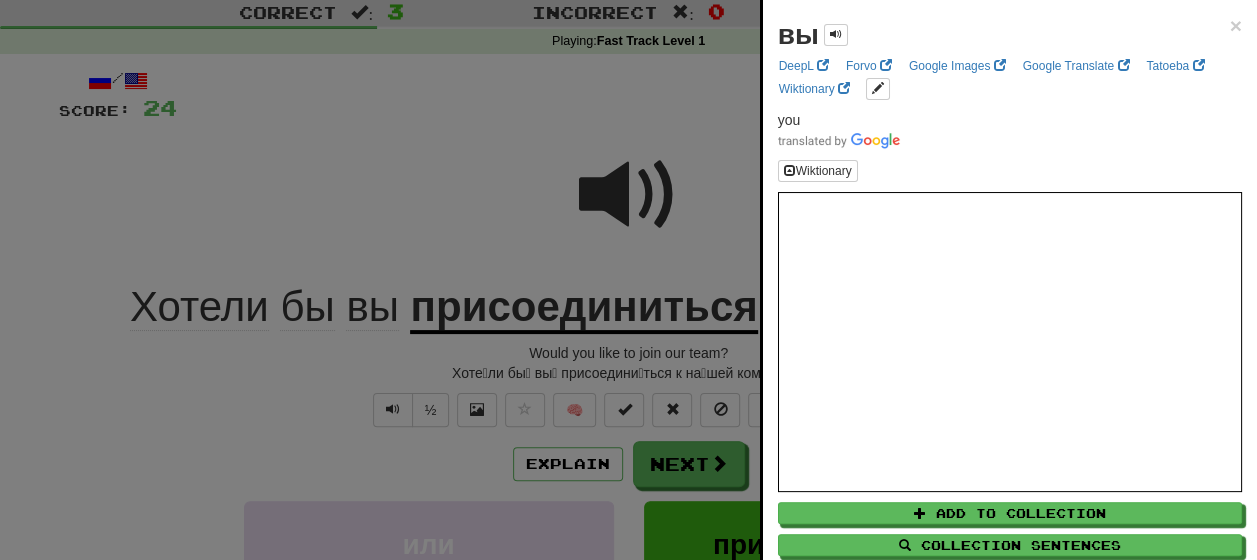 click at bounding box center [628, 280] 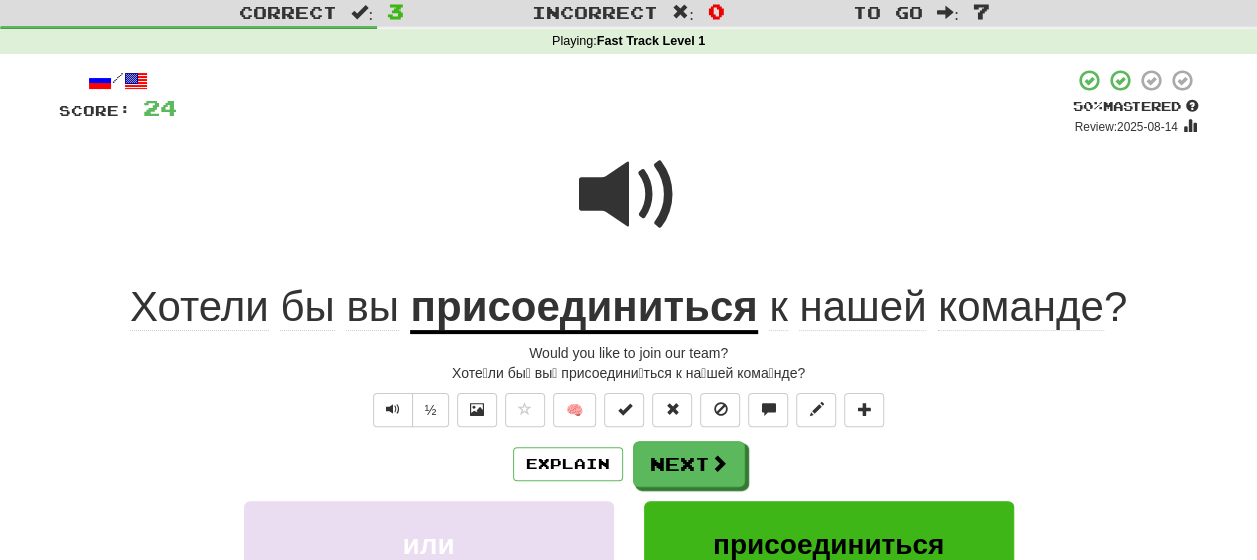 click on "присоединиться" at bounding box center [583, 308] 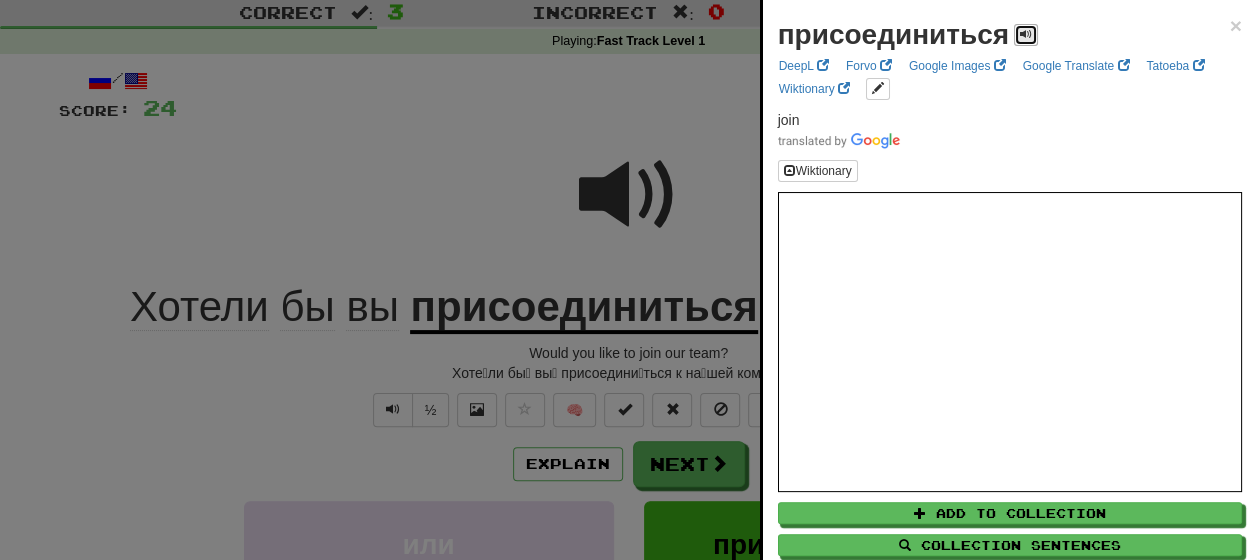 click at bounding box center (1026, 35) 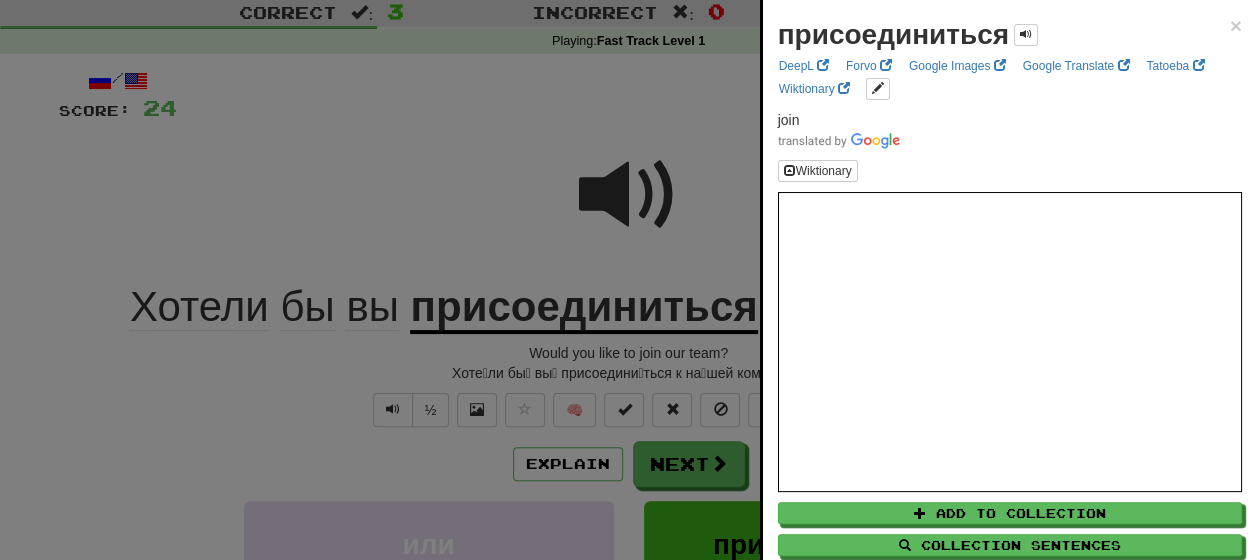 click at bounding box center [628, 280] 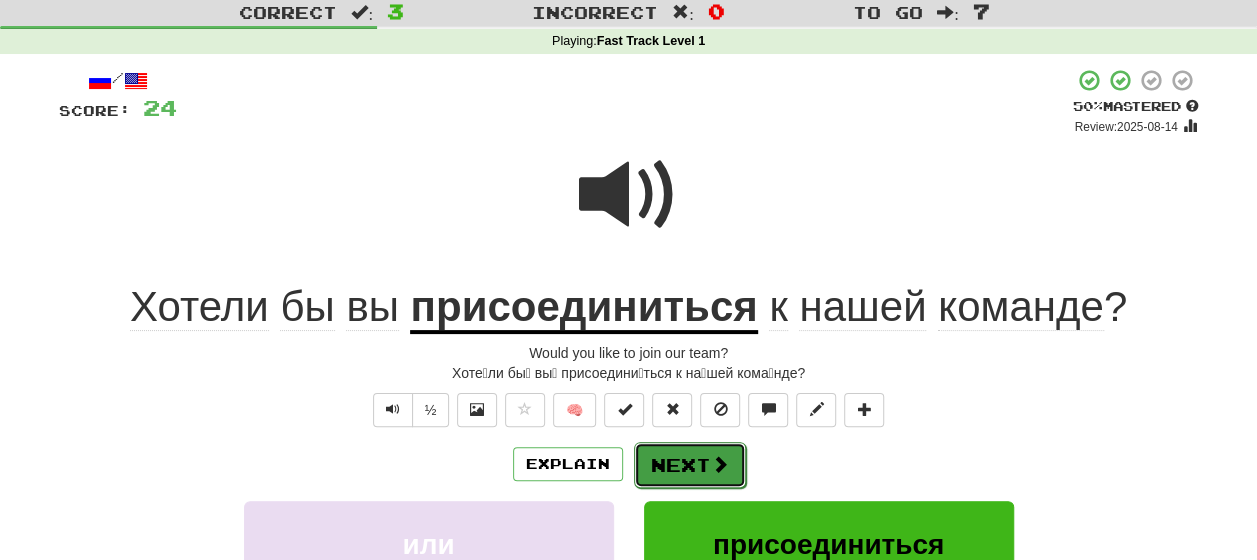 click on "Next" at bounding box center (690, 465) 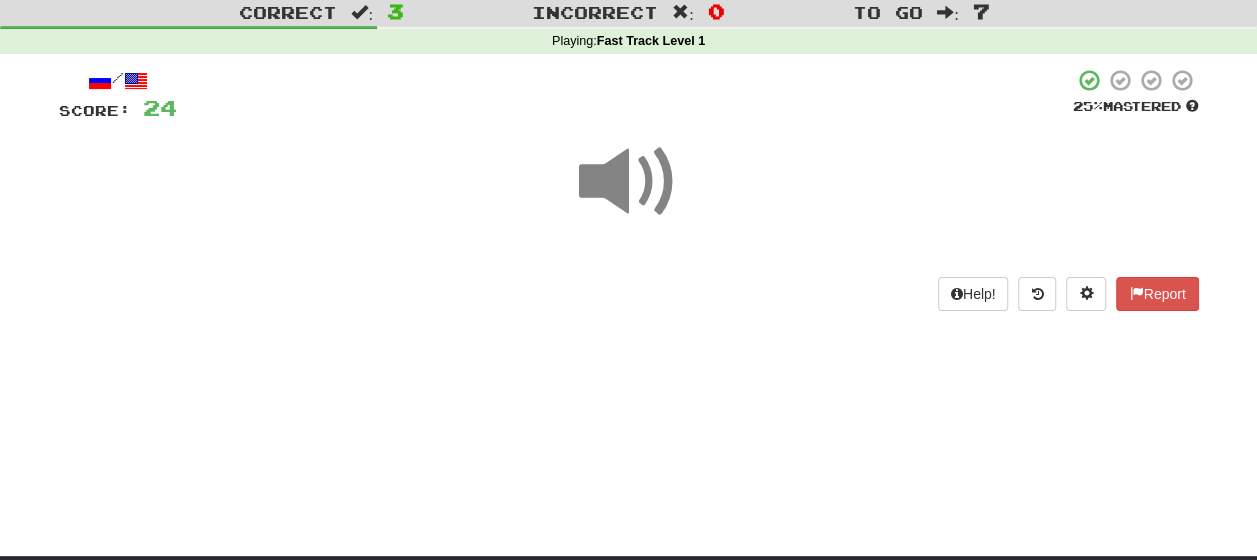 scroll, scrollTop: 33, scrollLeft: 0, axis: vertical 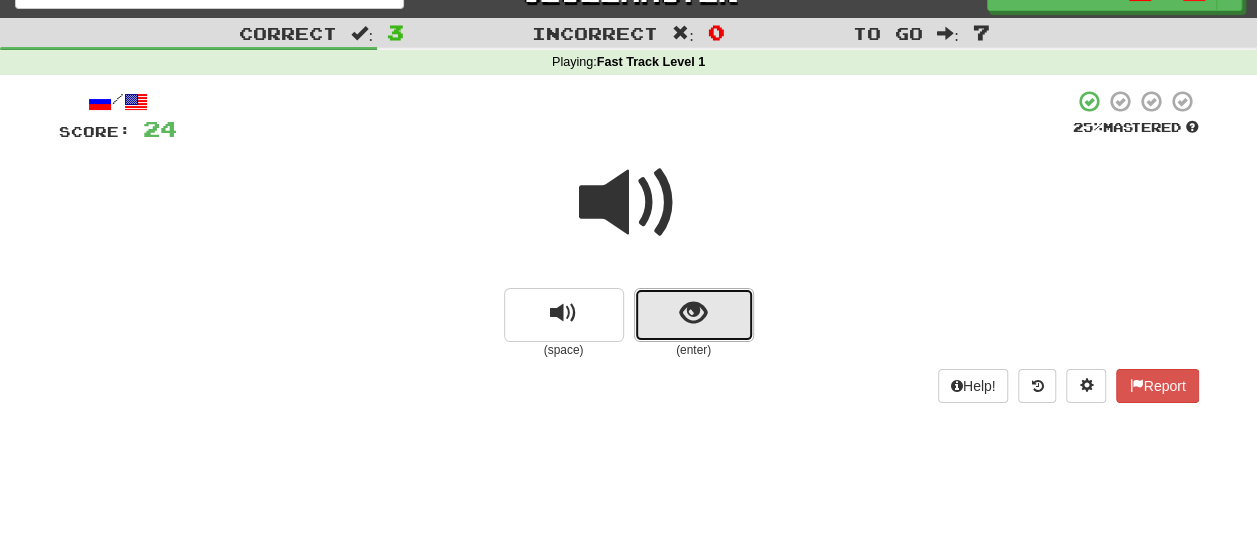 click at bounding box center (693, 313) 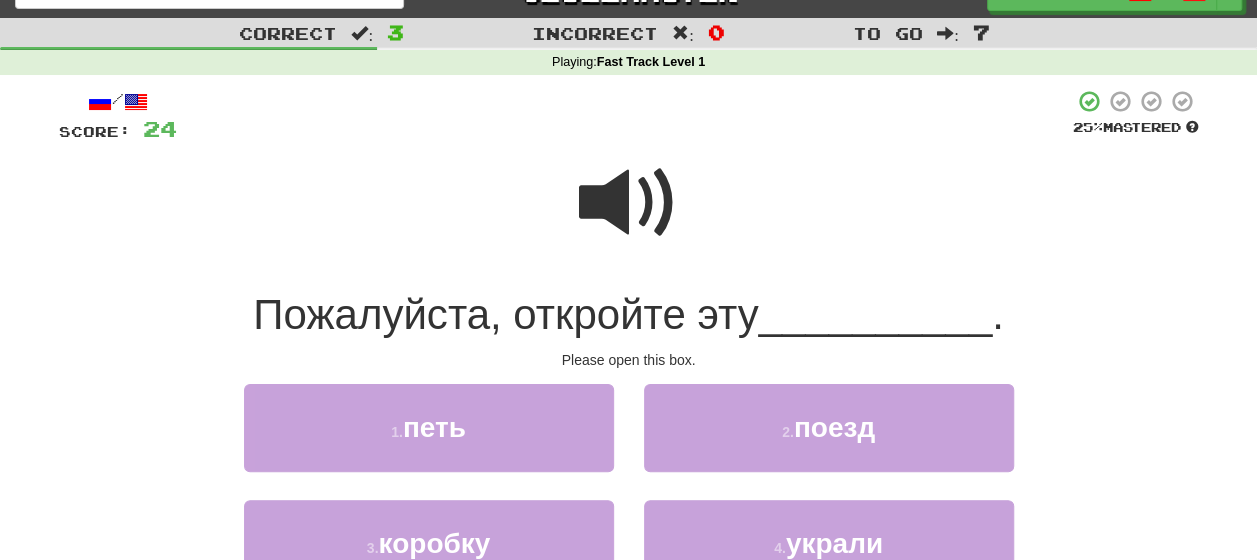 click at bounding box center [629, 203] 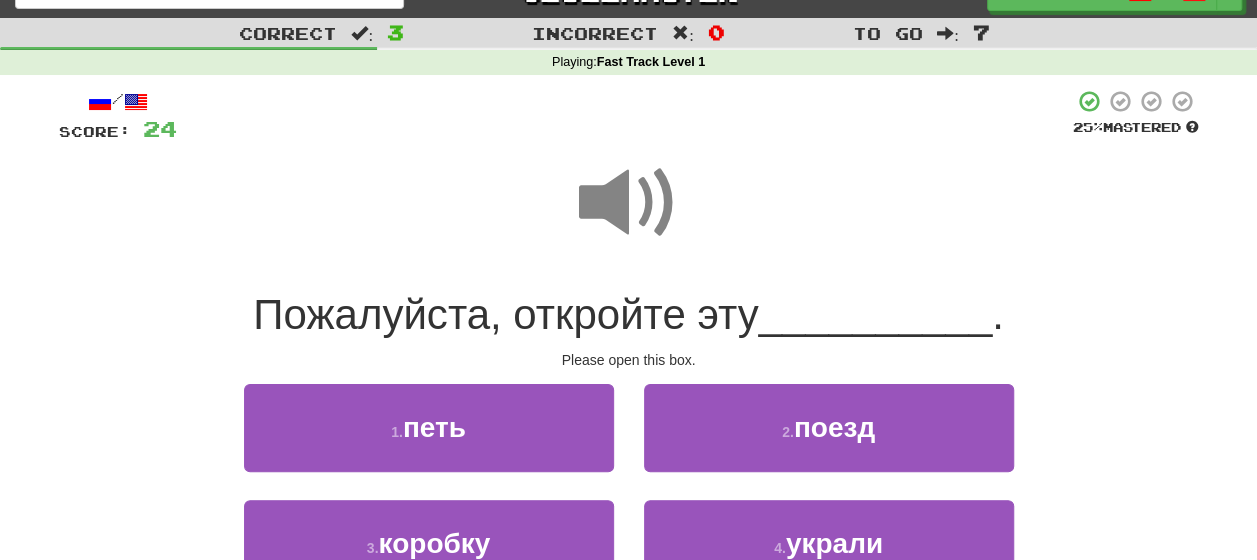 scroll, scrollTop: 133, scrollLeft: 0, axis: vertical 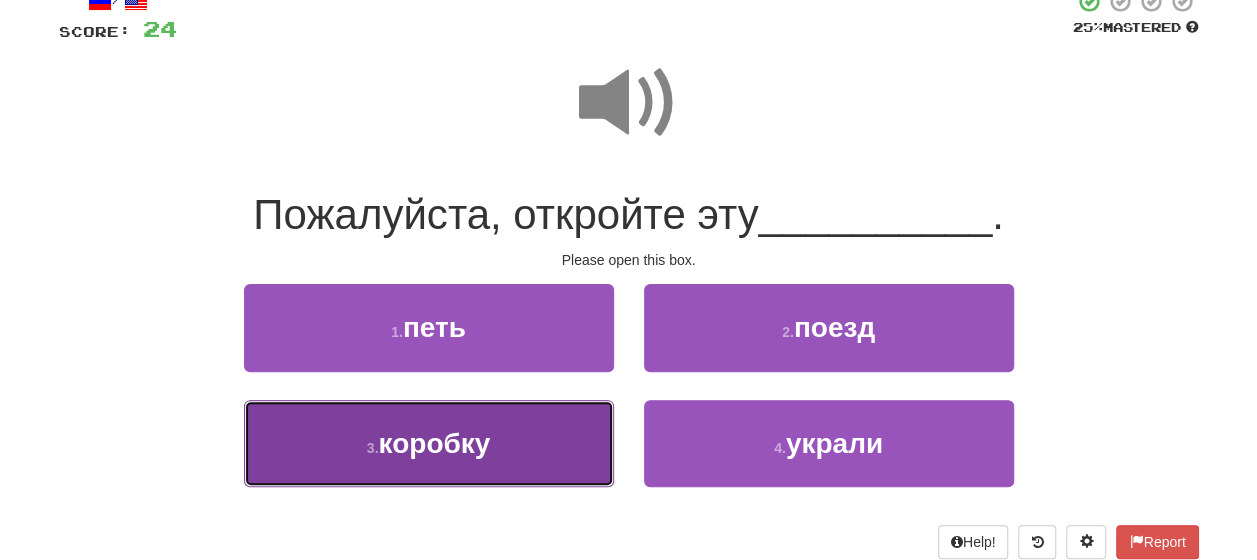 click on "коробку" at bounding box center (434, 443) 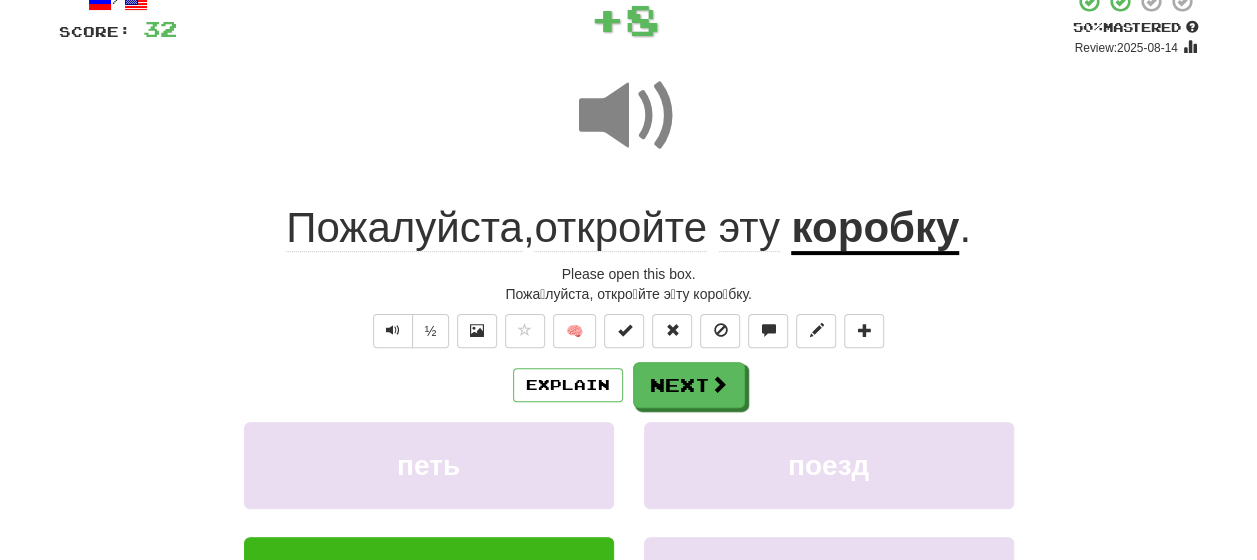 click on "Explain Next" at bounding box center (629, 385) 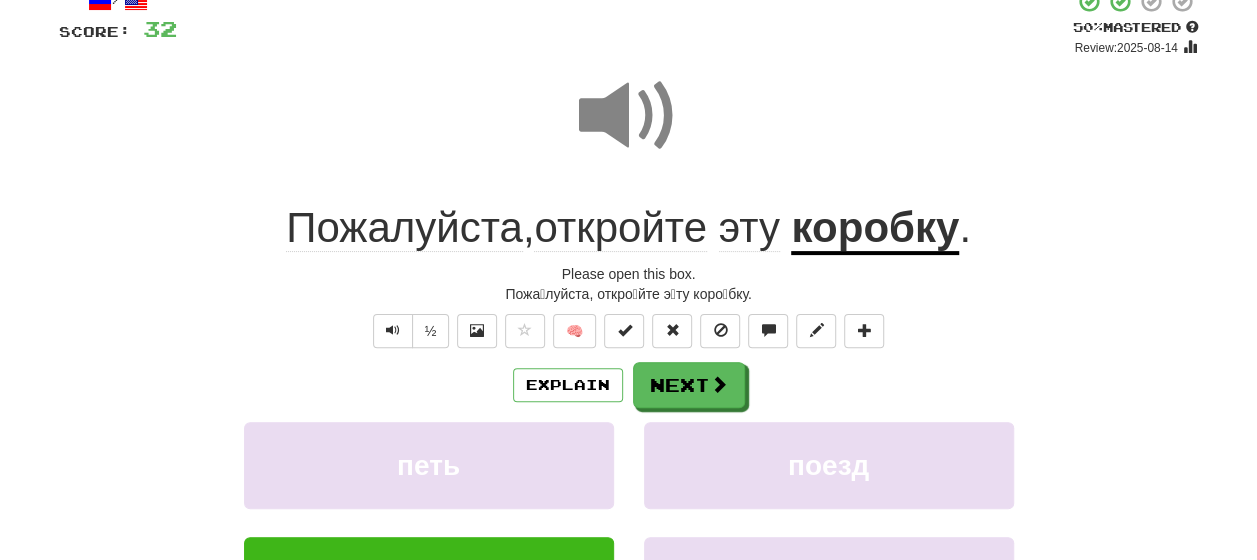 click on "откройте" 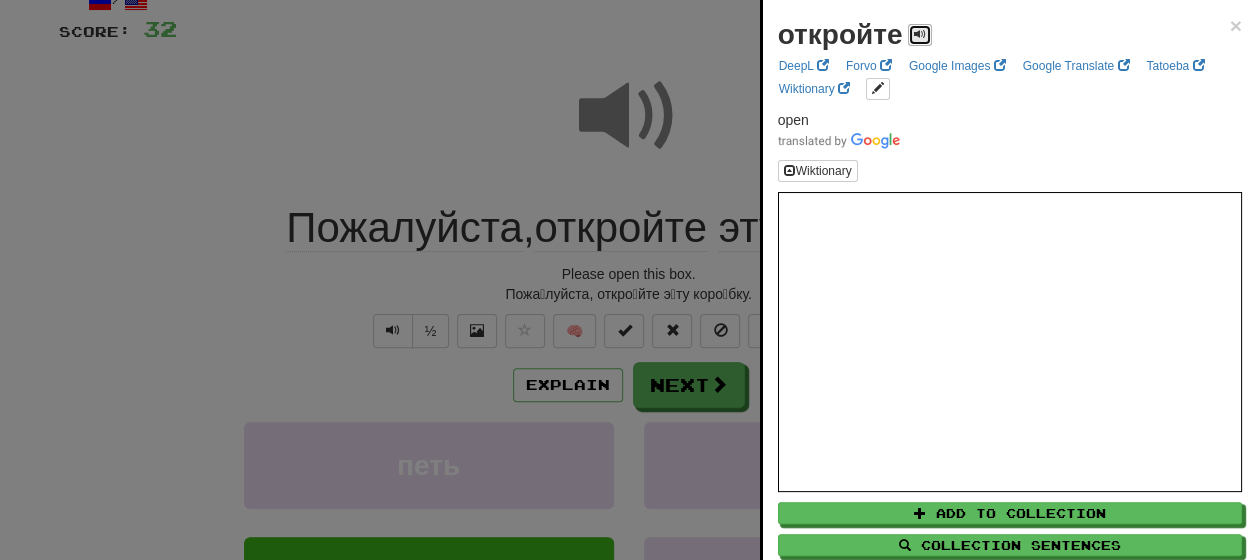 click at bounding box center [920, 35] 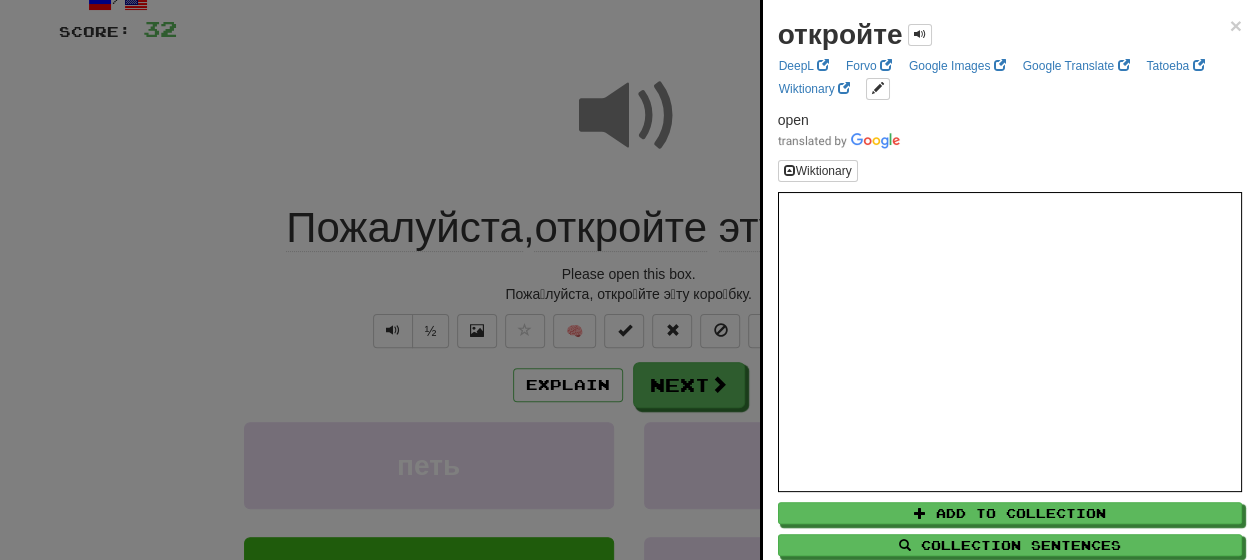 click at bounding box center (628, 280) 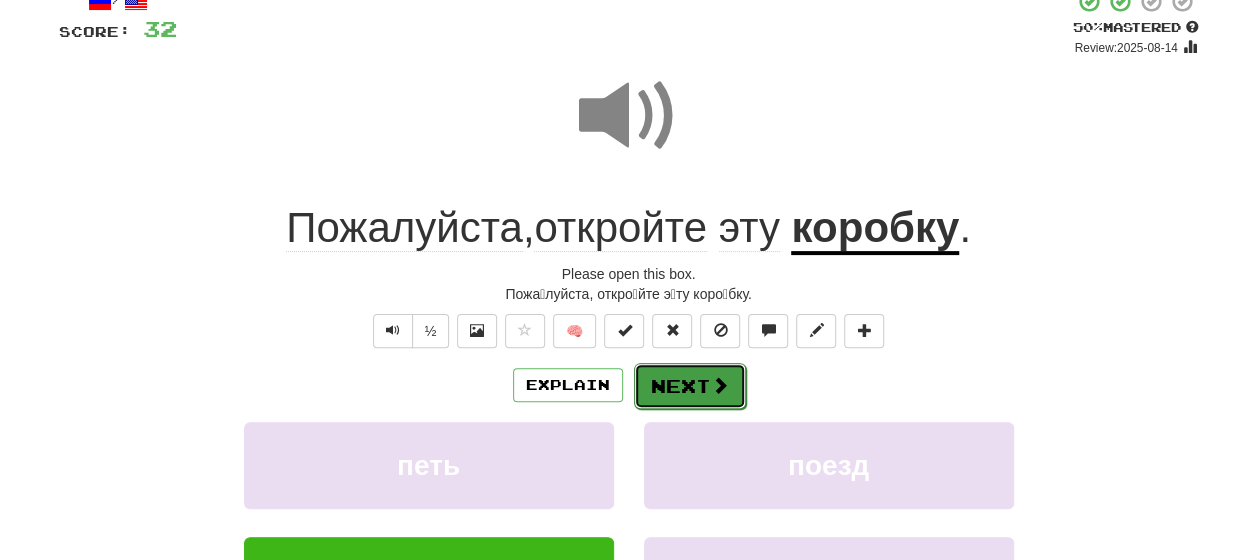 click on "Next" at bounding box center (690, 386) 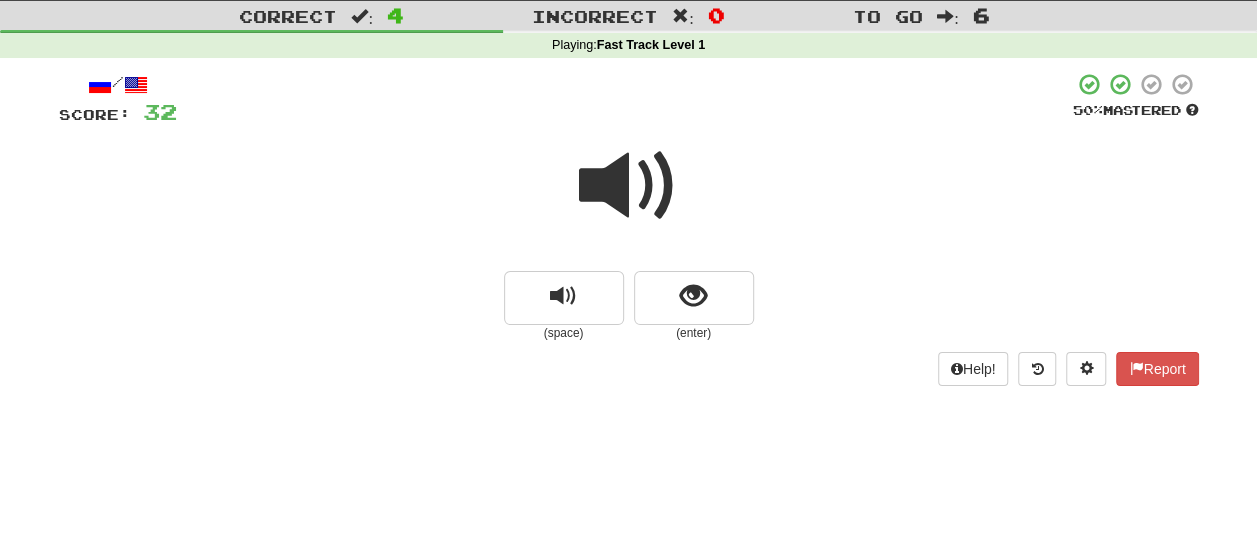 scroll, scrollTop: 48, scrollLeft: 0, axis: vertical 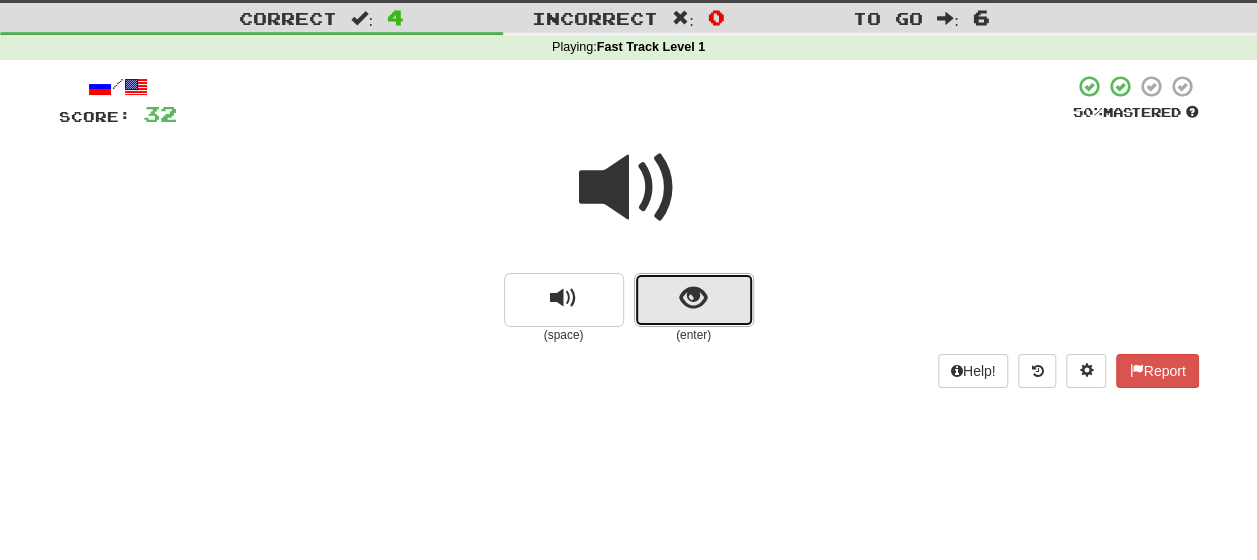 click at bounding box center (693, 298) 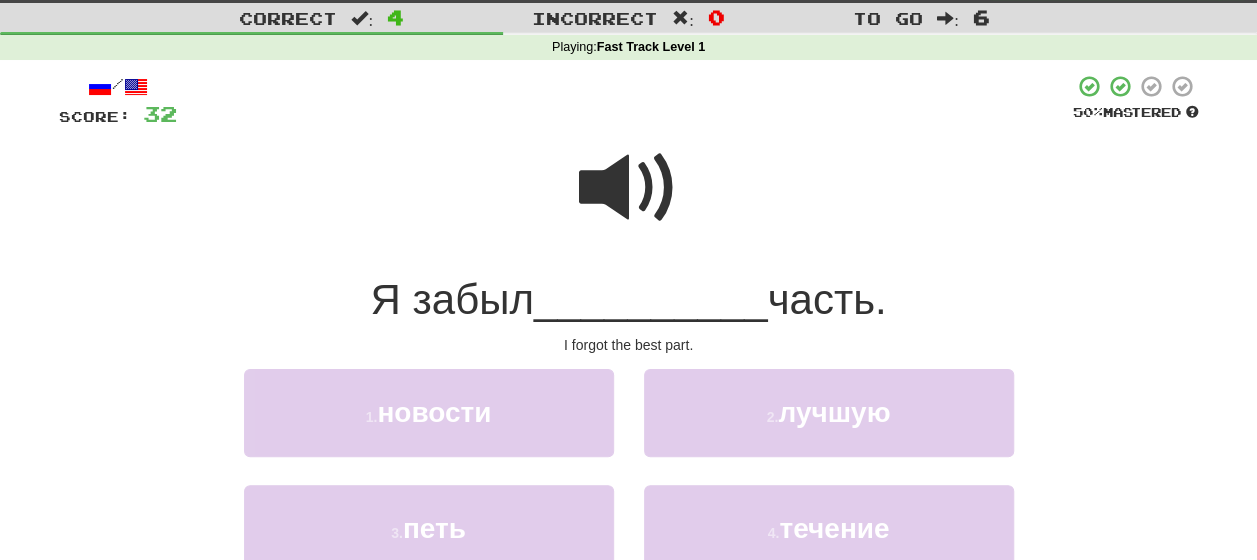 click at bounding box center (629, 188) 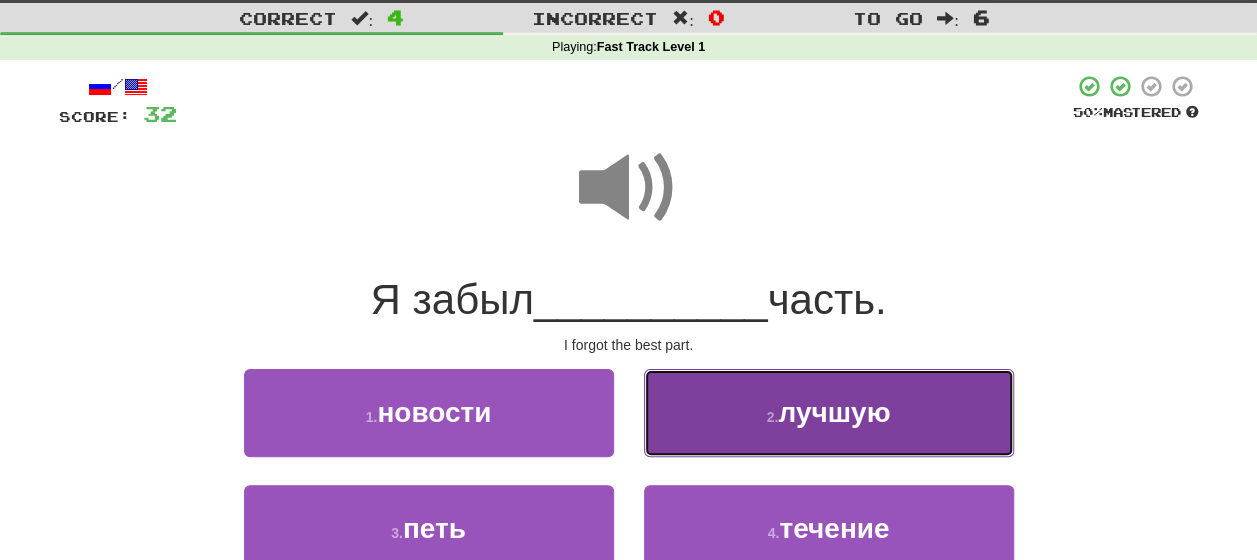 click on "2 .  лучшую" at bounding box center [829, 412] 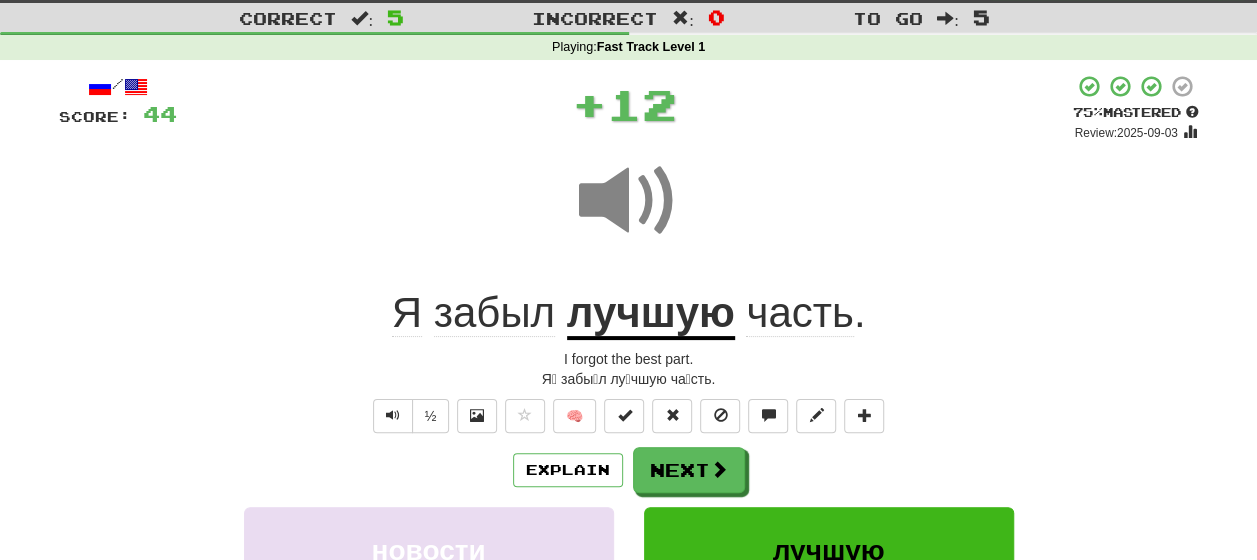 click on "Explain Next" at bounding box center (629, 470) 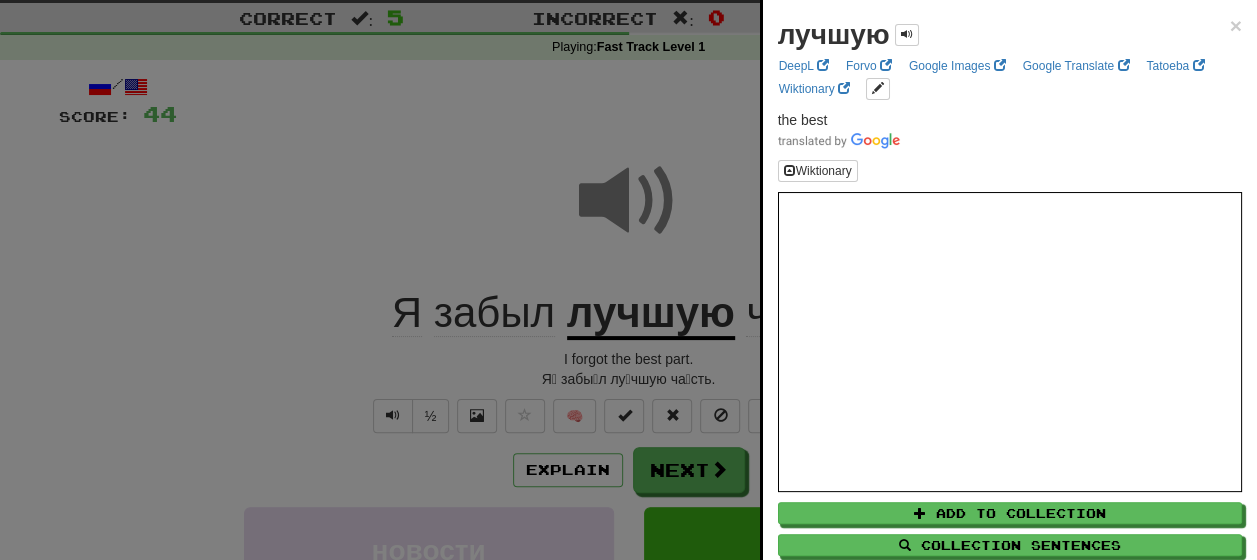 click at bounding box center [628, 280] 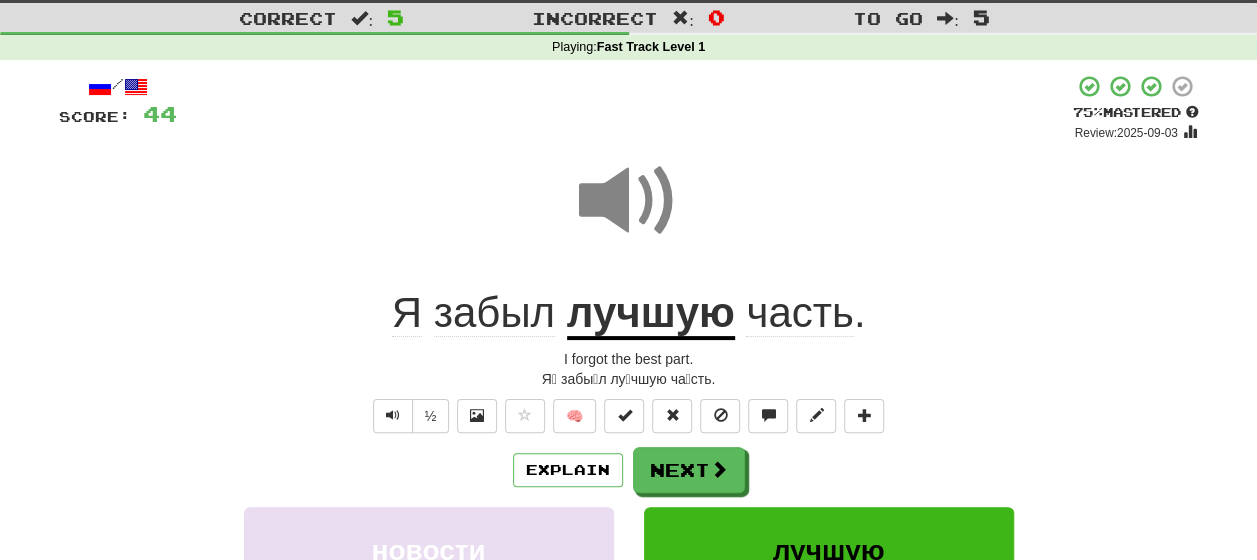 click on "забыл" 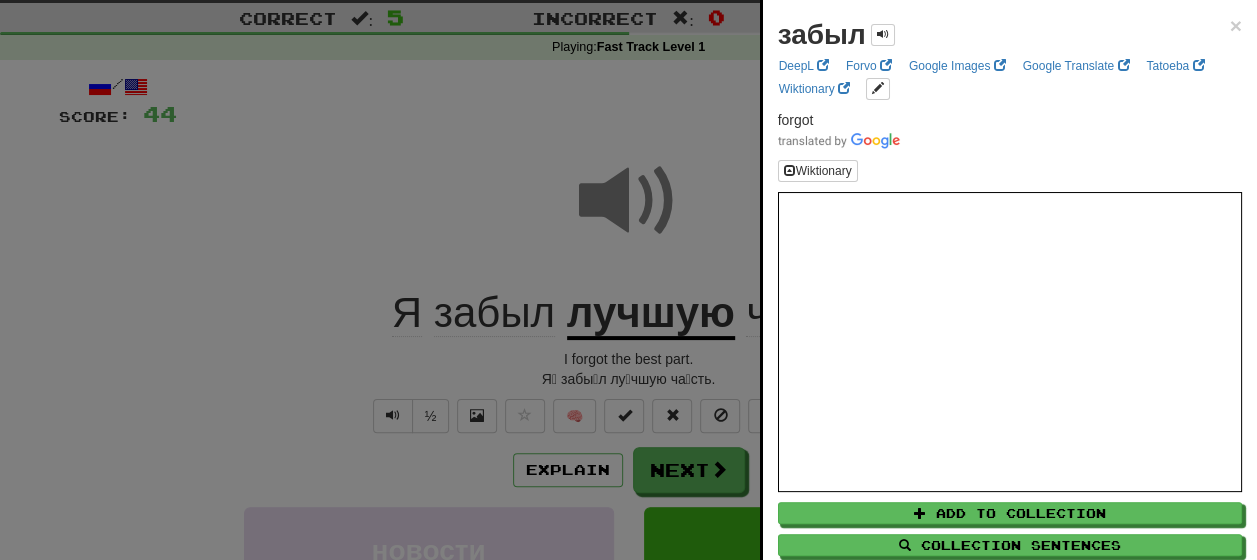 click at bounding box center [628, 280] 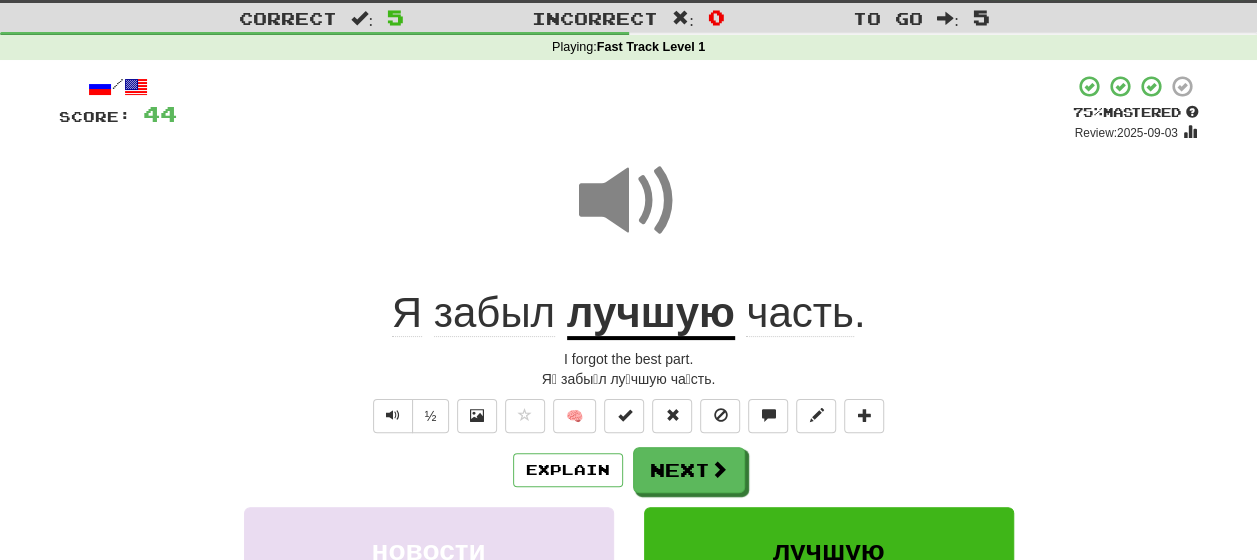 click on "часть" at bounding box center [799, 313] 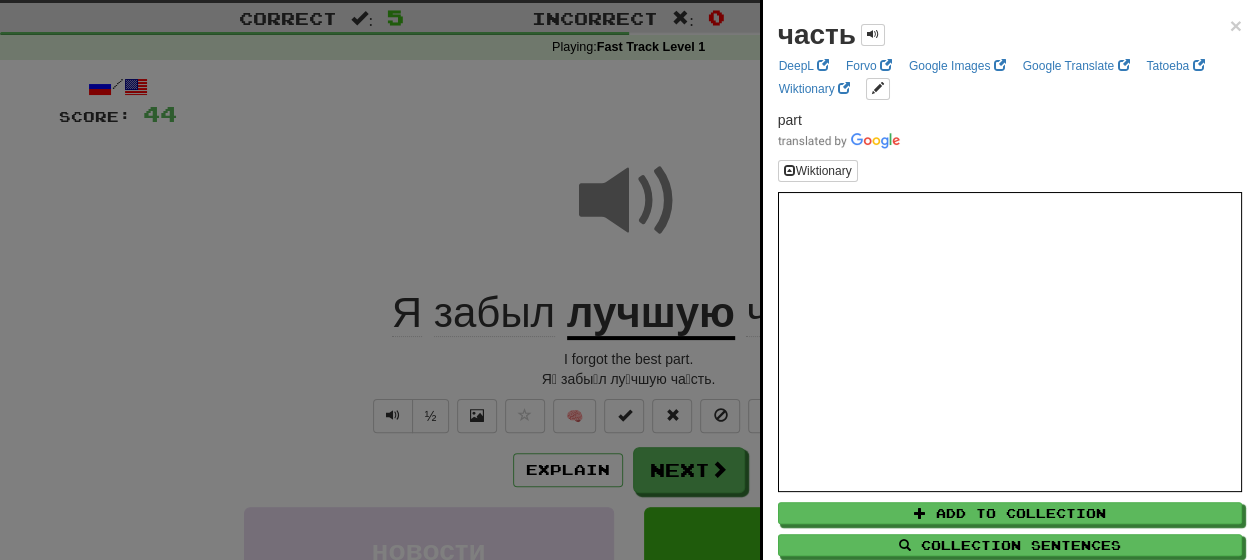 click at bounding box center (628, 280) 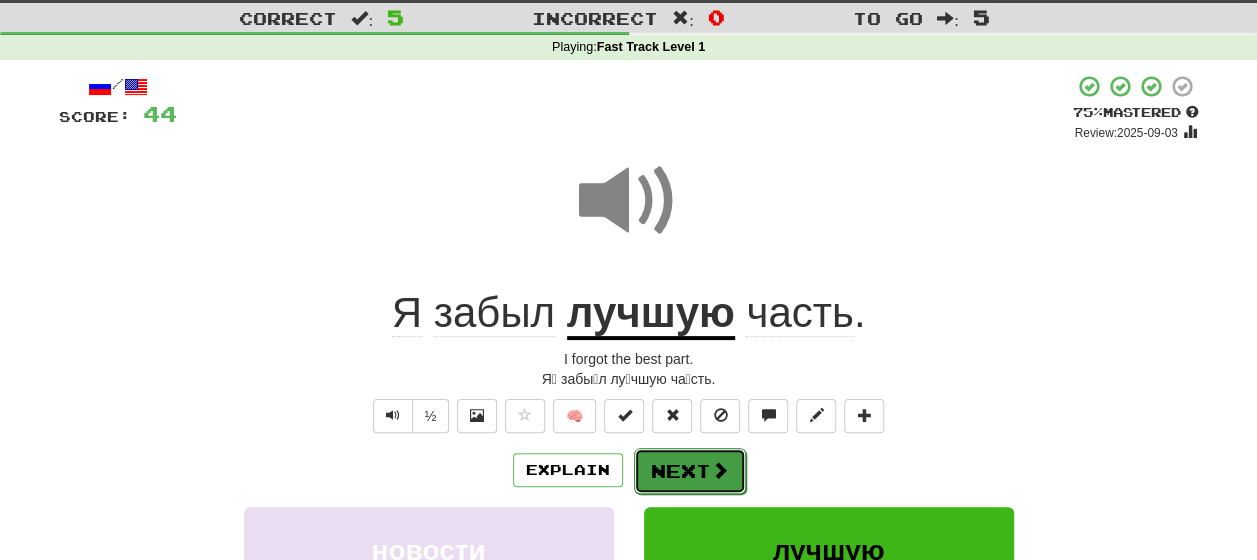 click on "Next" at bounding box center [690, 471] 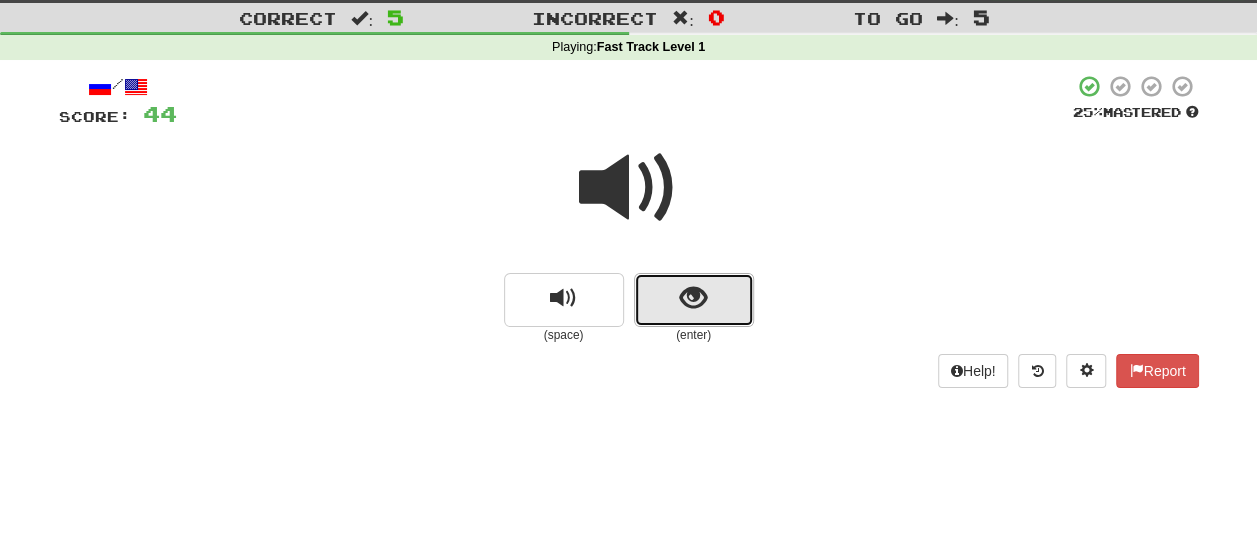 click at bounding box center (693, 298) 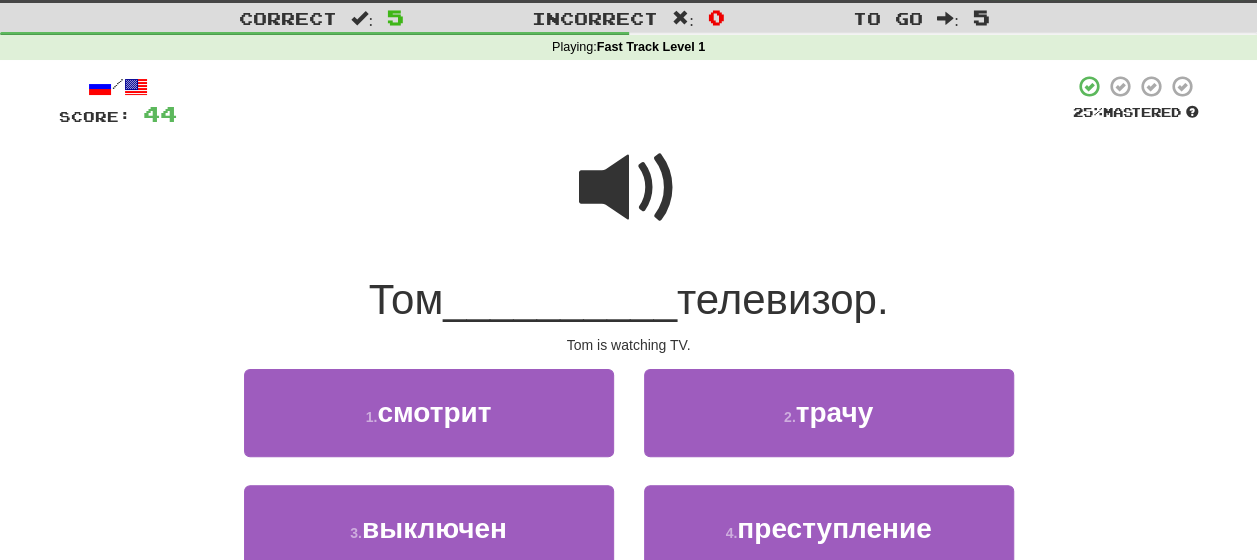 click at bounding box center (629, 188) 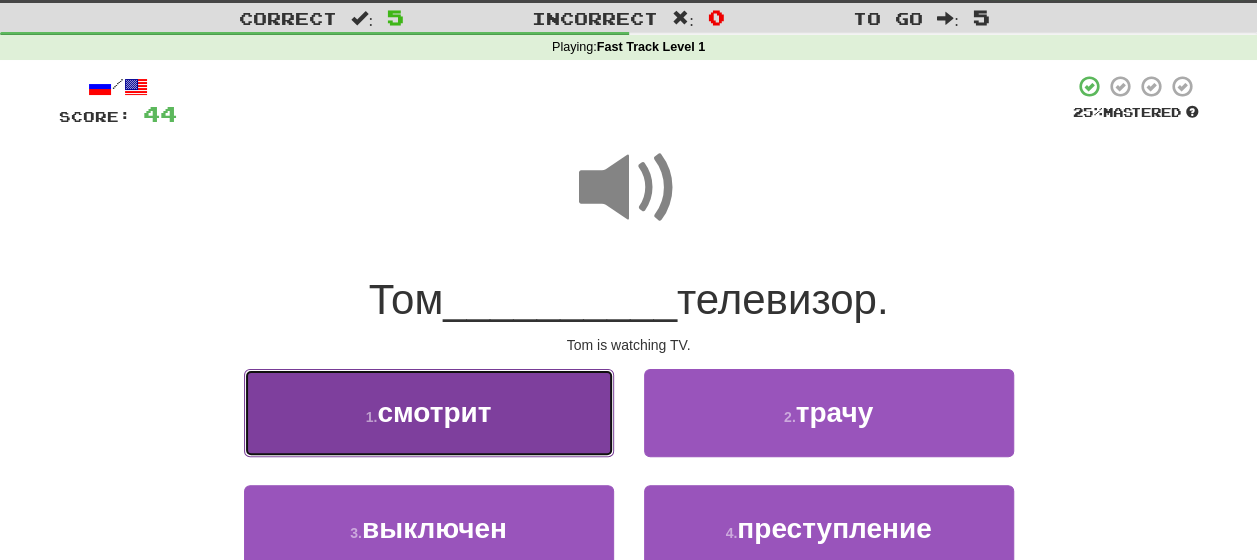 click on "смотрит" at bounding box center (434, 412) 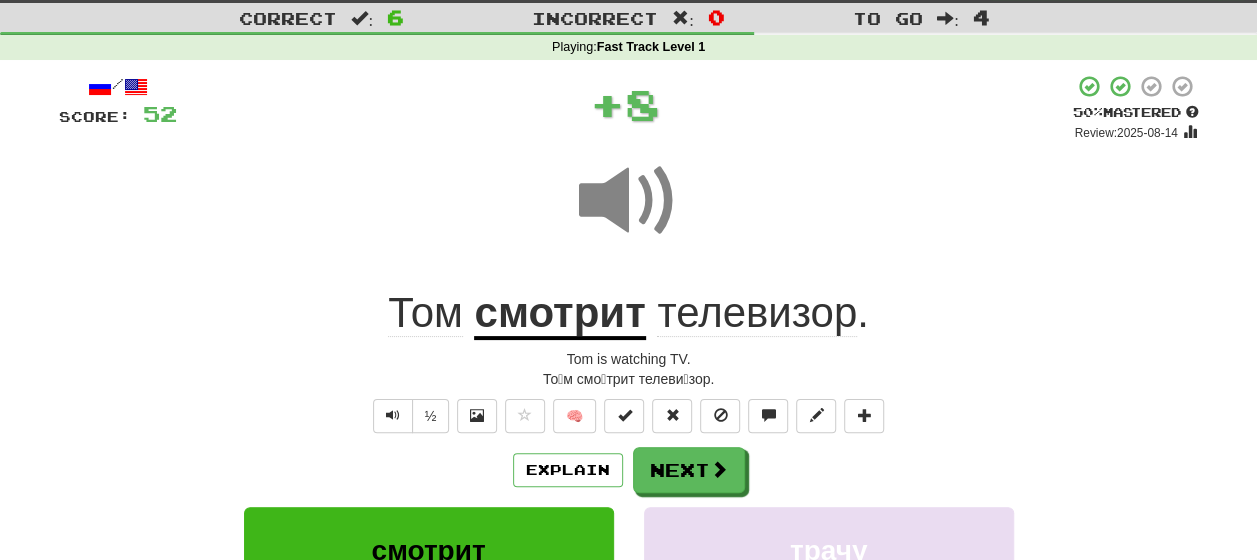 click on "Explain Next" at bounding box center (629, 470) 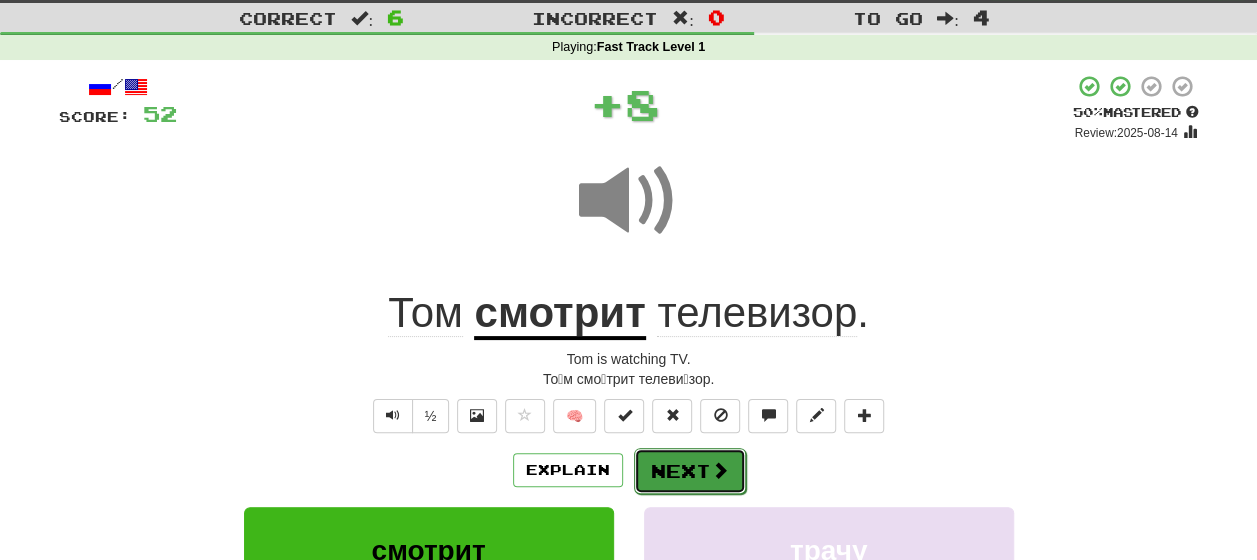 click on "Next" at bounding box center (690, 471) 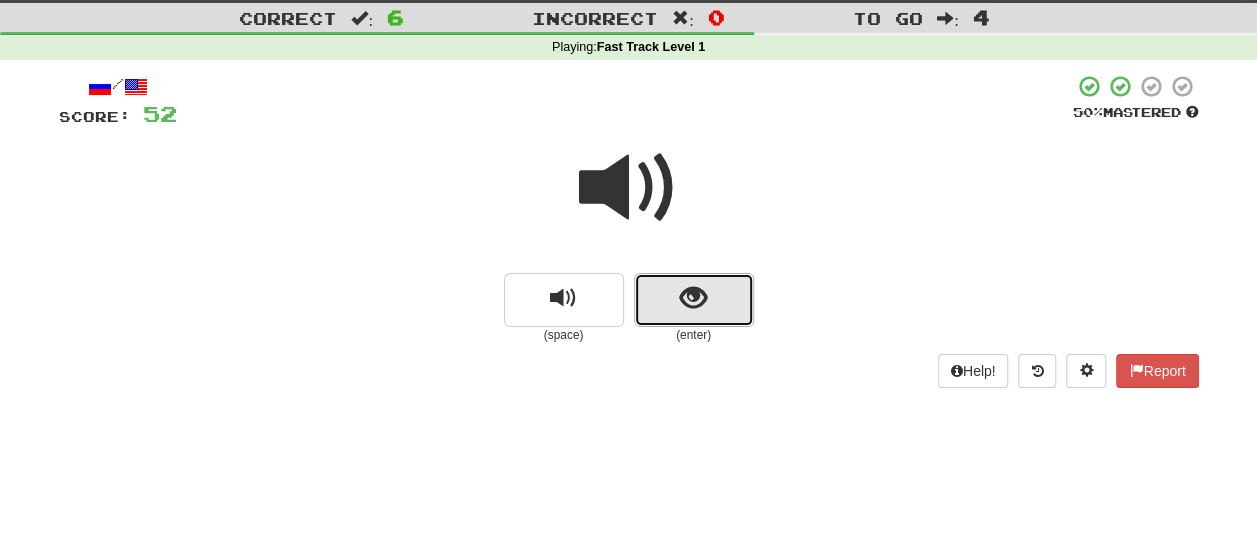 click at bounding box center (694, 300) 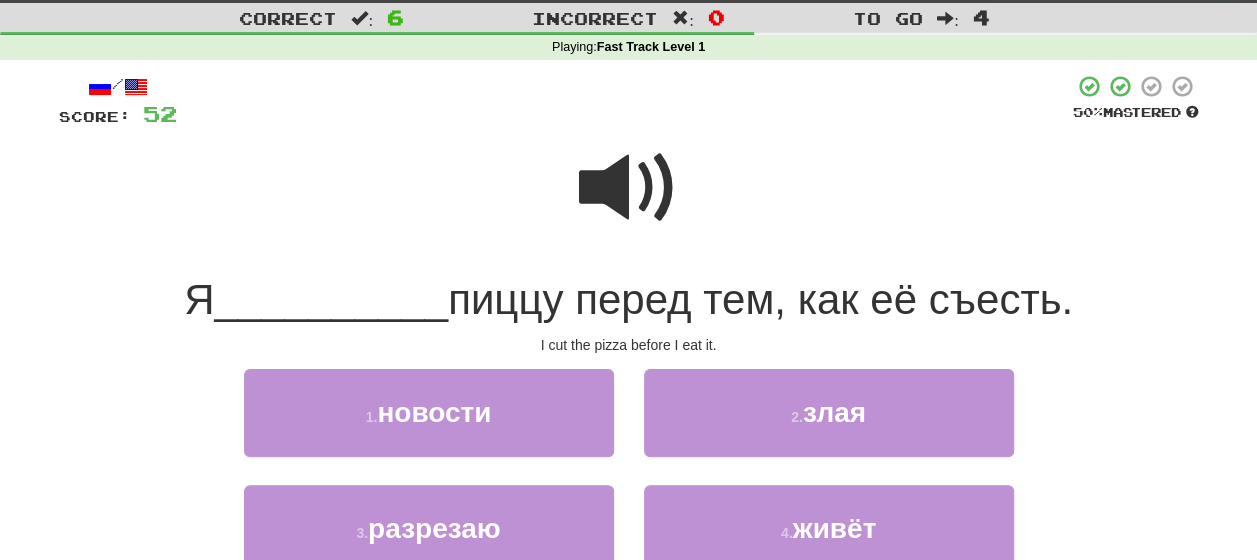 click at bounding box center (629, 188) 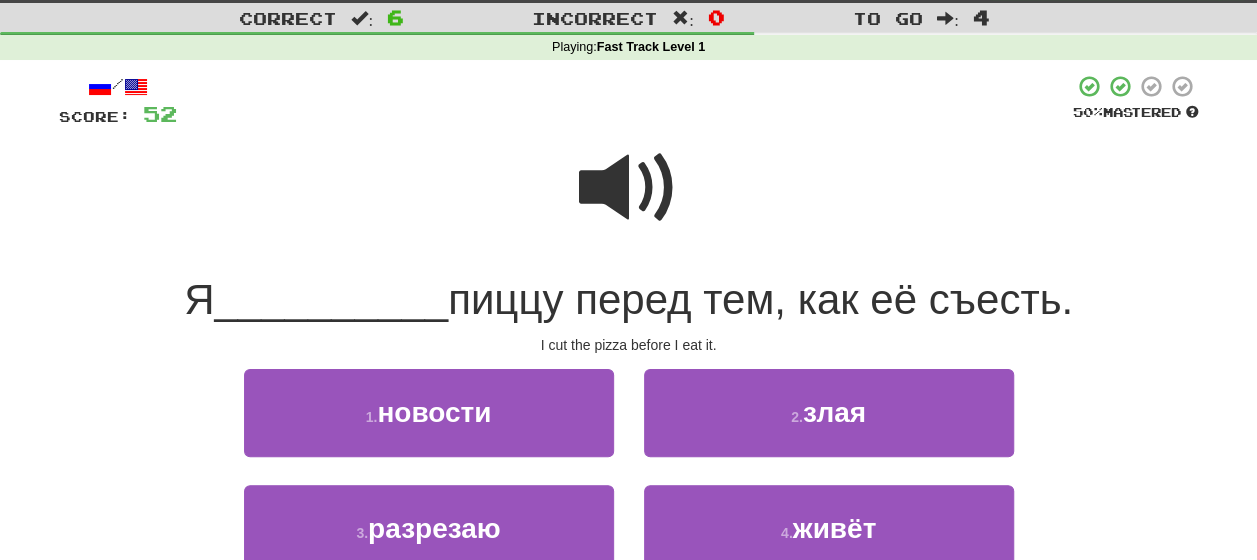 click at bounding box center [629, 188] 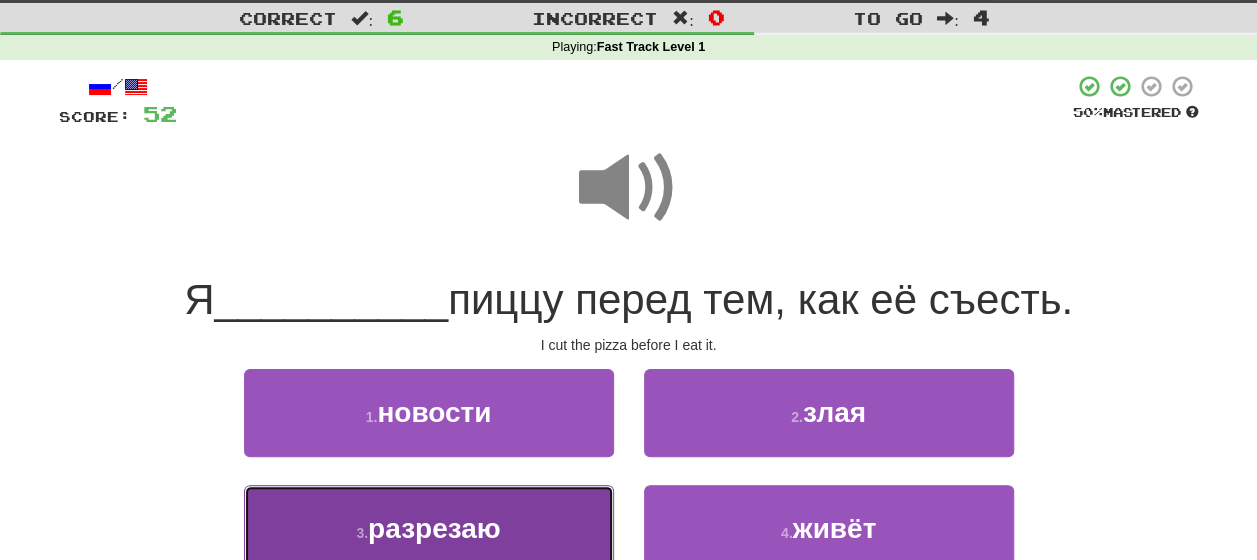 click on "3 .  разрезаю" at bounding box center (429, 528) 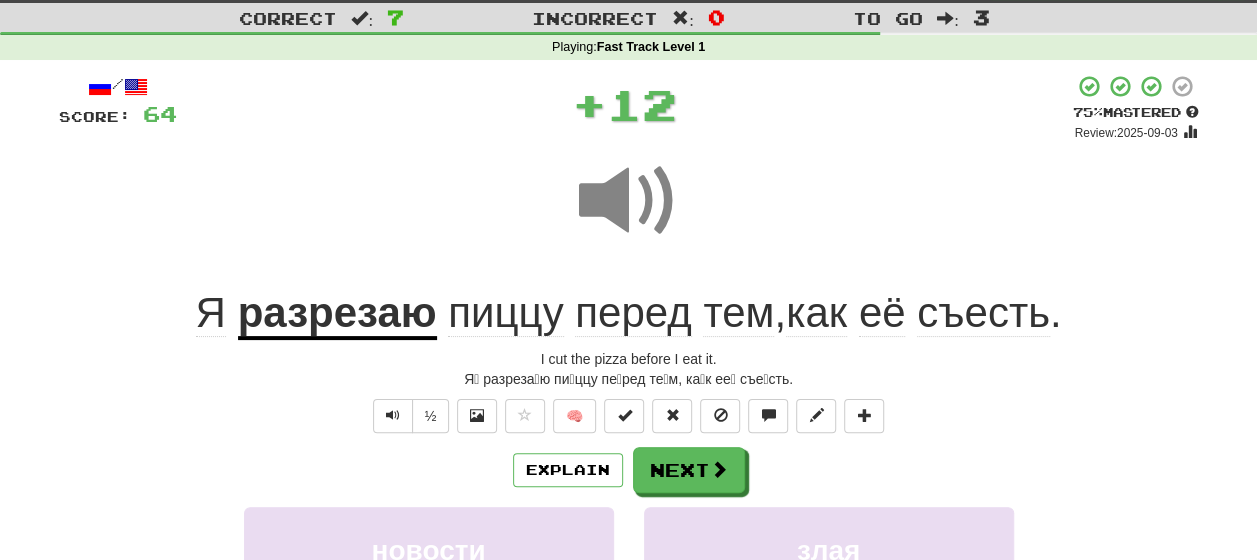 click on "разрезаю" at bounding box center [337, 314] 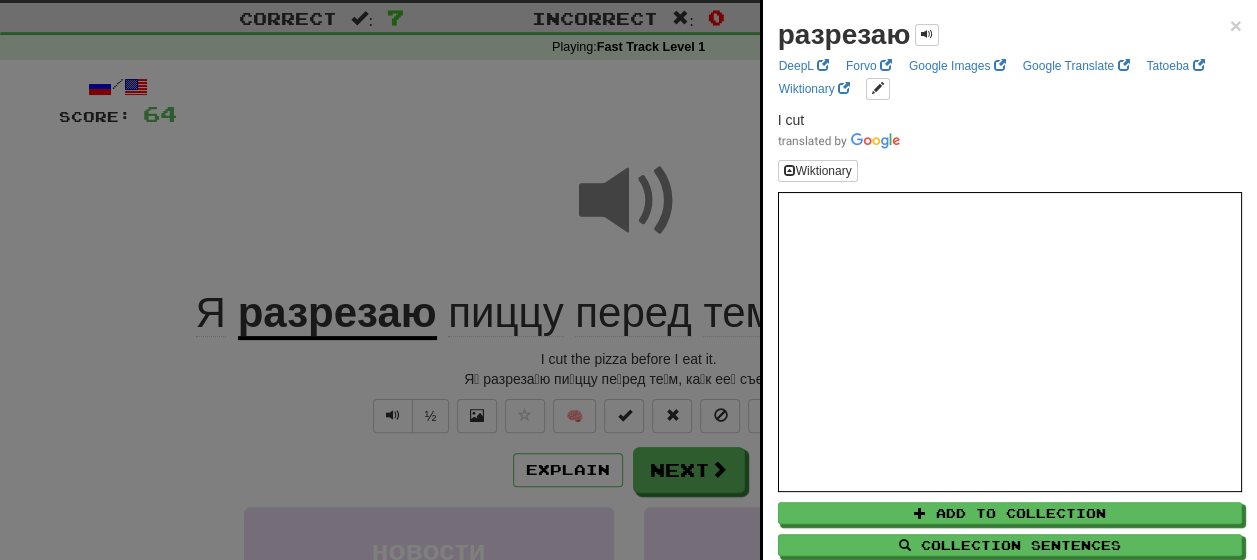 click at bounding box center [628, 280] 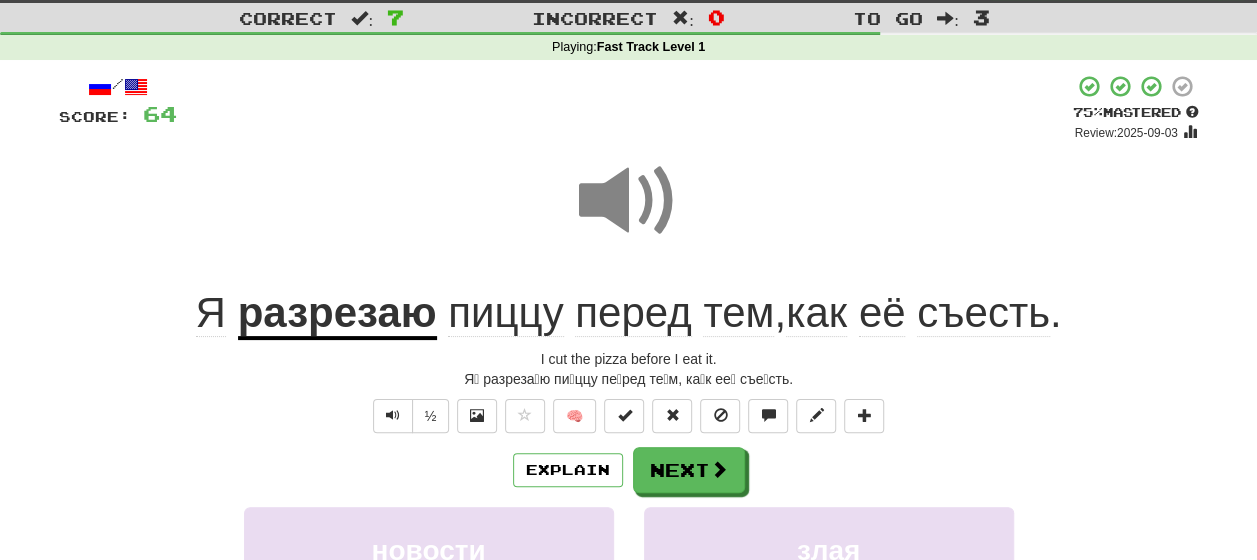 click on "пиццу" at bounding box center (505, 313) 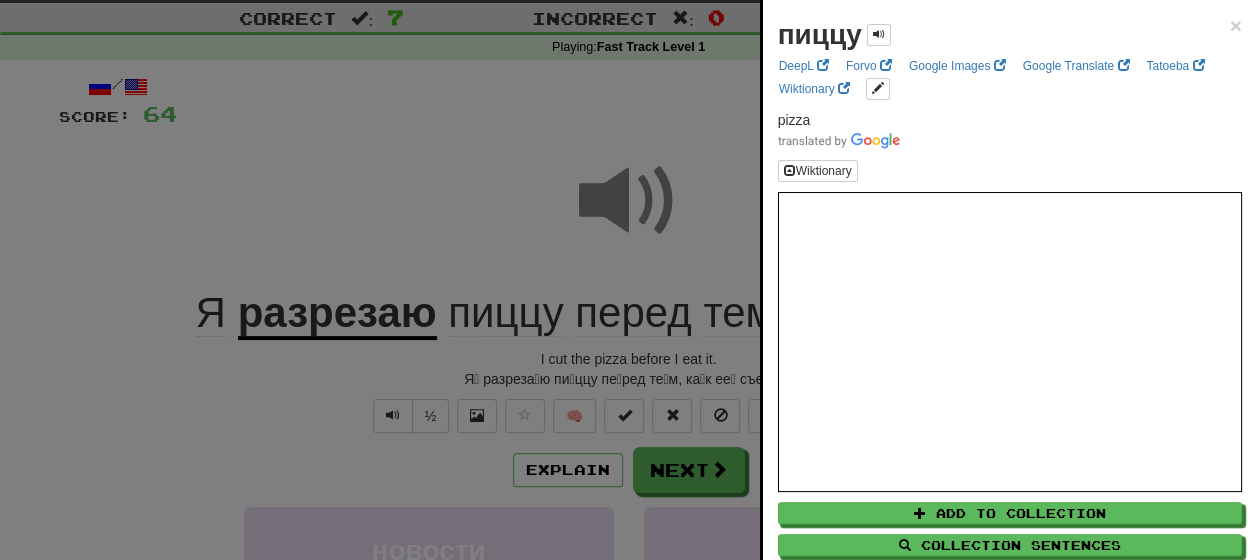 click at bounding box center [628, 280] 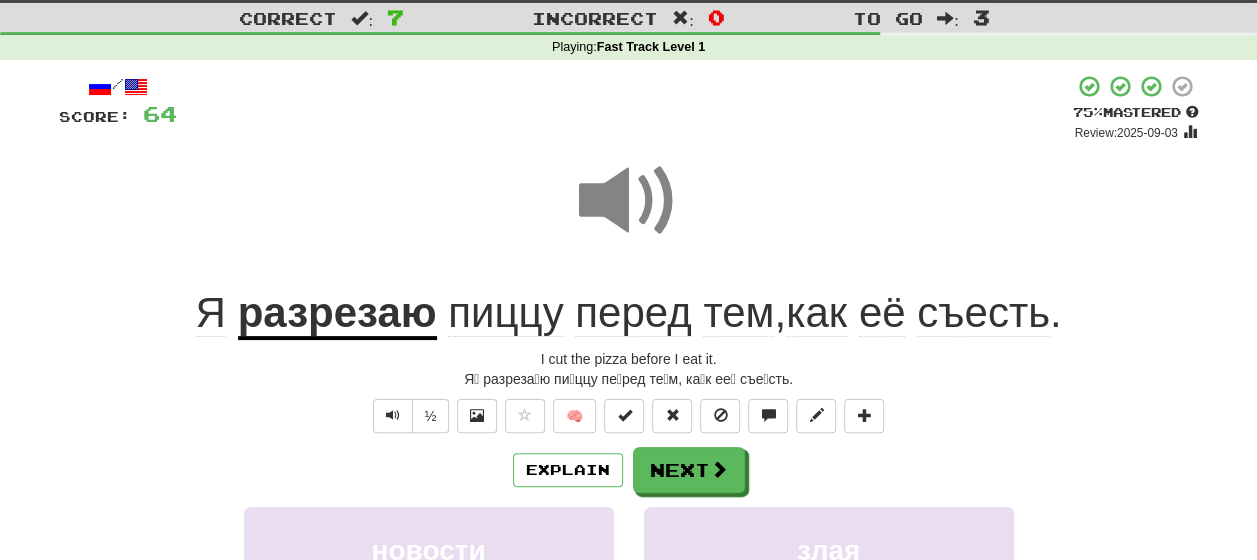 click on "перед" at bounding box center (633, 313) 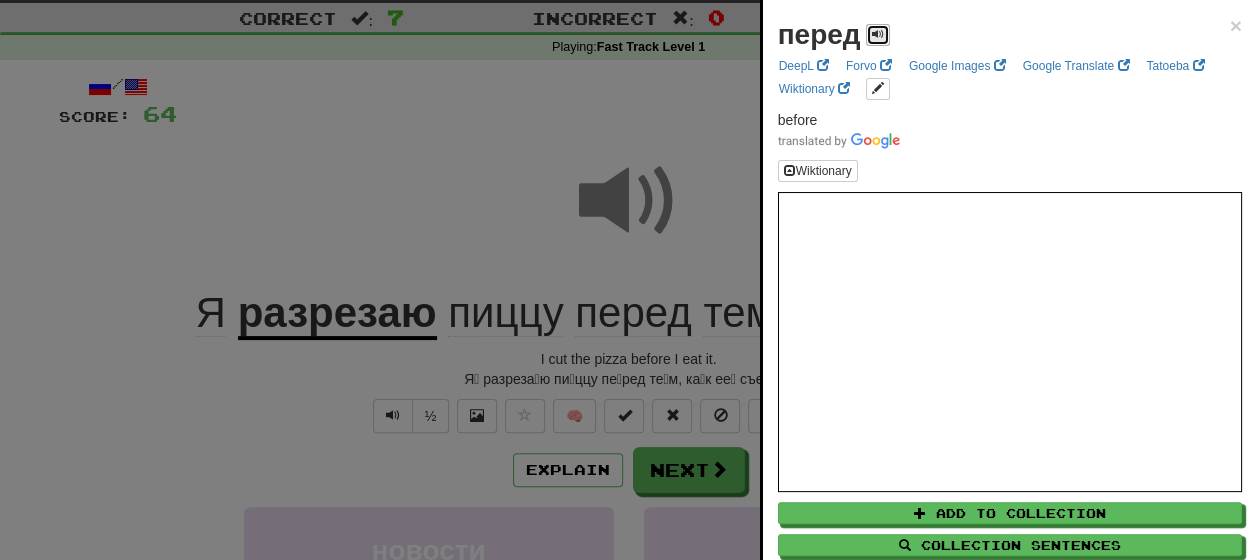 click at bounding box center [878, 34] 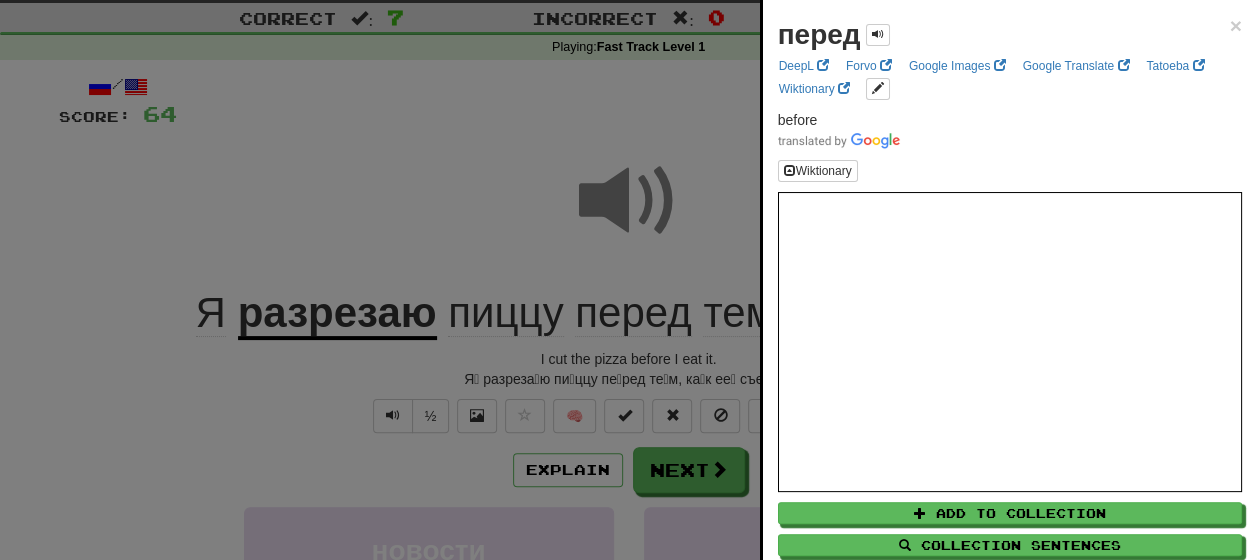 click at bounding box center (628, 280) 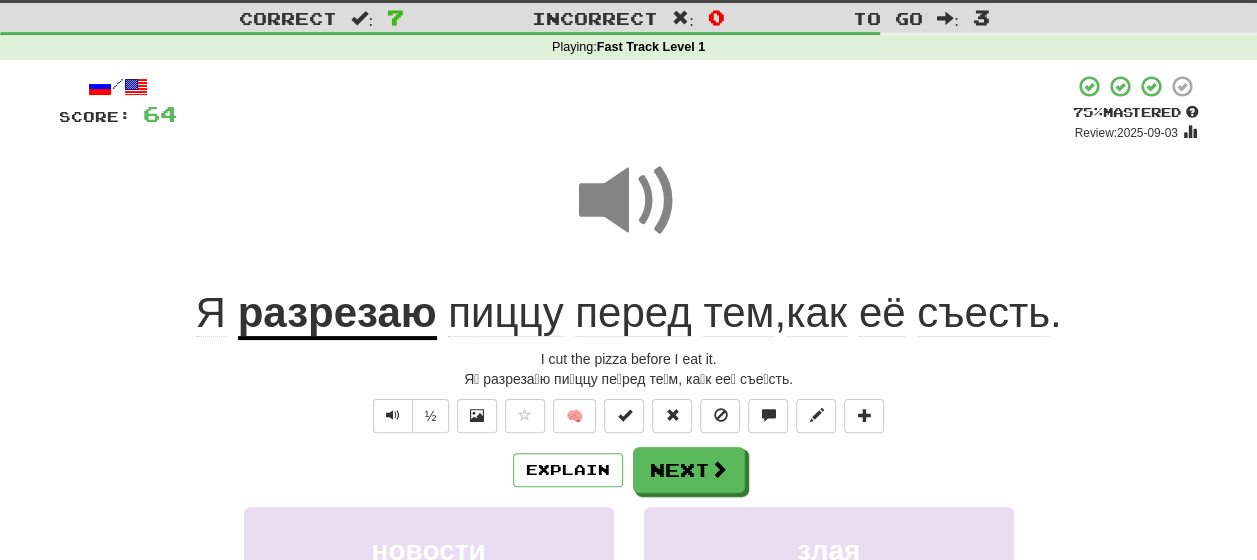 click on "тем" at bounding box center [738, 313] 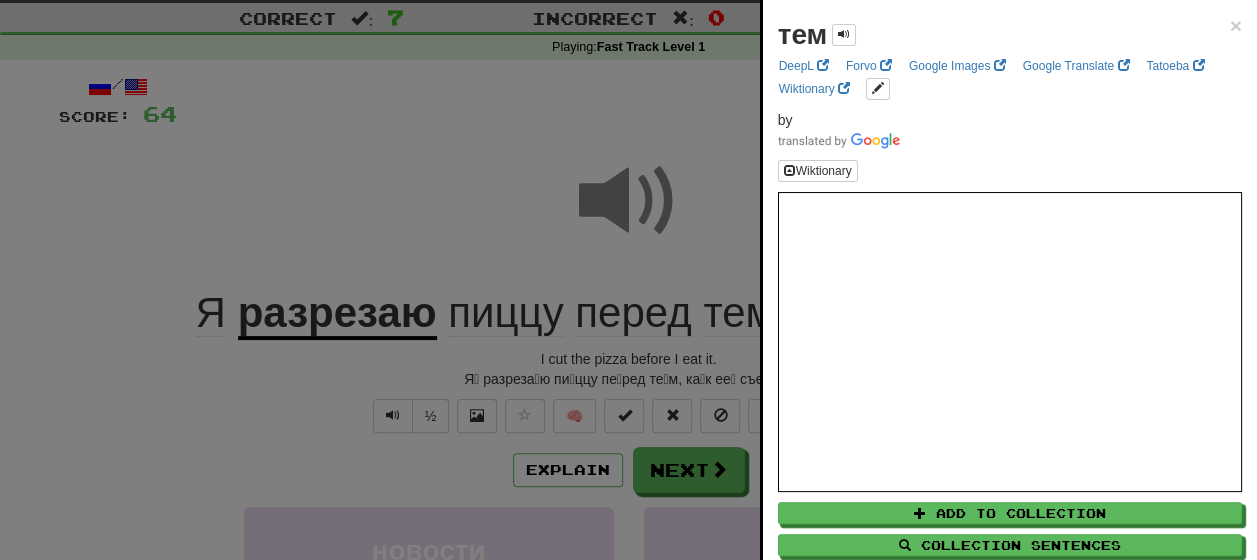 click at bounding box center [628, 280] 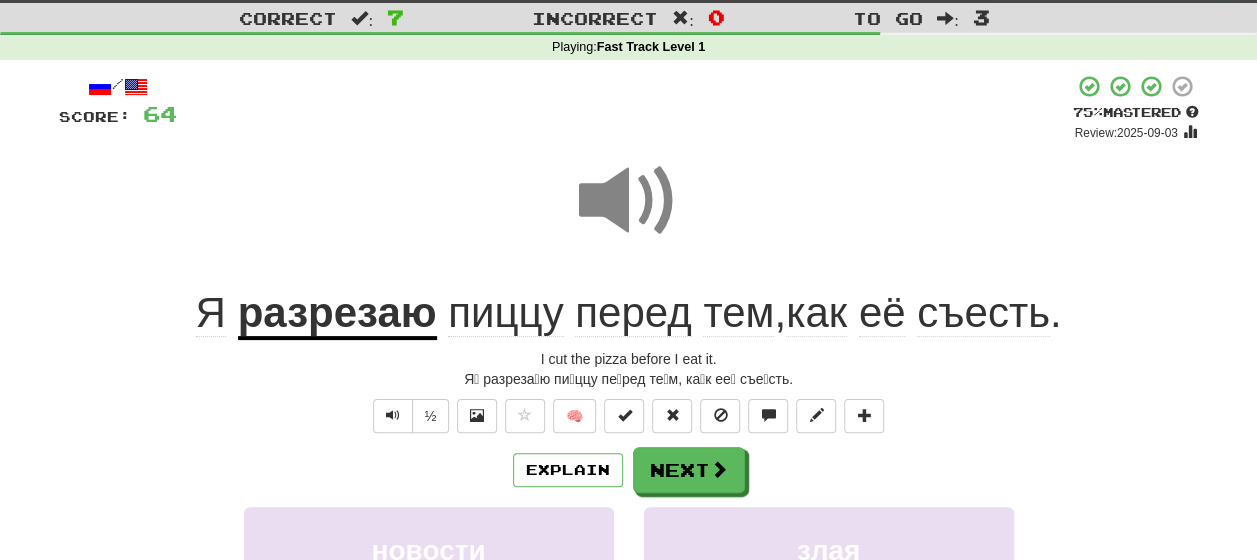 click on "её" at bounding box center (882, 313) 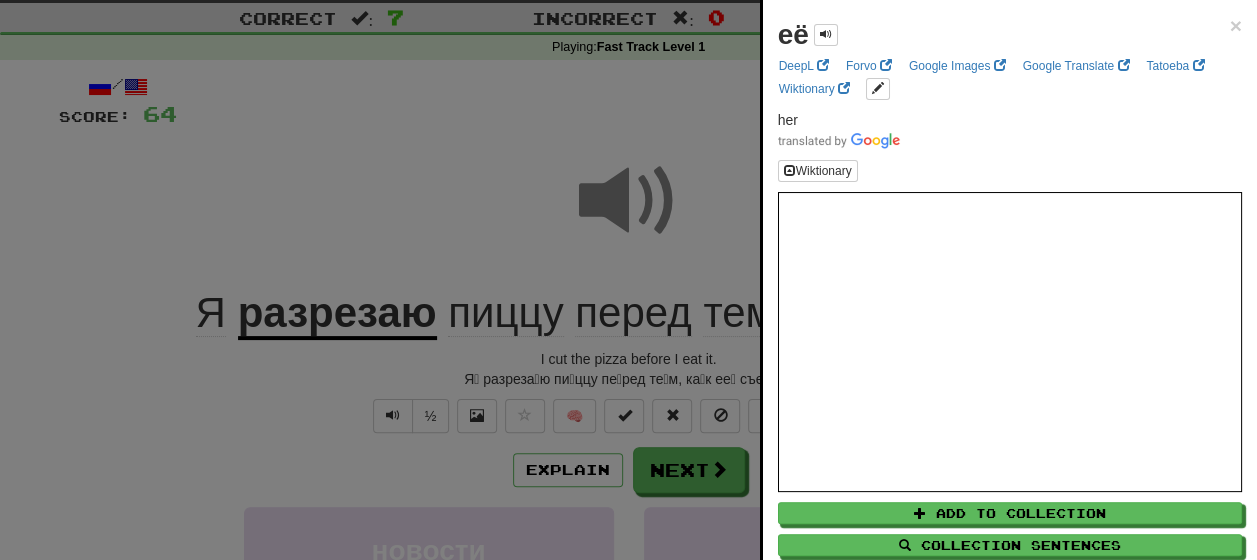 click at bounding box center [628, 280] 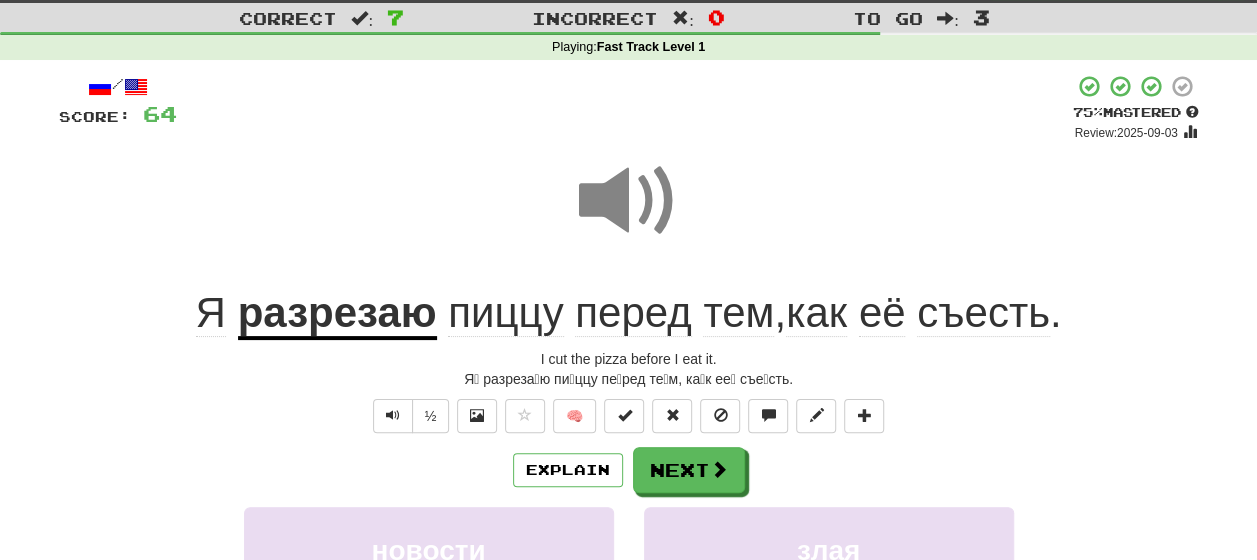 click on "съесть" at bounding box center (983, 313) 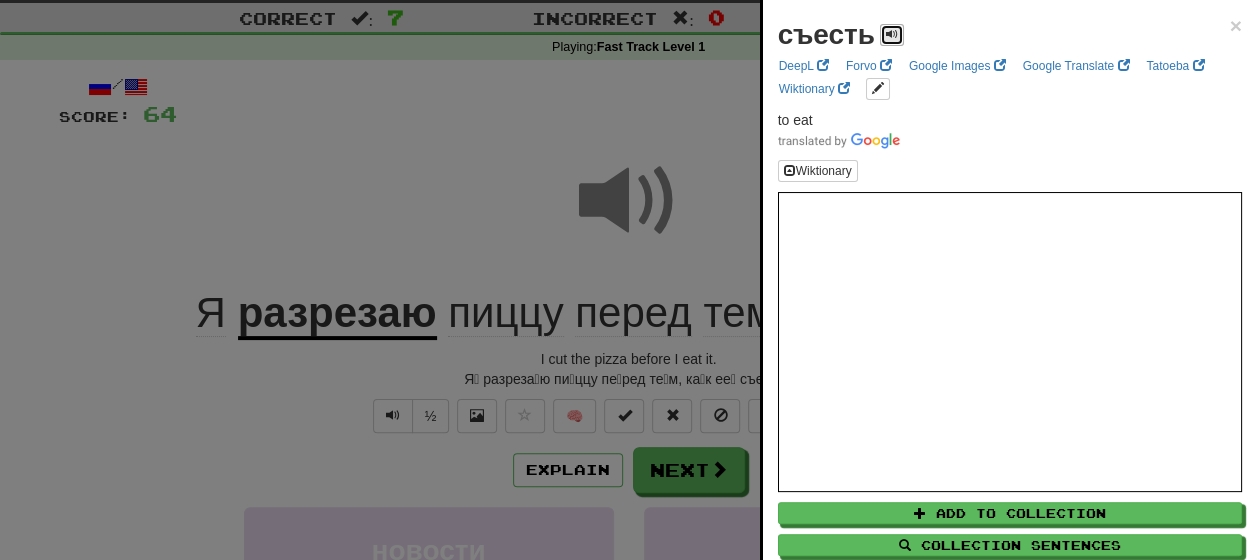 click at bounding box center (892, 34) 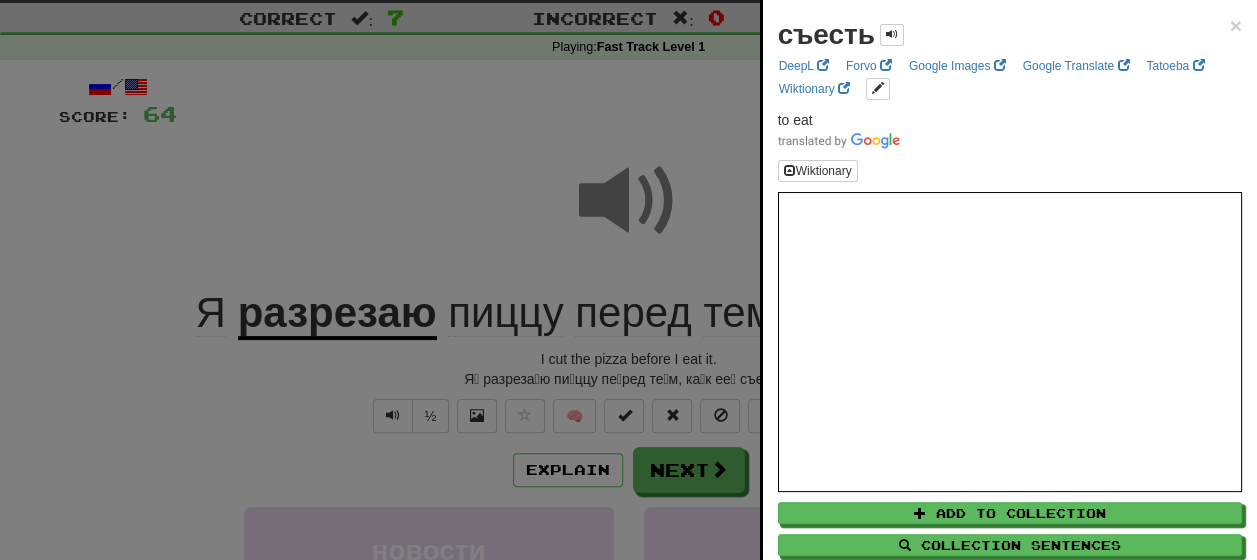 click at bounding box center [628, 280] 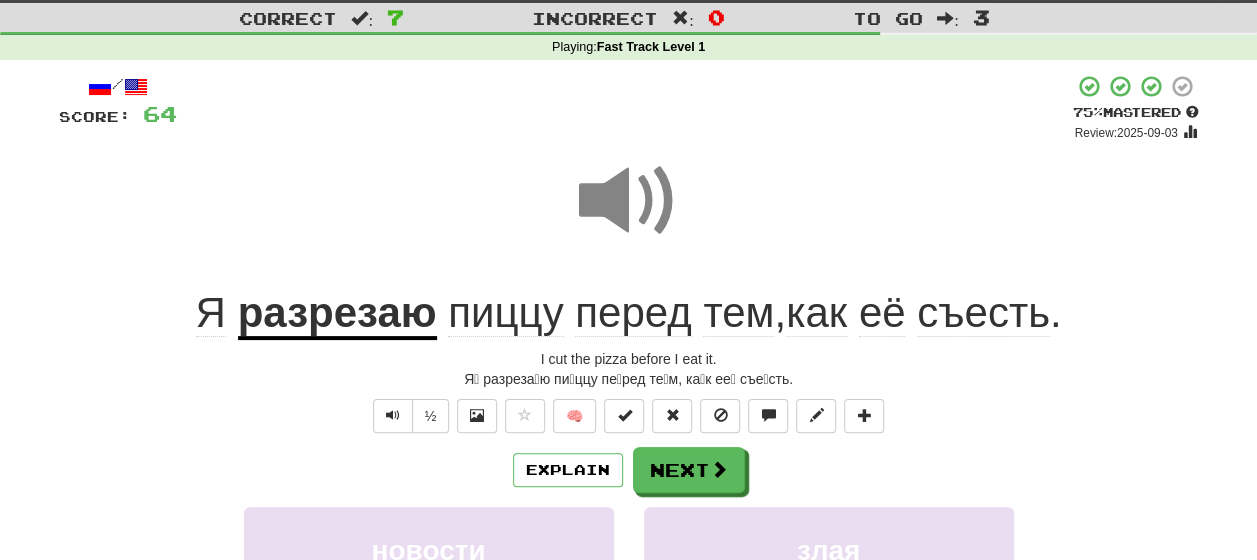 click at bounding box center [629, 201] 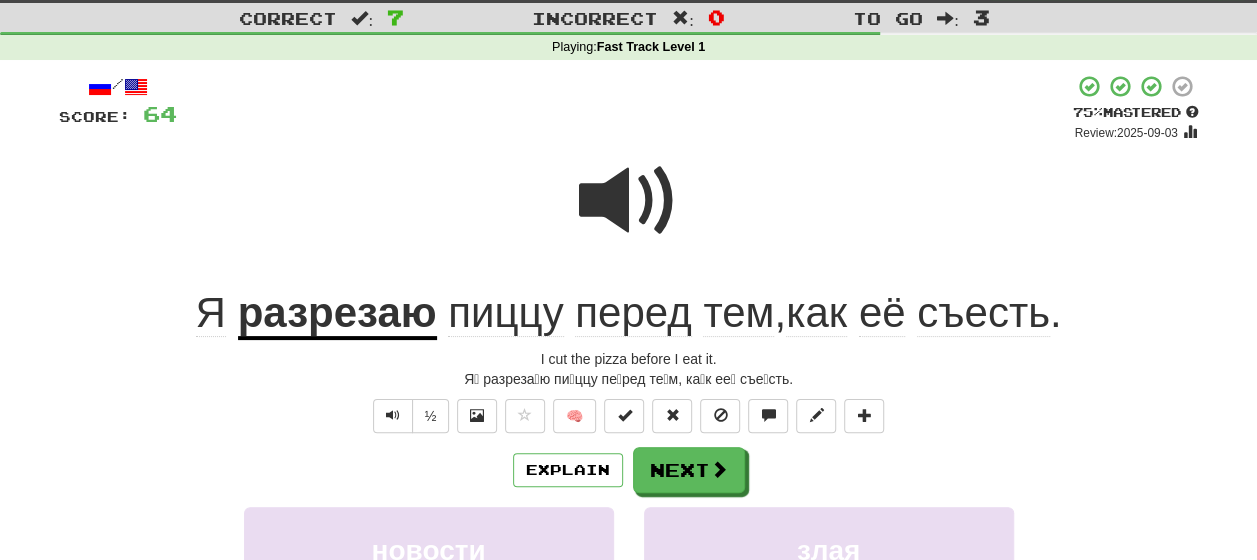 click on "перед" at bounding box center [633, 313] 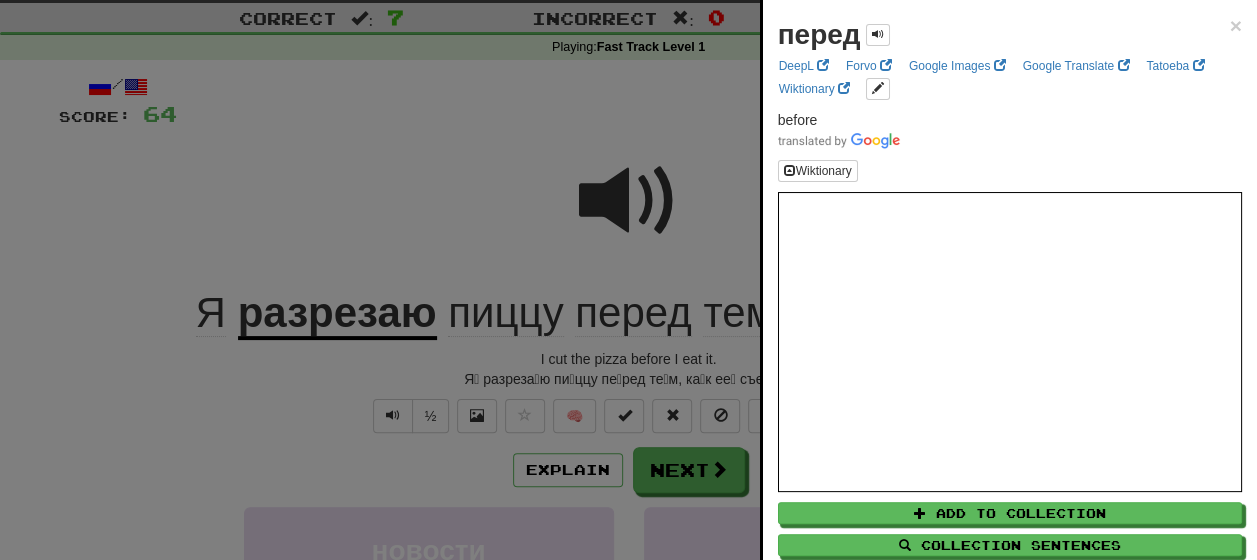 click at bounding box center [628, 280] 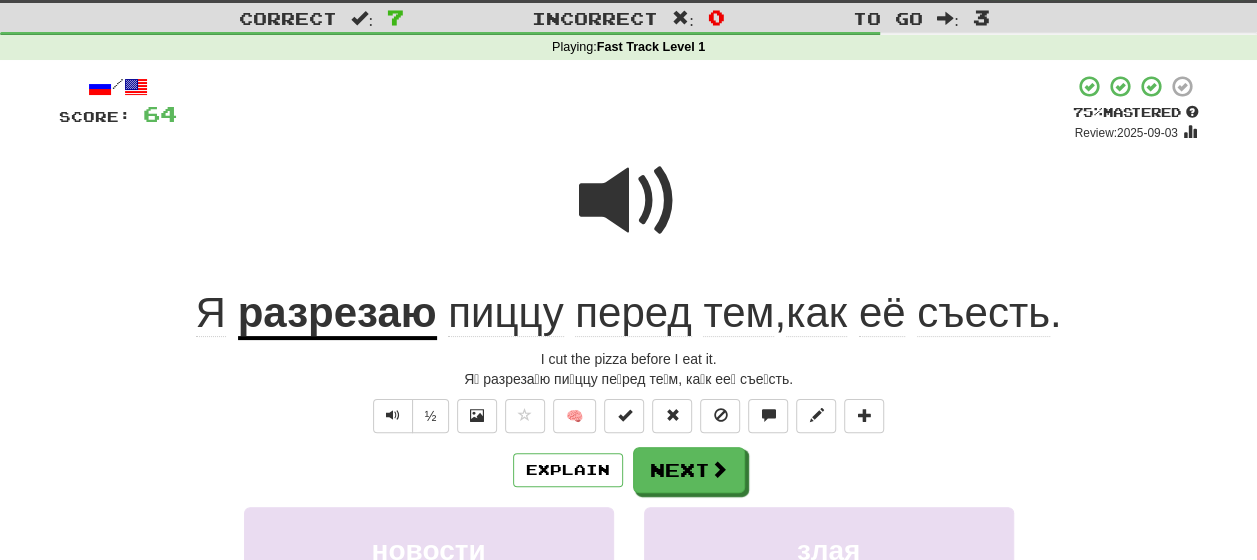click on "тем" at bounding box center [738, 313] 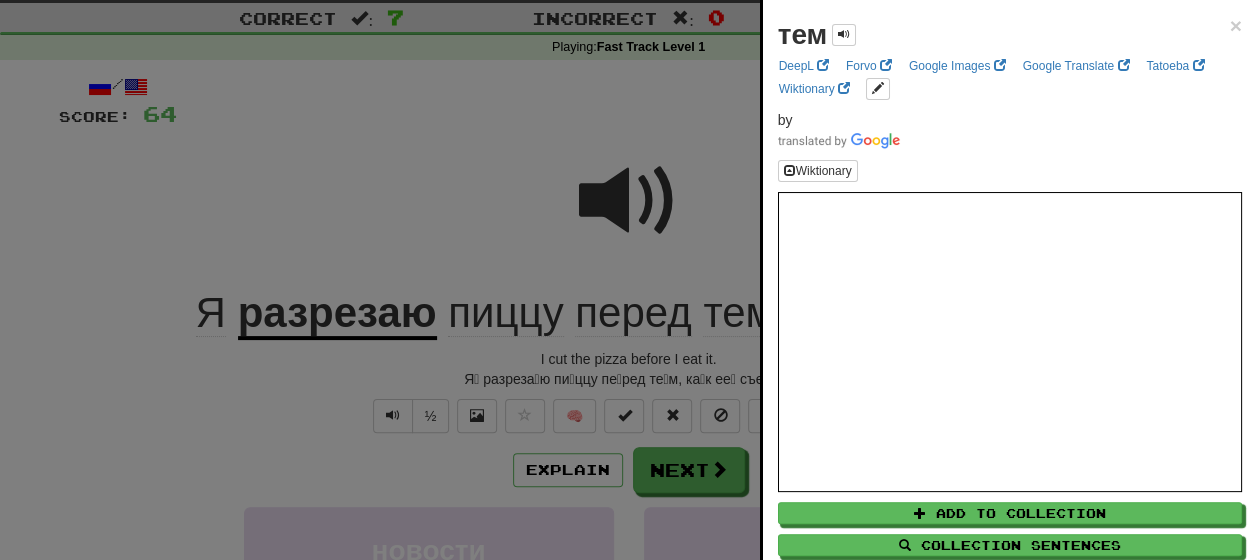 click at bounding box center [628, 280] 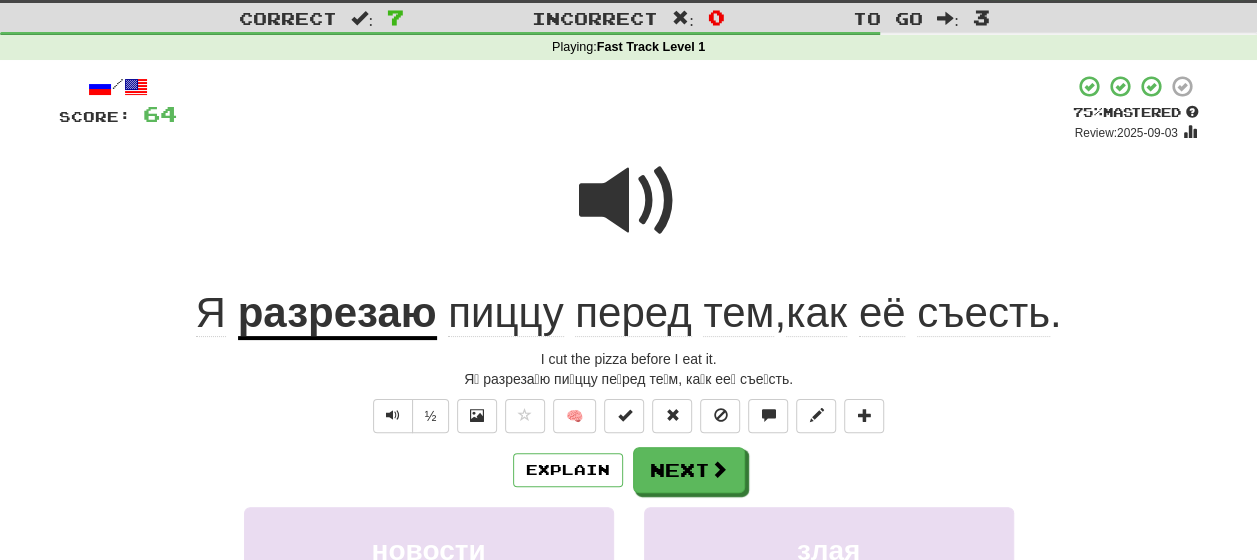 click on "как" at bounding box center (816, 313) 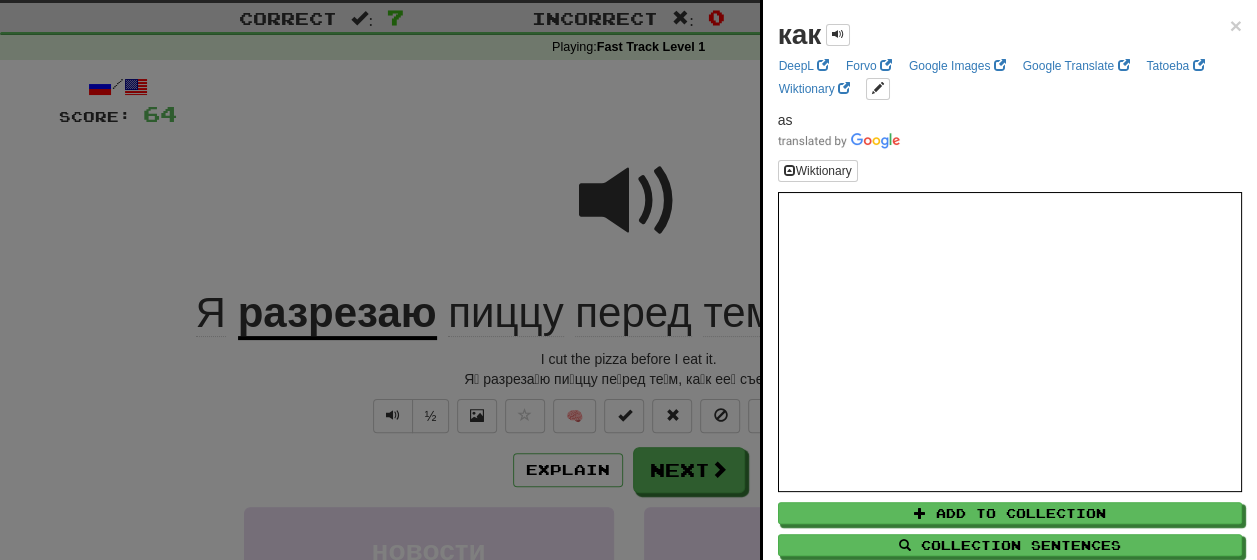 click at bounding box center (628, 280) 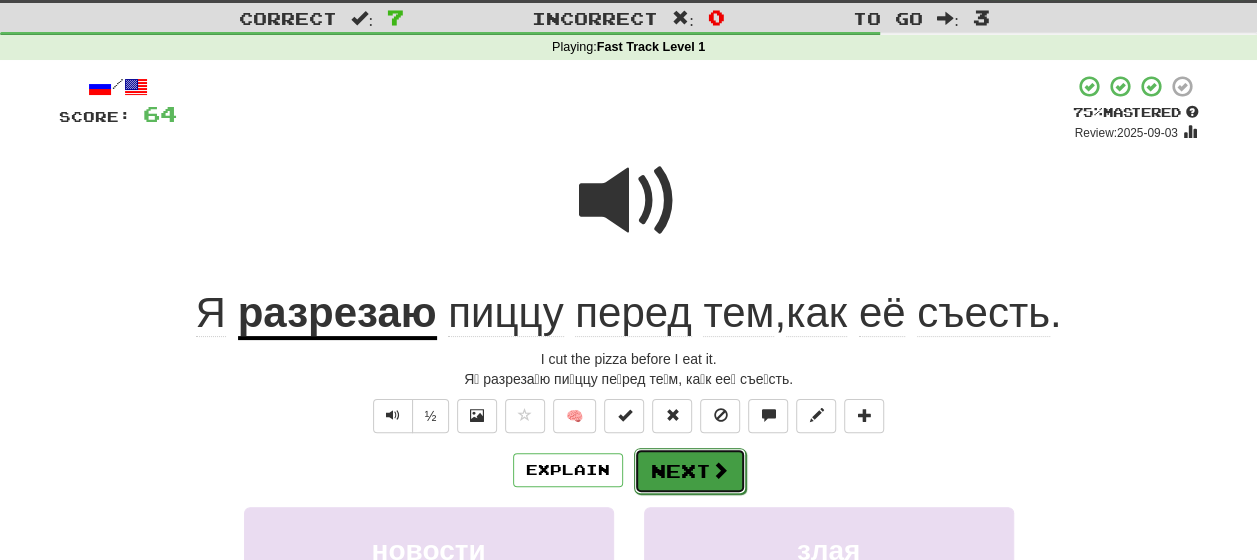 click on "Next" at bounding box center [690, 471] 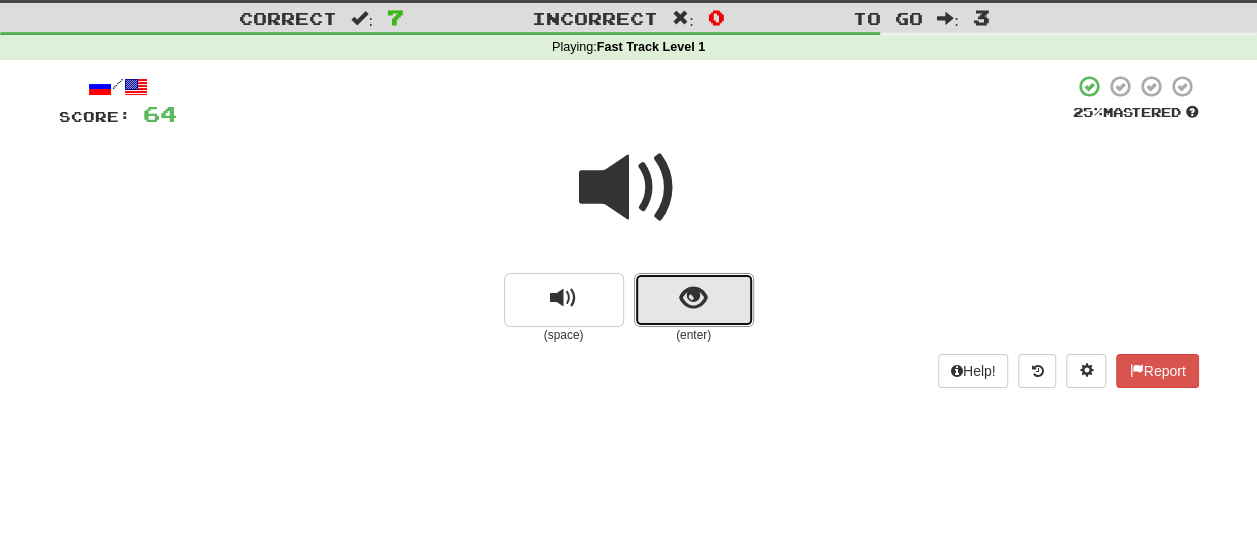 click at bounding box center [694, 300] 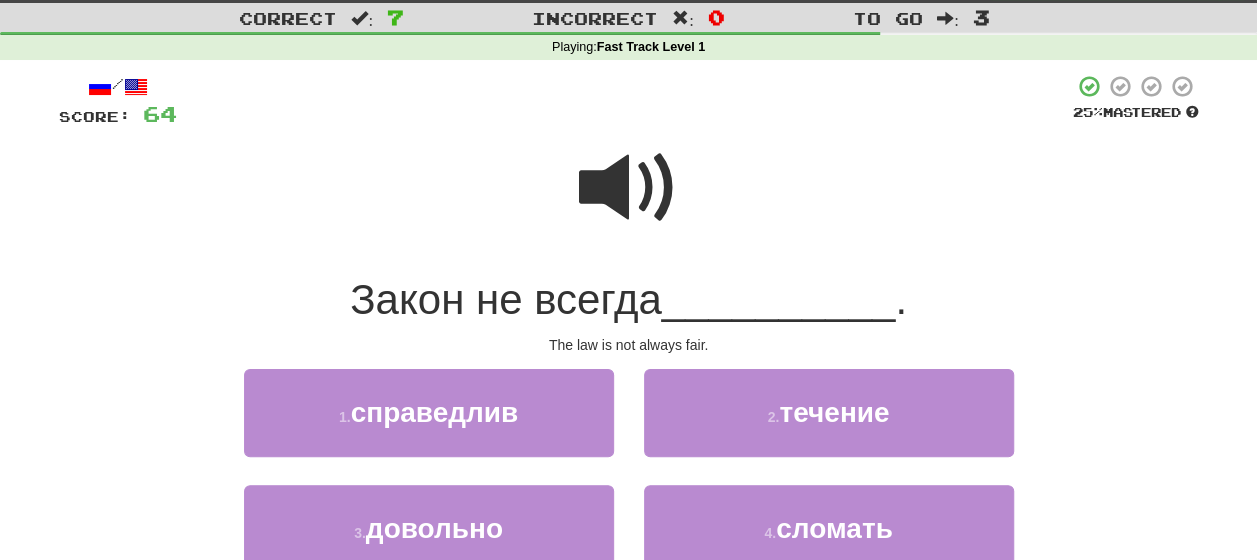 click at bounding box center [629, 188] 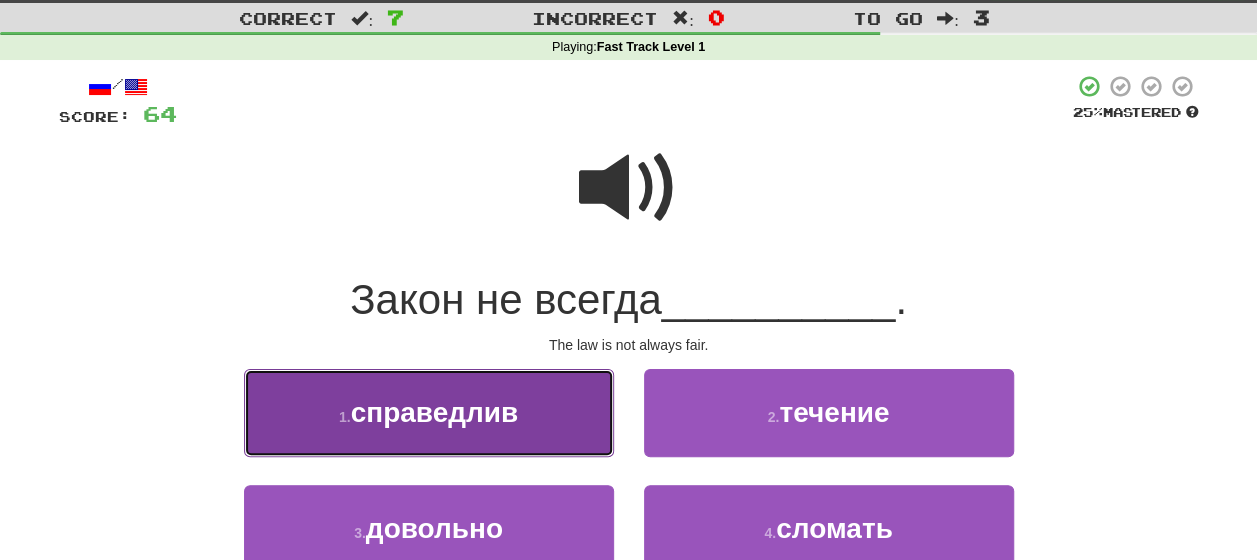 click on "1 .  справедлив" at bounding box center [429, 412] 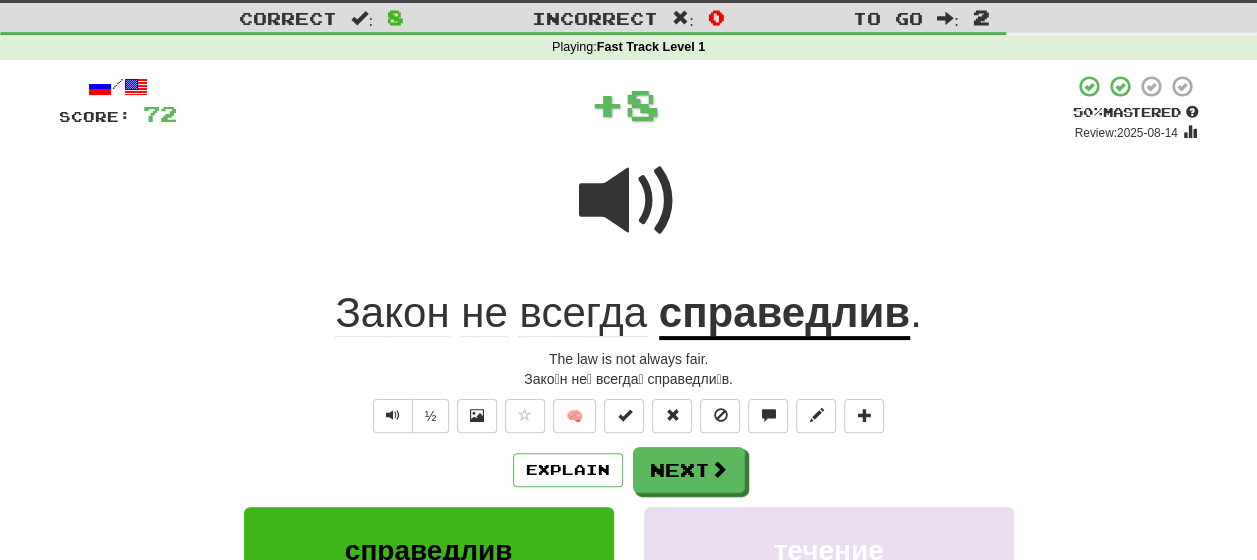 click on "Explain Next" at bounding box center [629, 470] 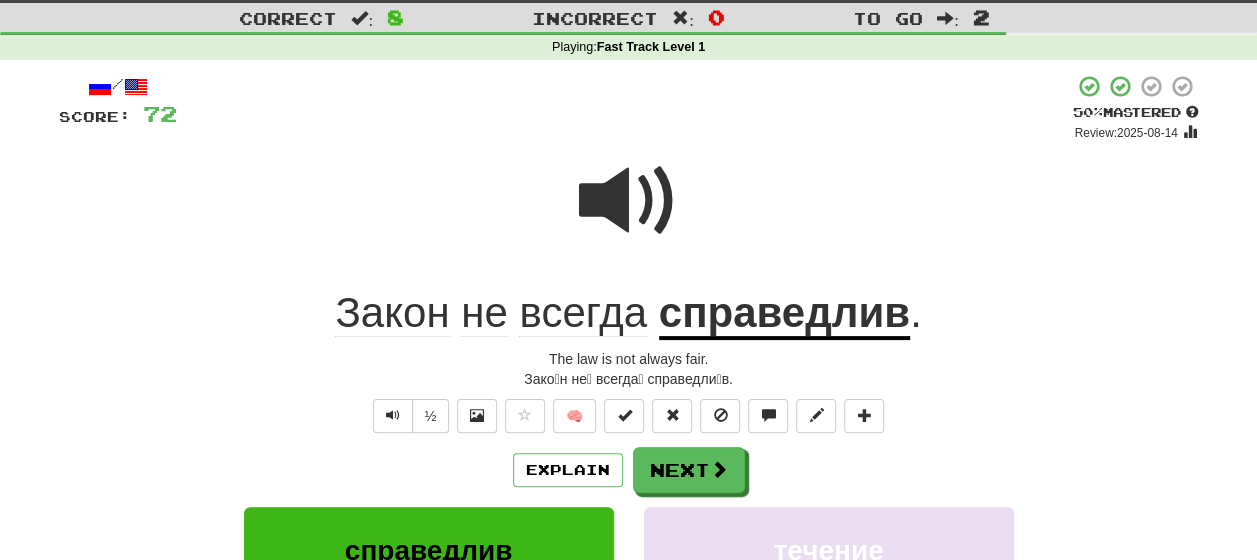 click on "Закон" 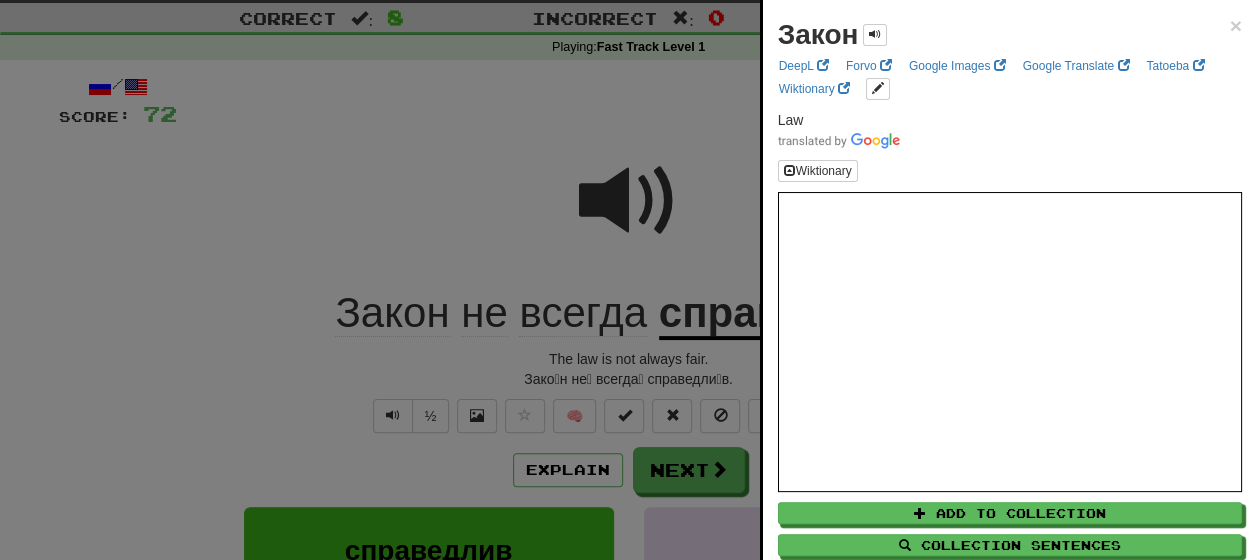click at bounding box center [628, 280] 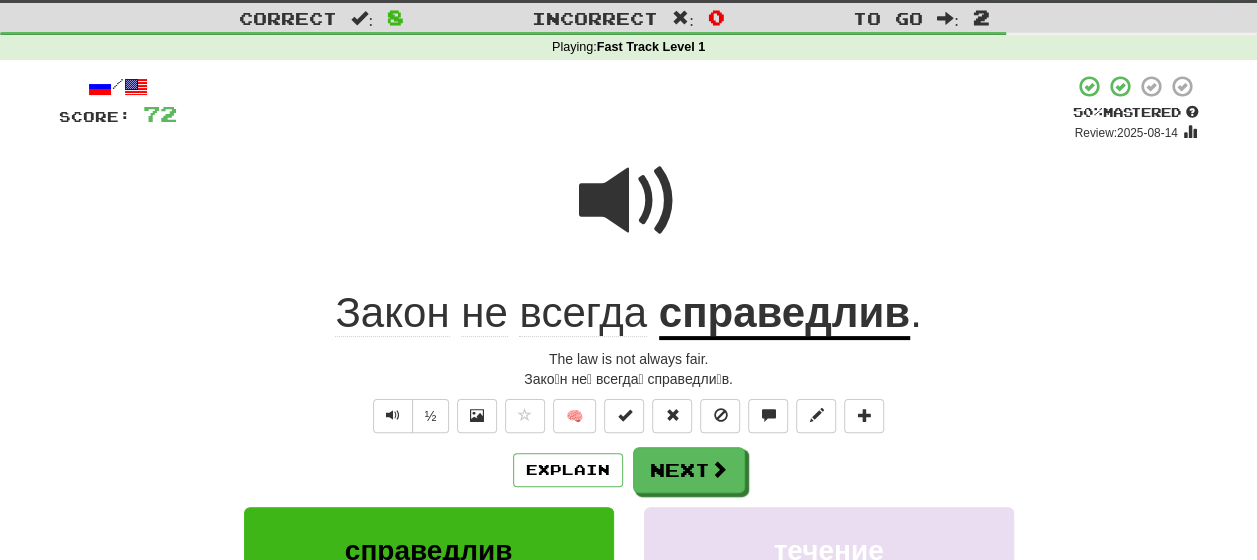 click on "всегда" 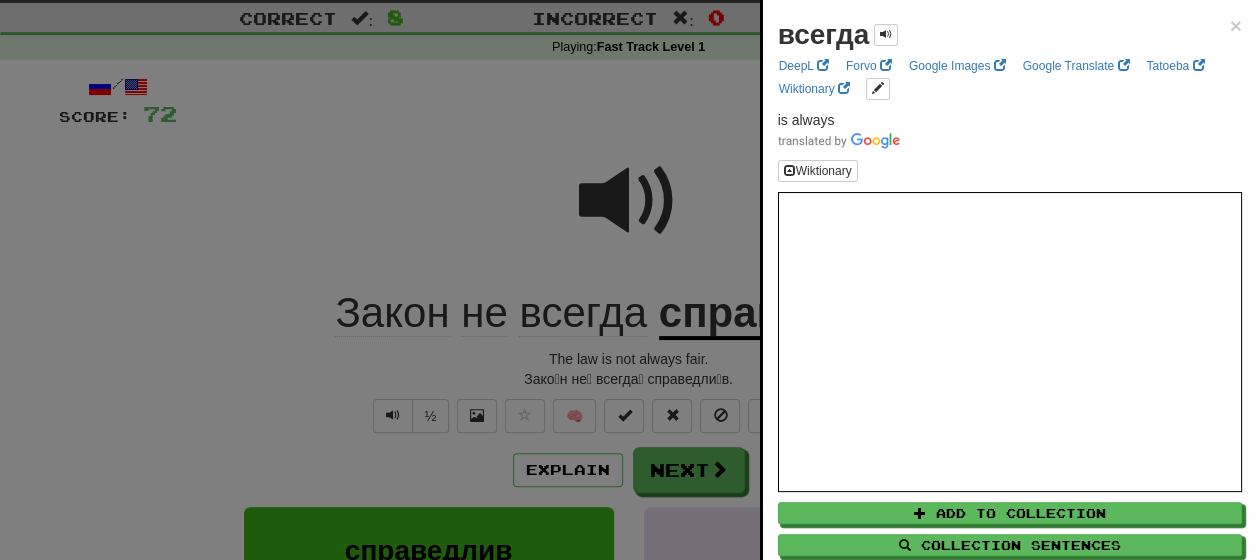 click at bounding box center (628, 280) 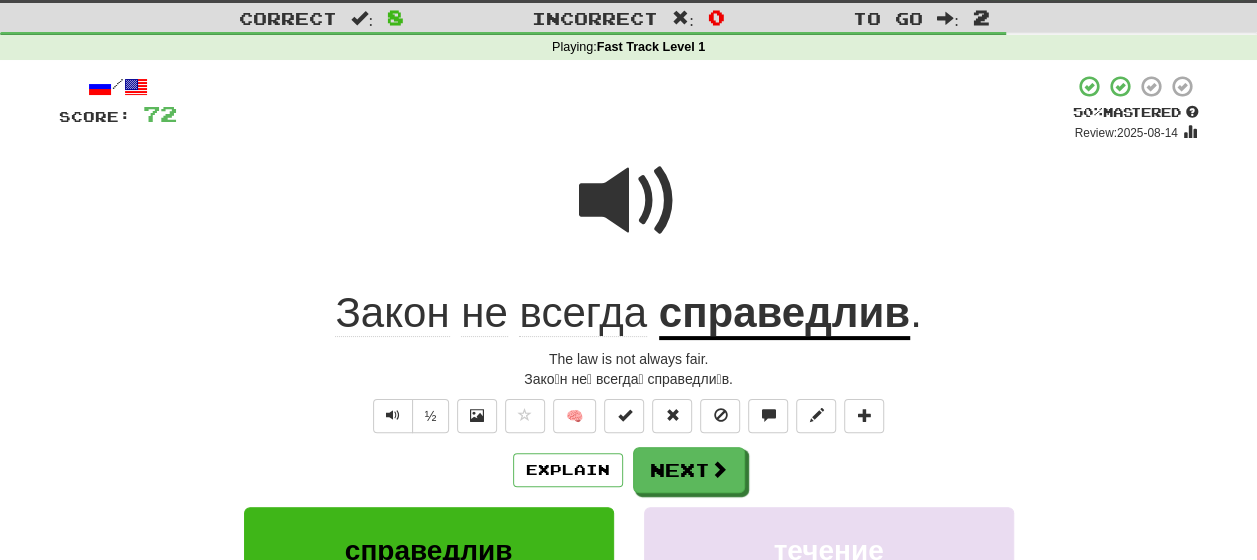 click on "справедлив" at bounding box center (784, 314) 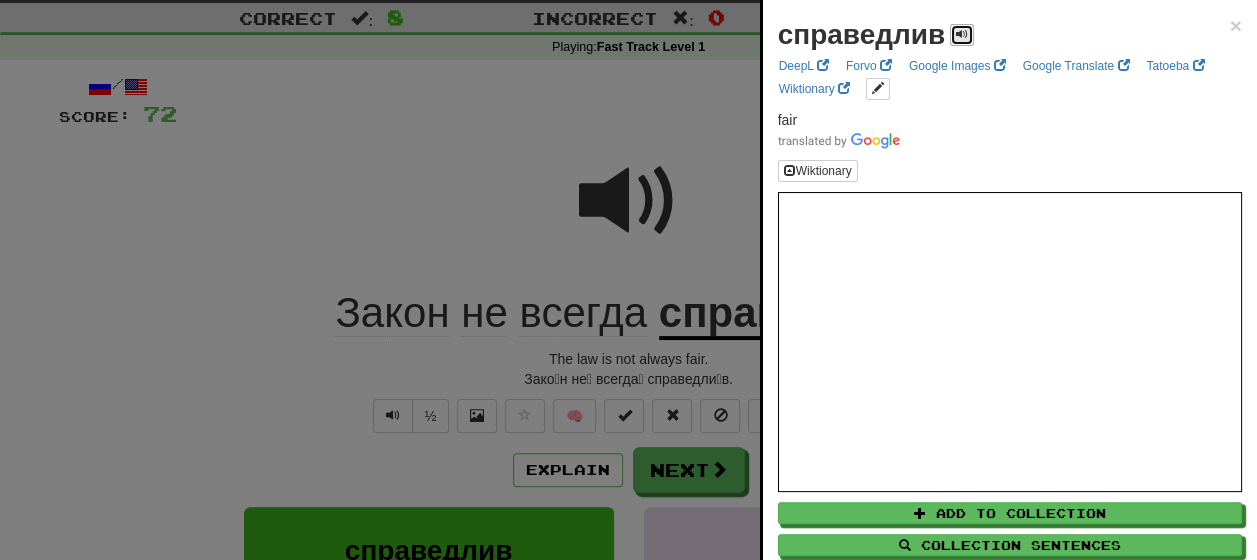 click at bounding box center [962, 34] 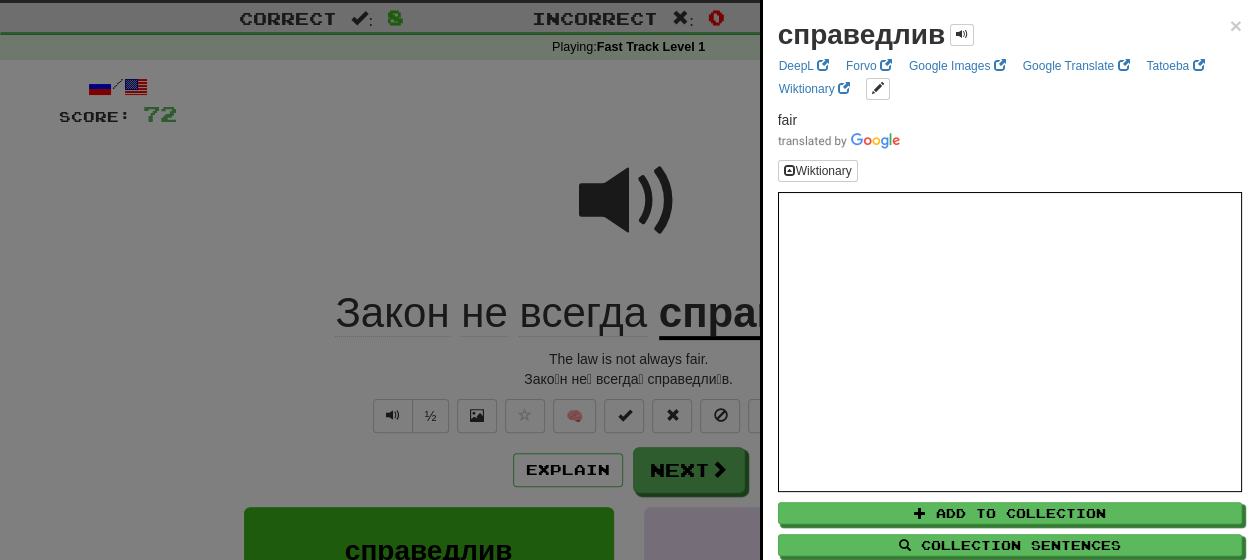 click at bounding box center (628, 280) 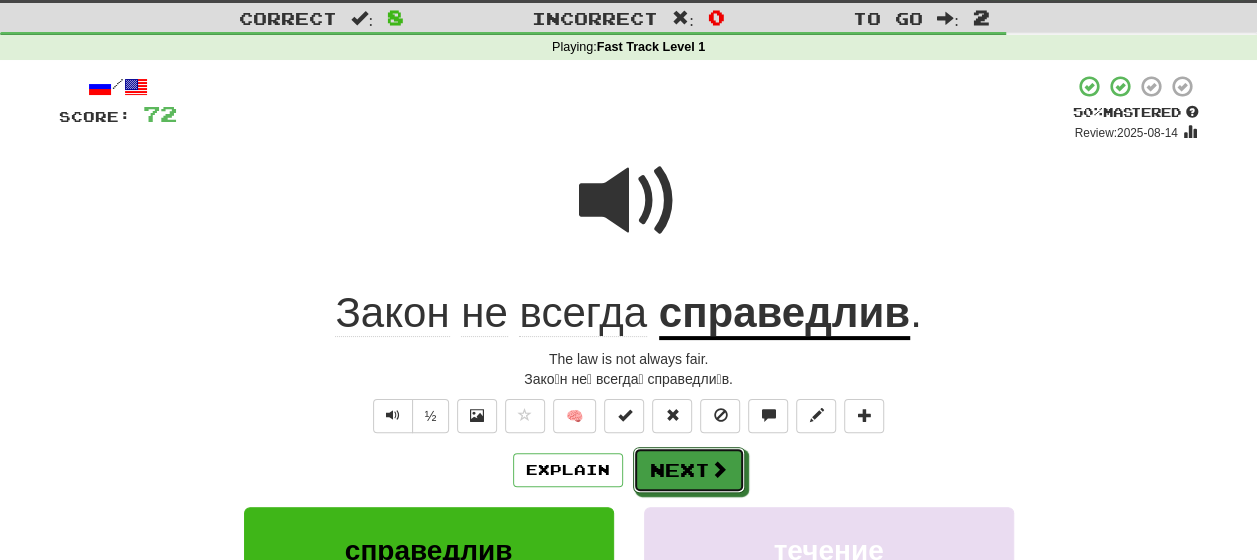 click on "Next" at bounding box center [689, 470] 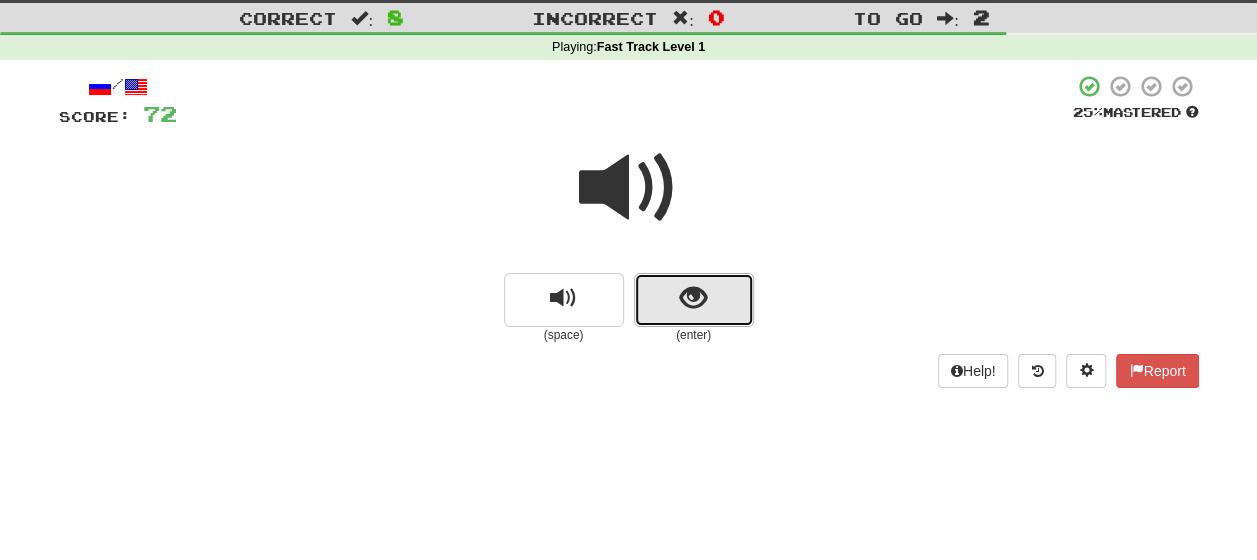 click at bounding box center (694, 300) 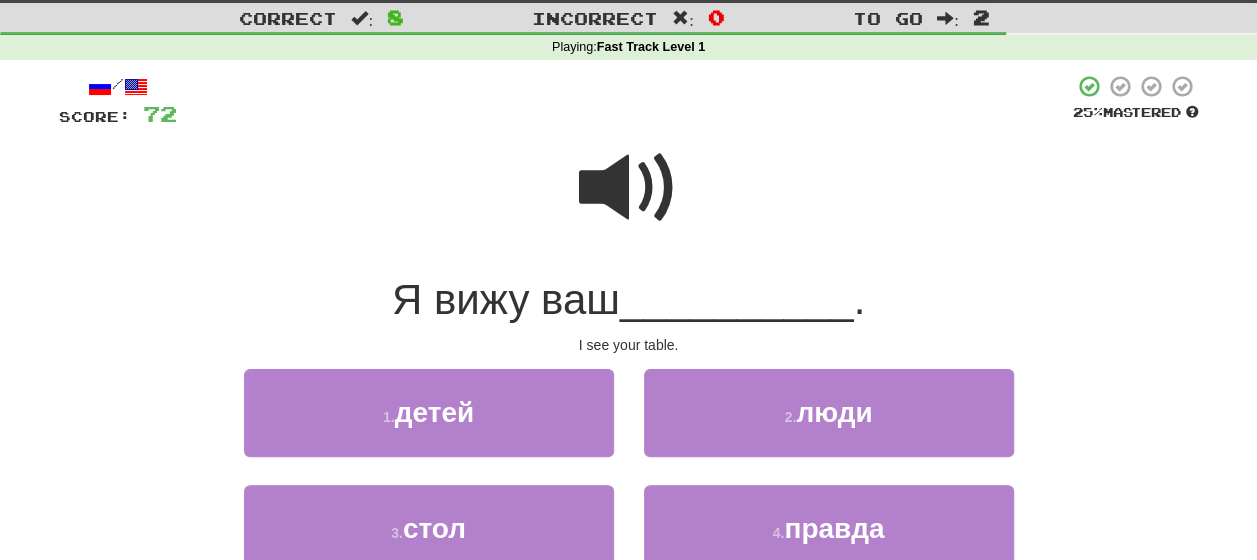click at bounding box center [629, 188] 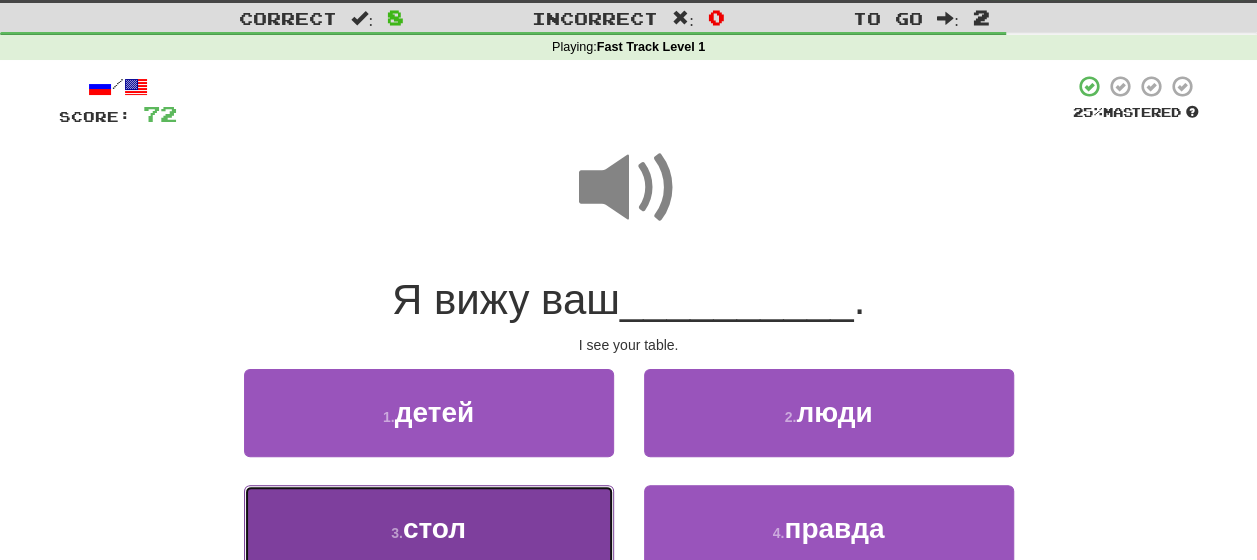 click on "3 .  стол" at bounding box center [429, 528] 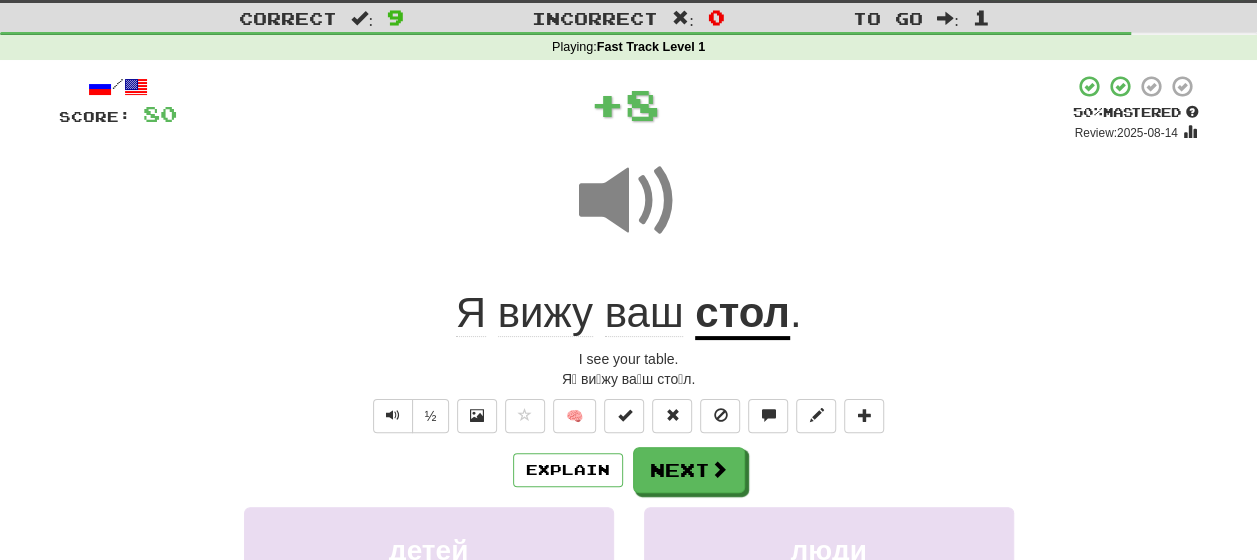 click on "Explain Next" at bounding box center (629, 470) 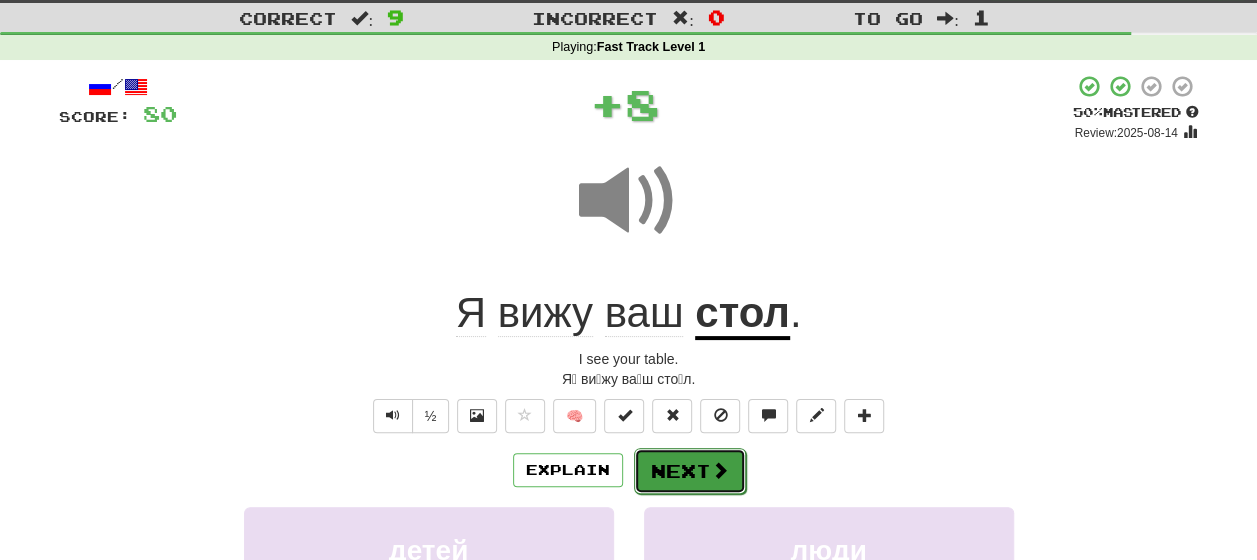 click on "Next" at bounding box center [690, 471] 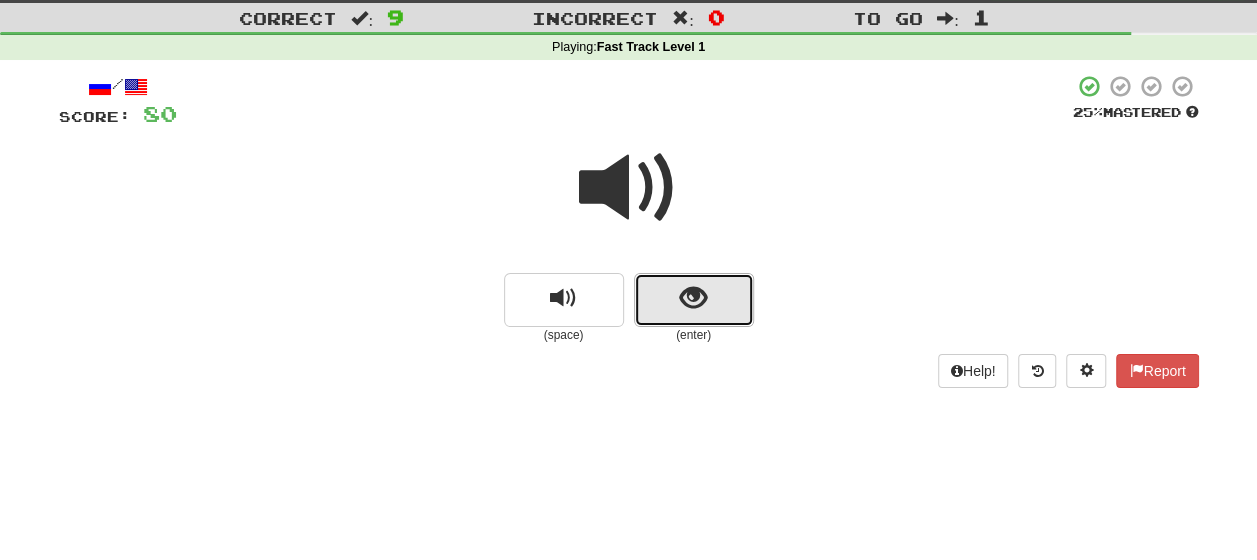 click at bounding box center [694, 300] 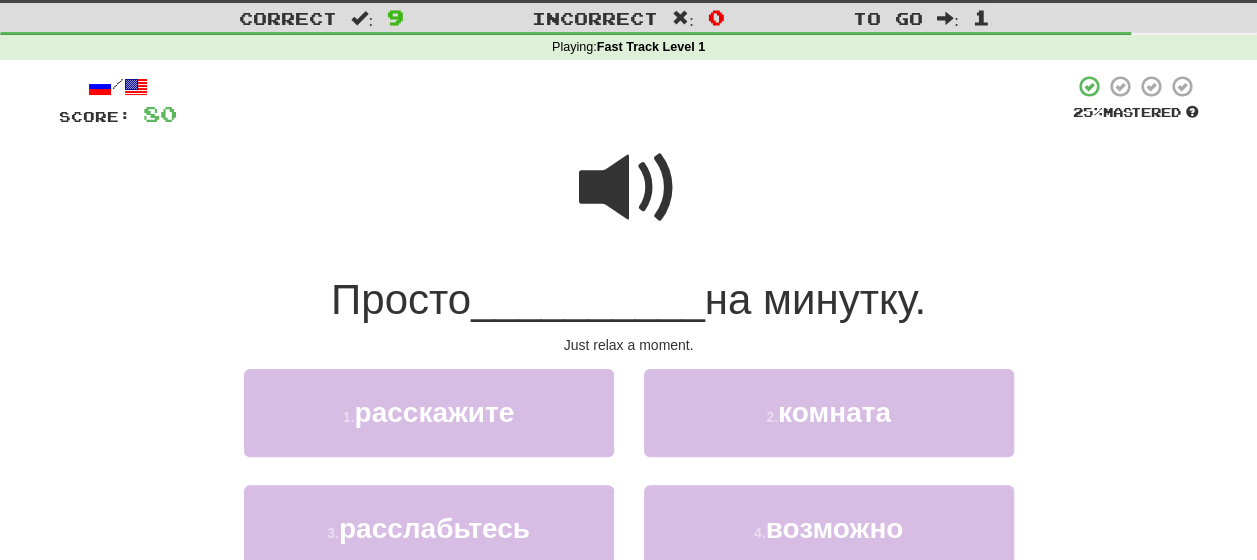 click at bounding box center (629, 188) 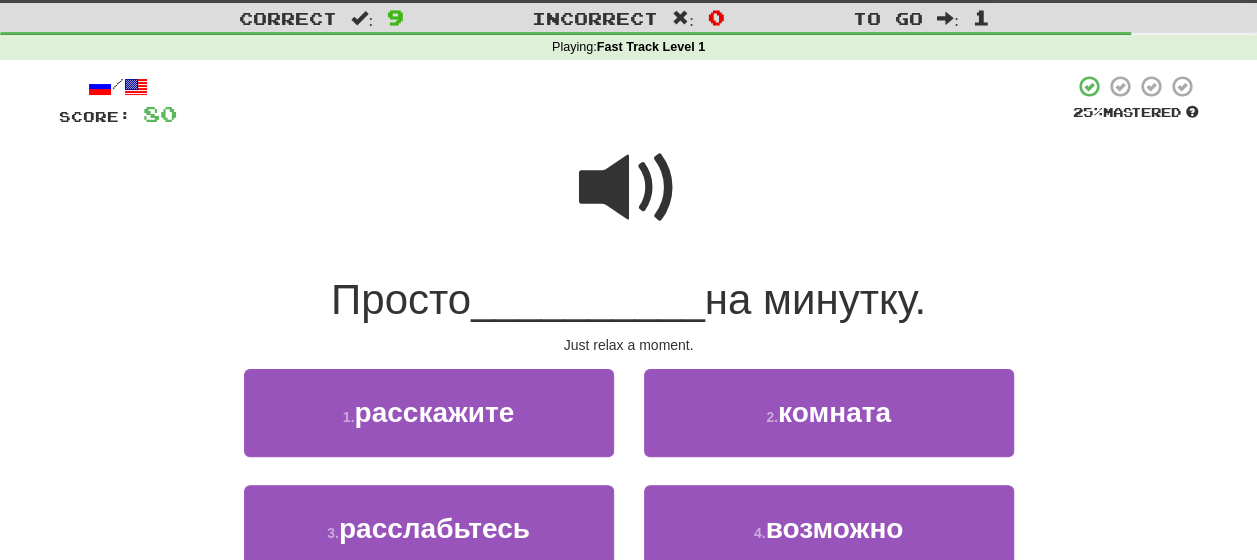 click at bounding box center (629, 188) 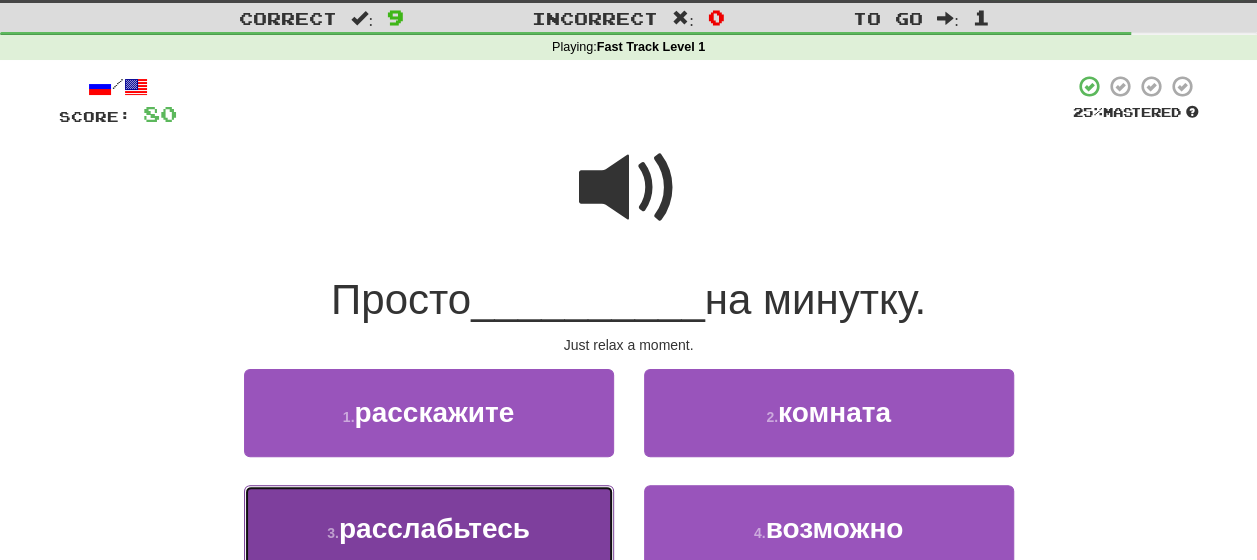 click on "расслабьтесь" at bounding box center [434, 528] 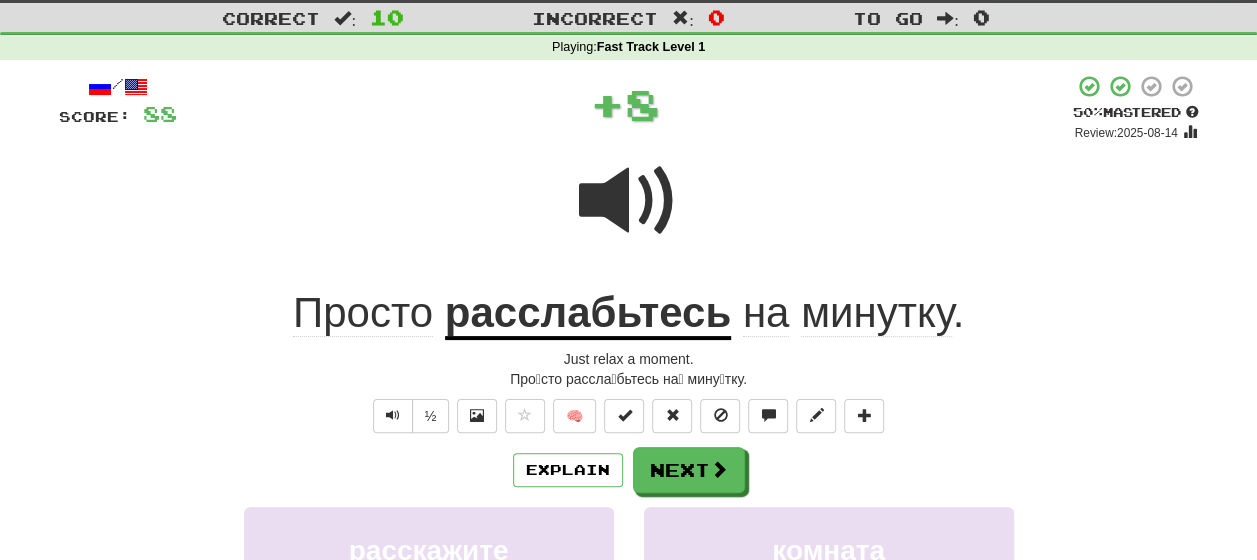 click on "Explain Next" at bounding box center (629, 470) 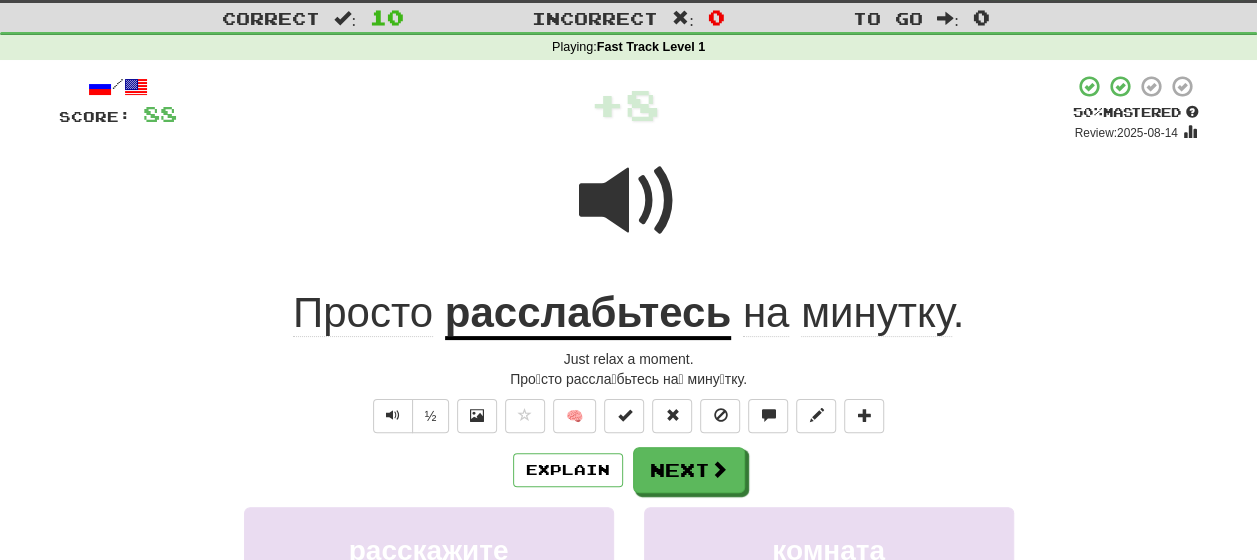 click on "расслабьтесь" at bounding box center [588, 314] 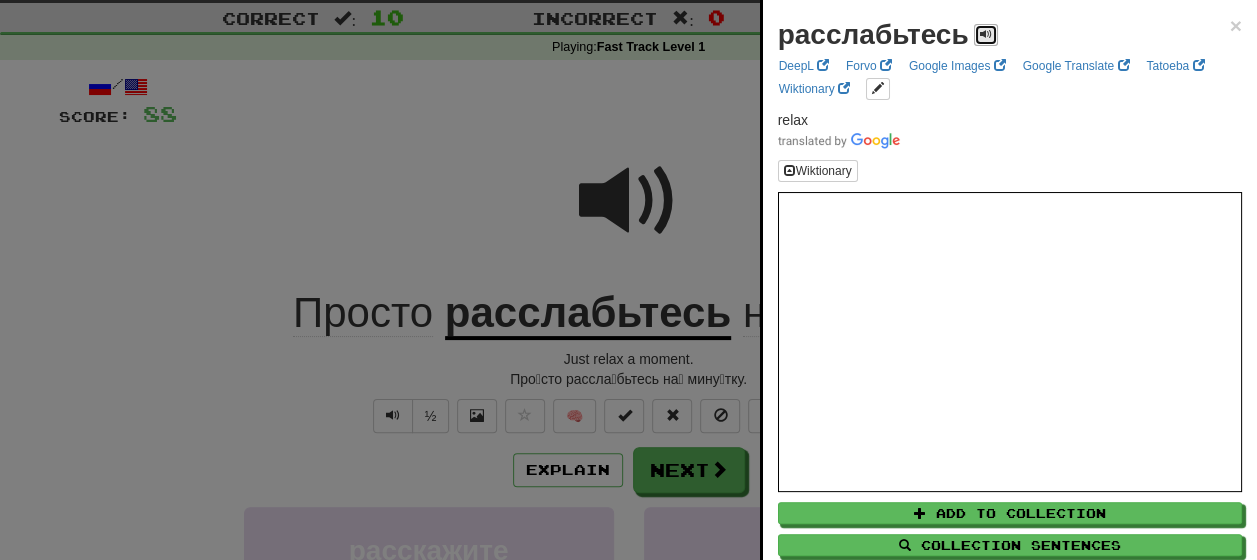 click at bounding box center [986, 34] 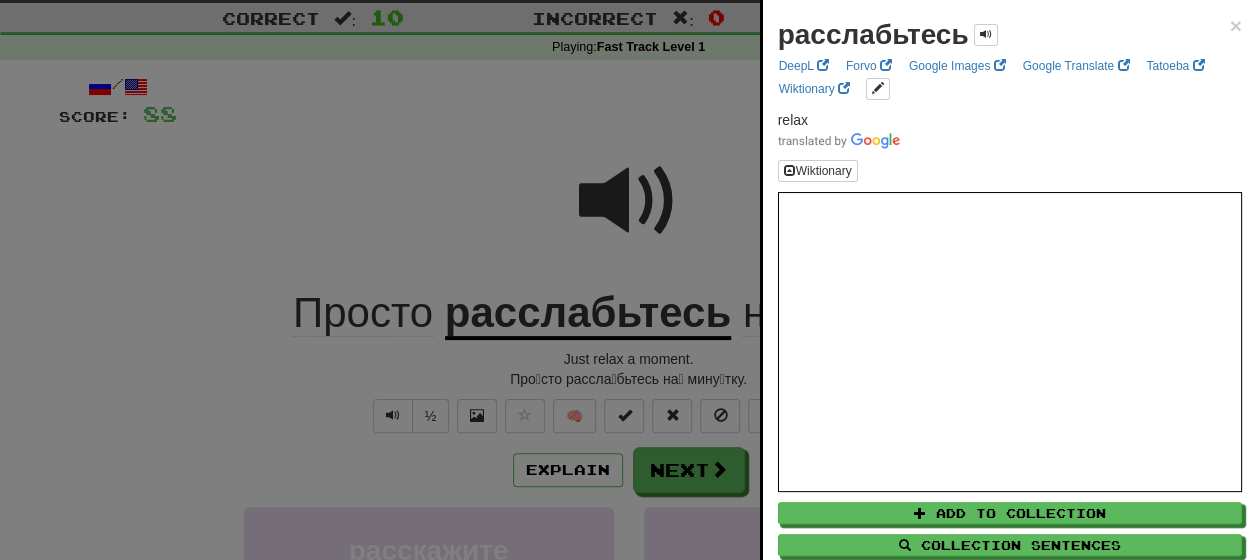 click at bounding box center [628, 280] 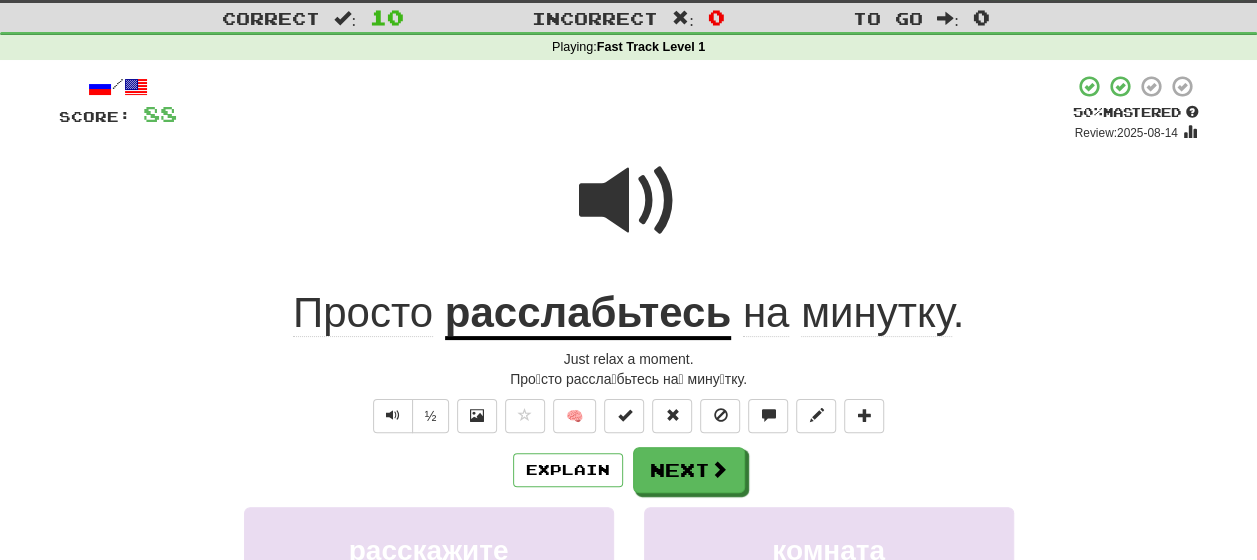 click on "Просто" 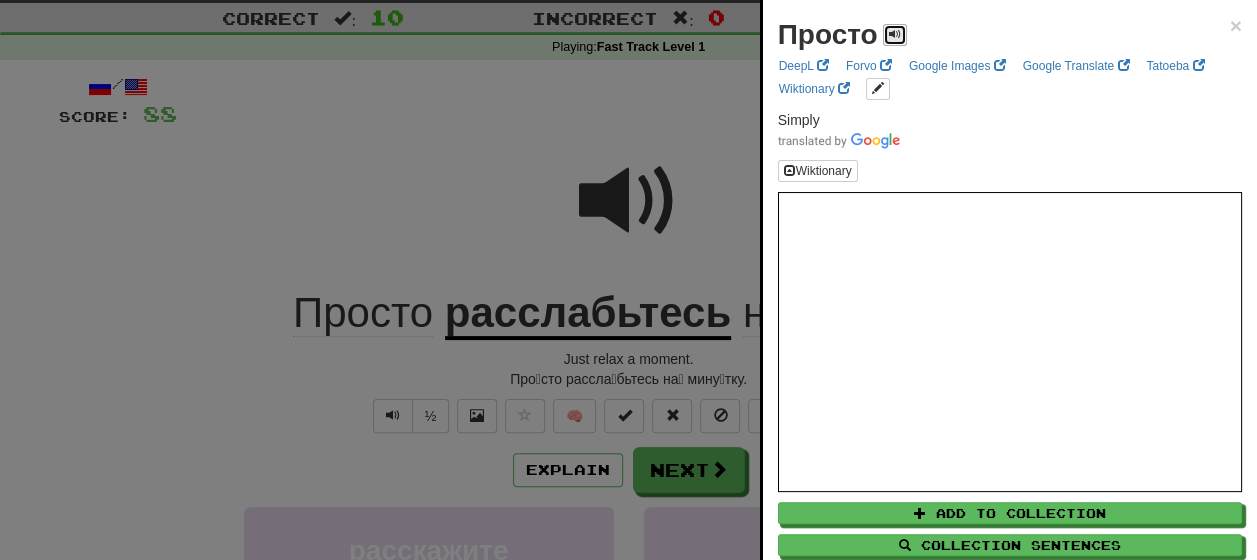 click at bounding box center (895, 34) 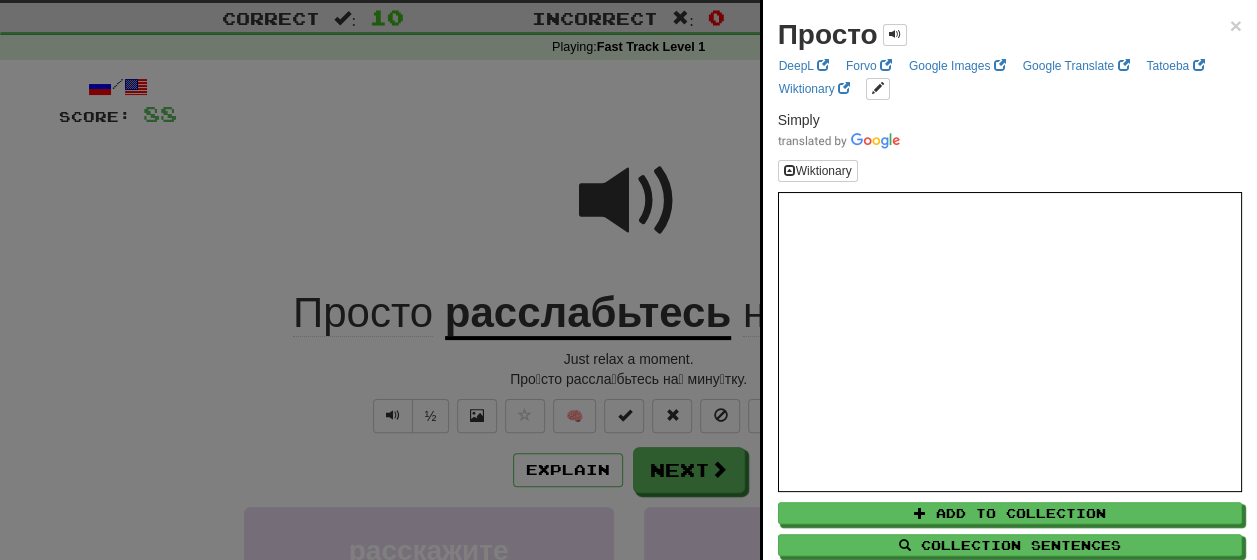 click at bounding box center (628, 280) 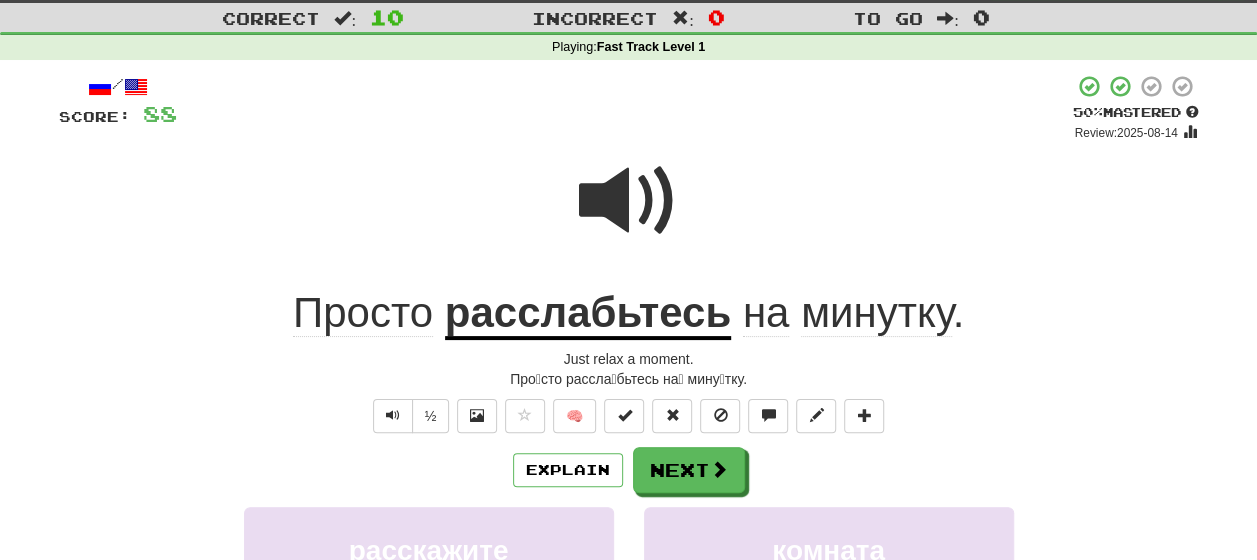 click at bounding box center [629, 201] 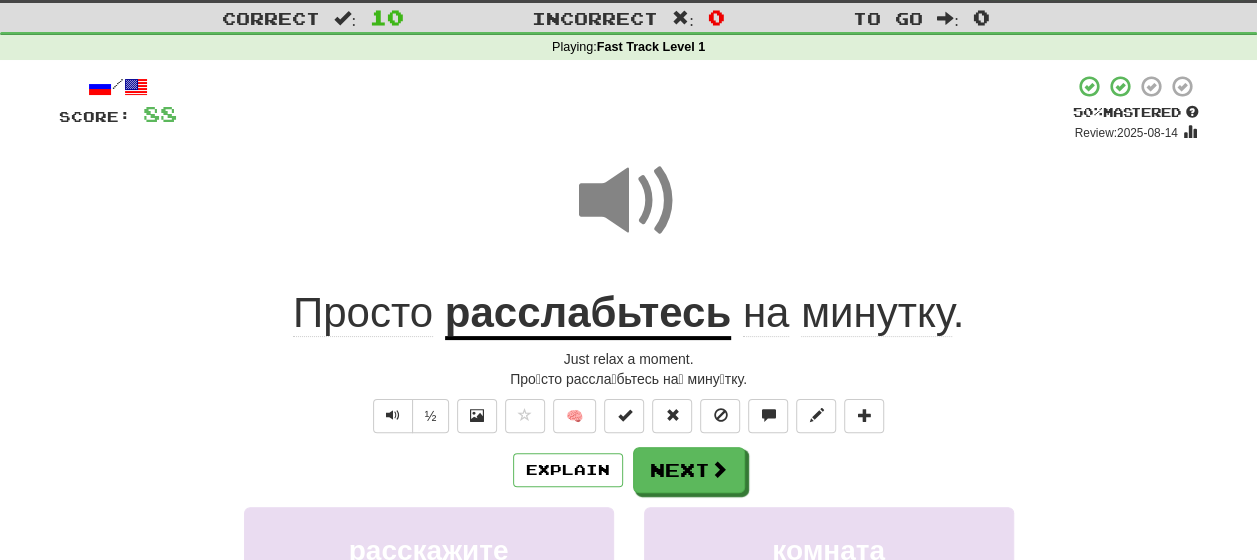 click on "минутку" at bounding box center (876, 313) 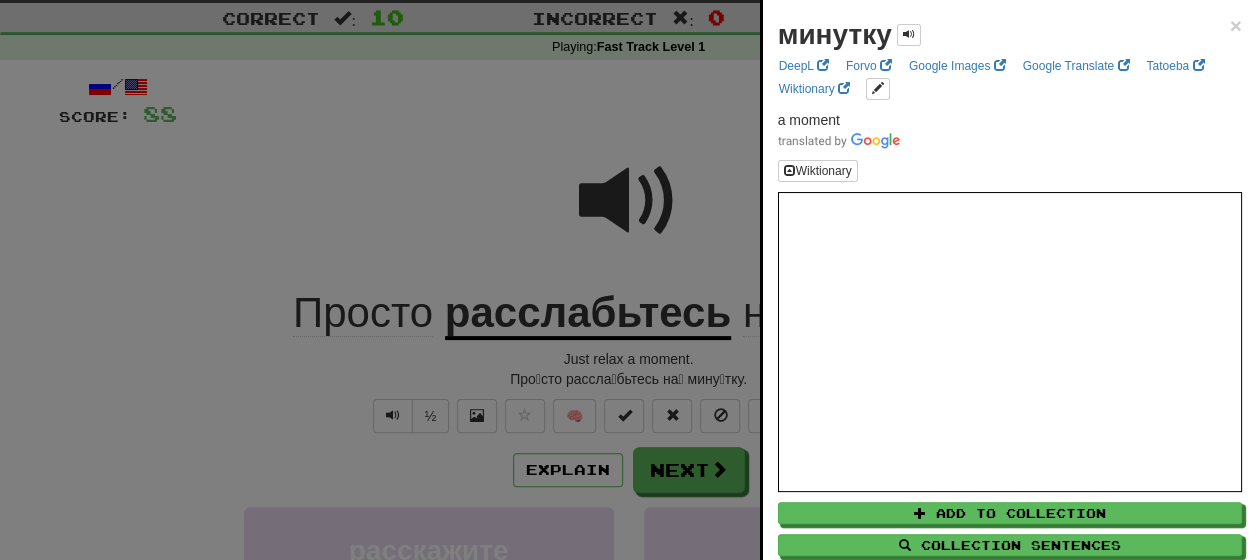 click at bounding box center [628, 280] 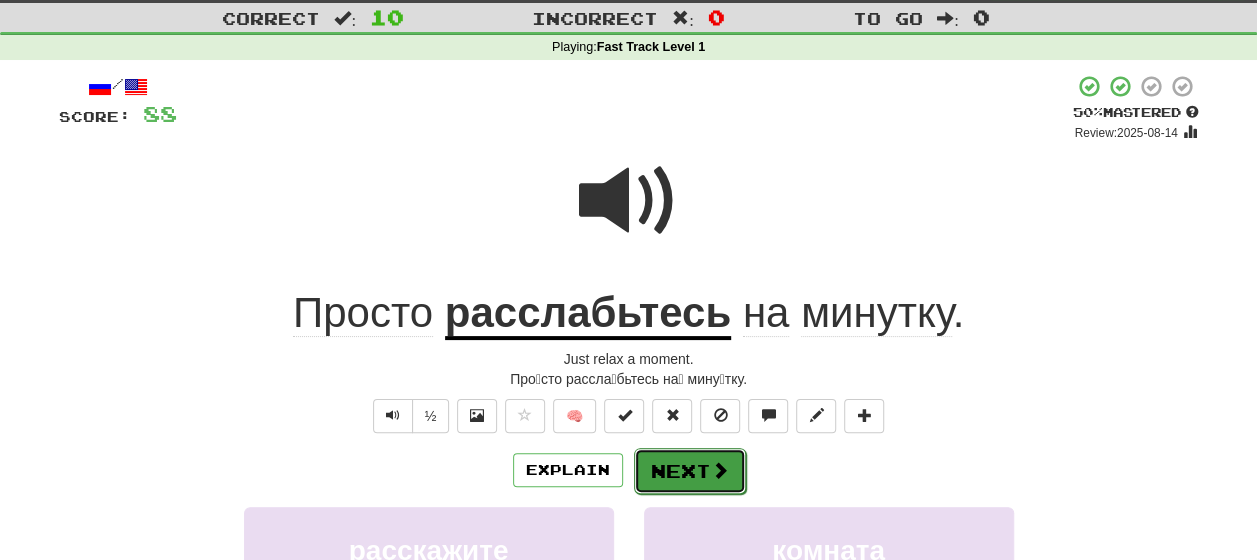 click on "Next" at bounding box center [690, 471] 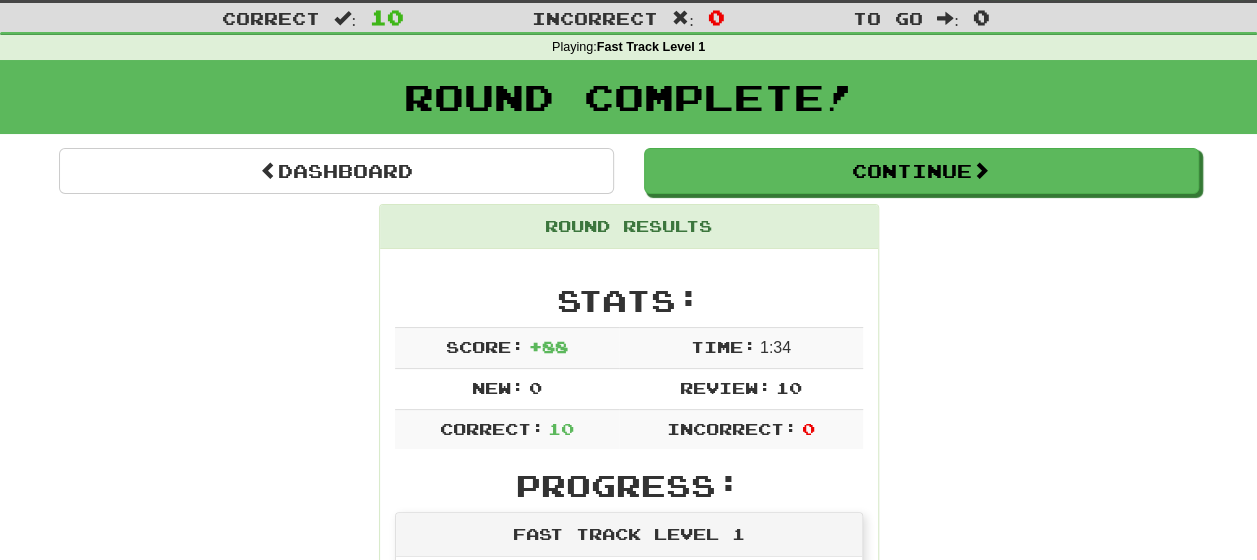 scroll, scrollTop: 0, scrollLeft: 0, axis: both 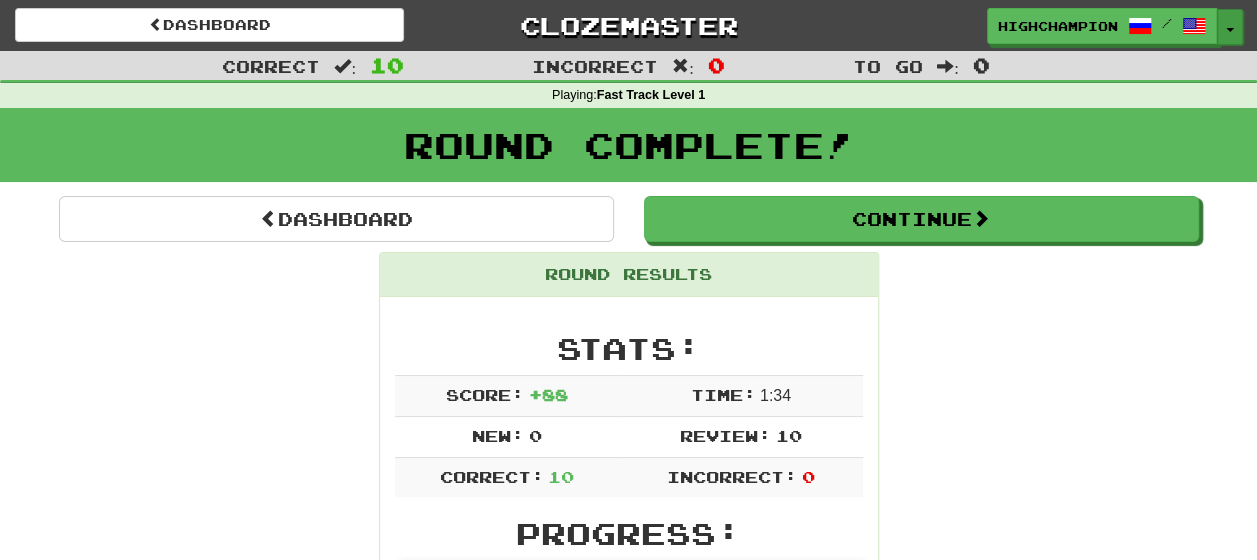 click on "Toggle Dropdown" at bounding box center [1230, 27] 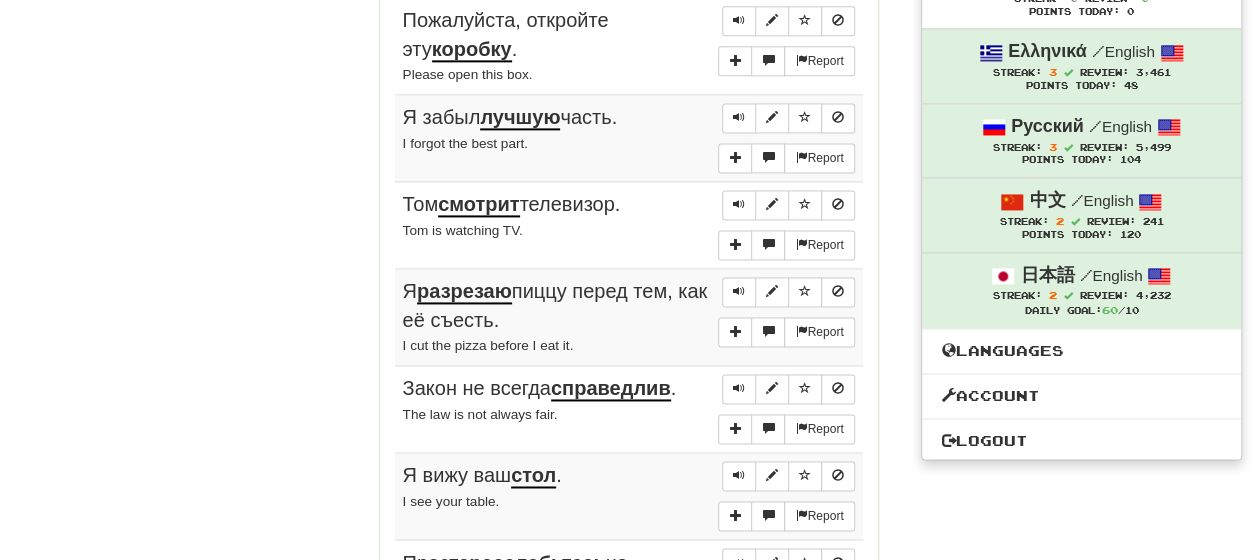 scroll, scrollTop: 1279, scrollLeft: 0, axis: vertical 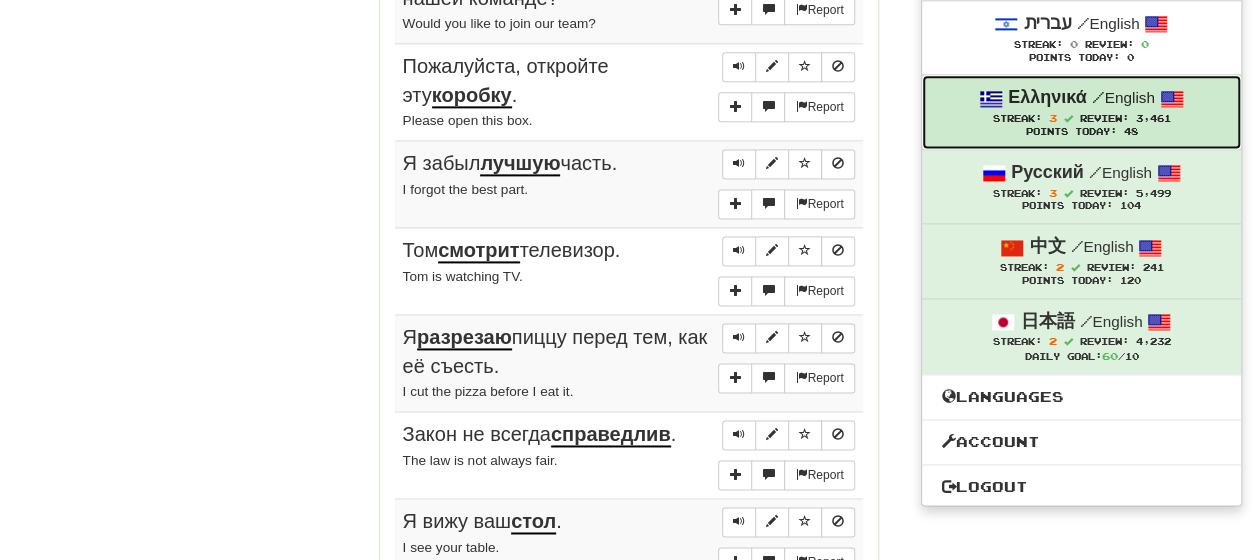 click on "Ελληνικά
/
English" at bounding box center (1081, 98) 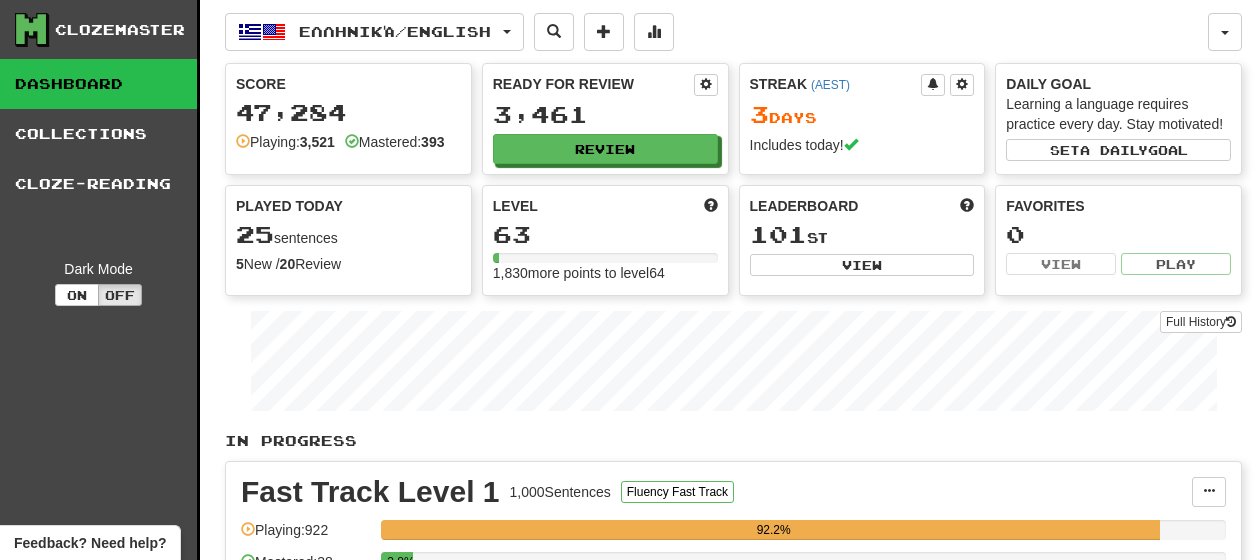 scroll, scrollTop: 0, scrollLeft: 0, axis: both 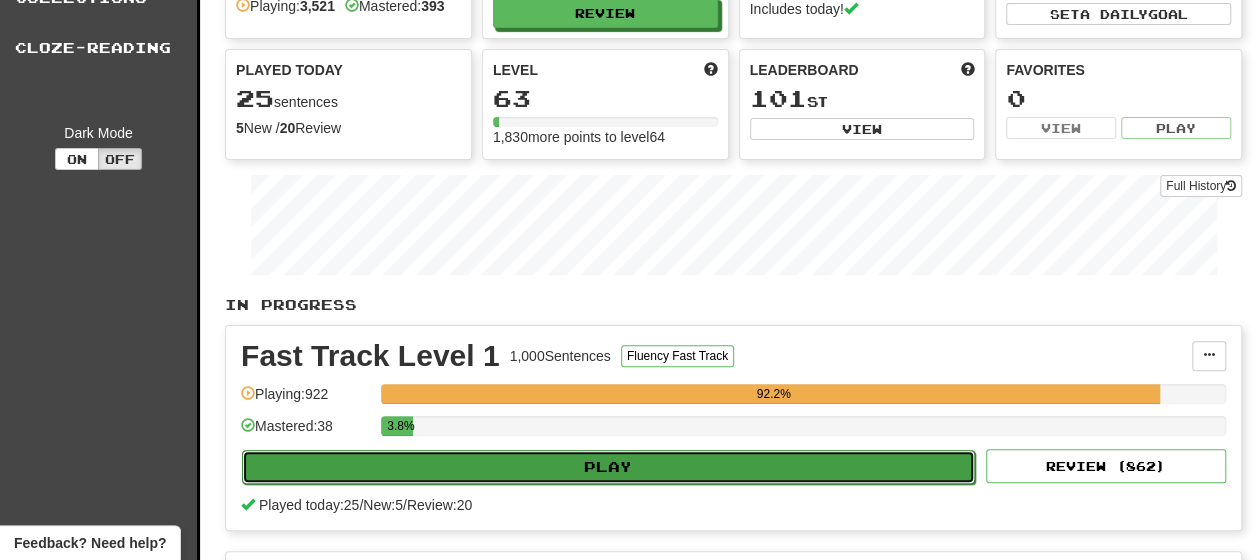click on "Play" at bounding box center (608, 467) 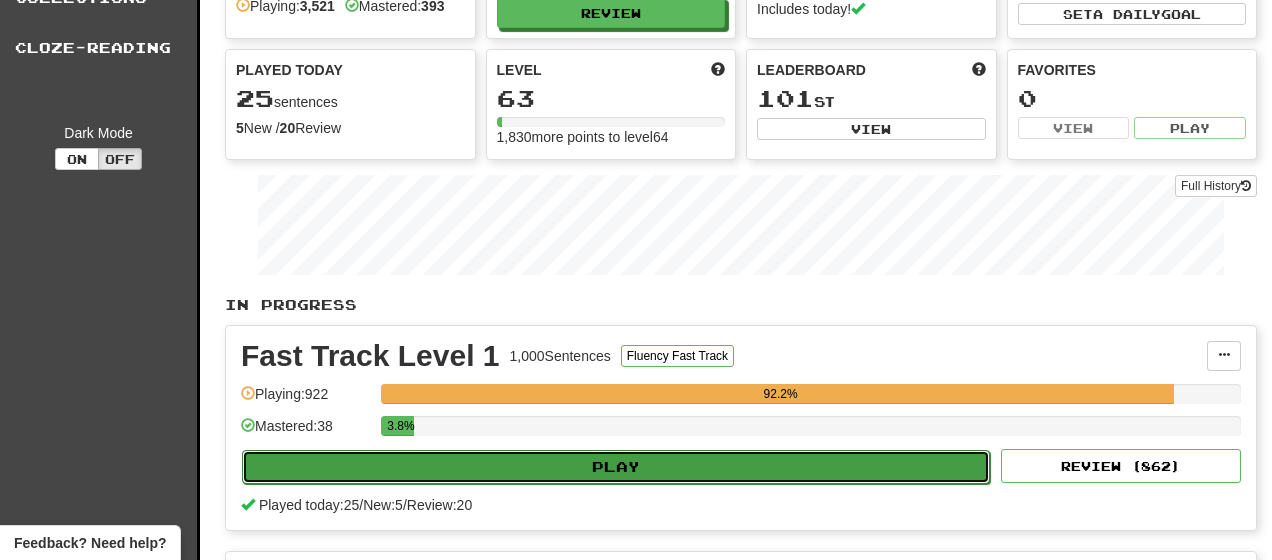 select on "**" 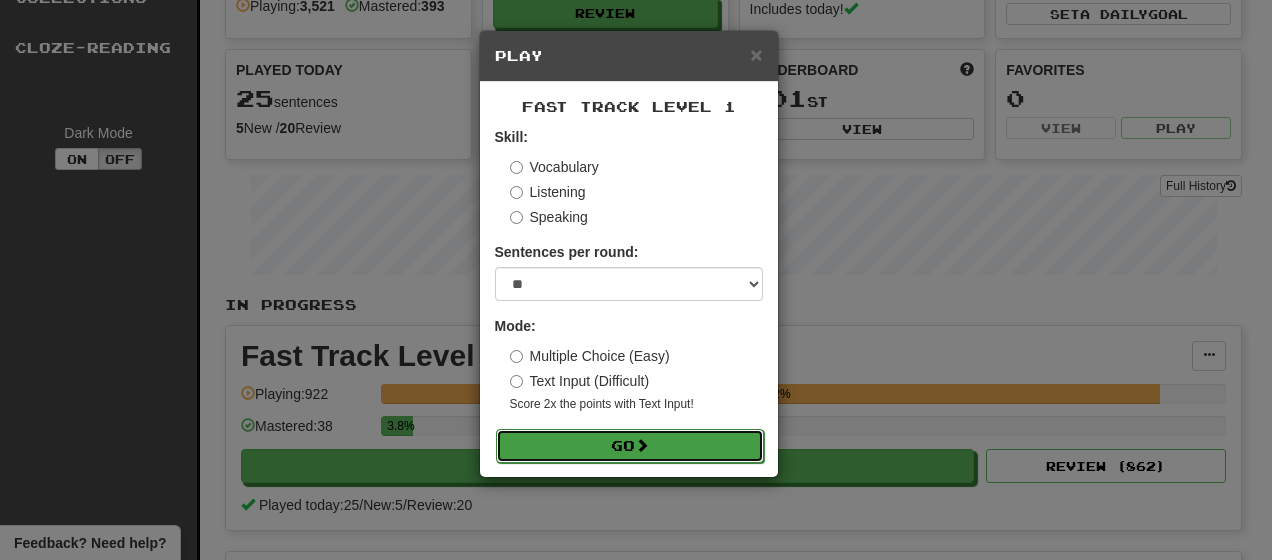 click on "Go" at bounding box center [630, 446] 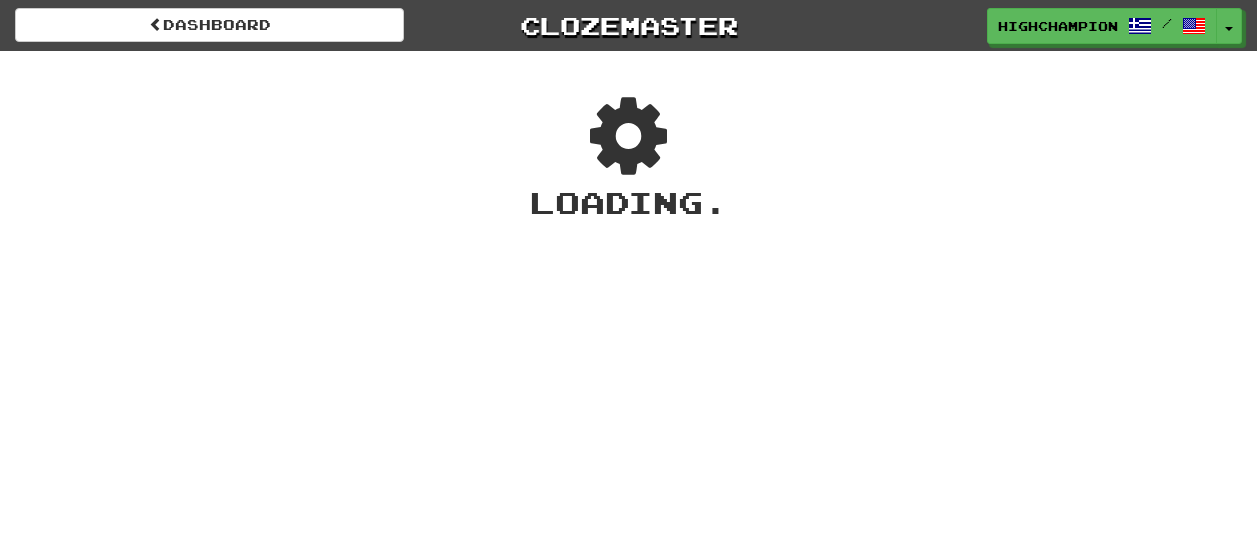 scroll, scrollTop: 0, scrollLeft: 0, axis: both 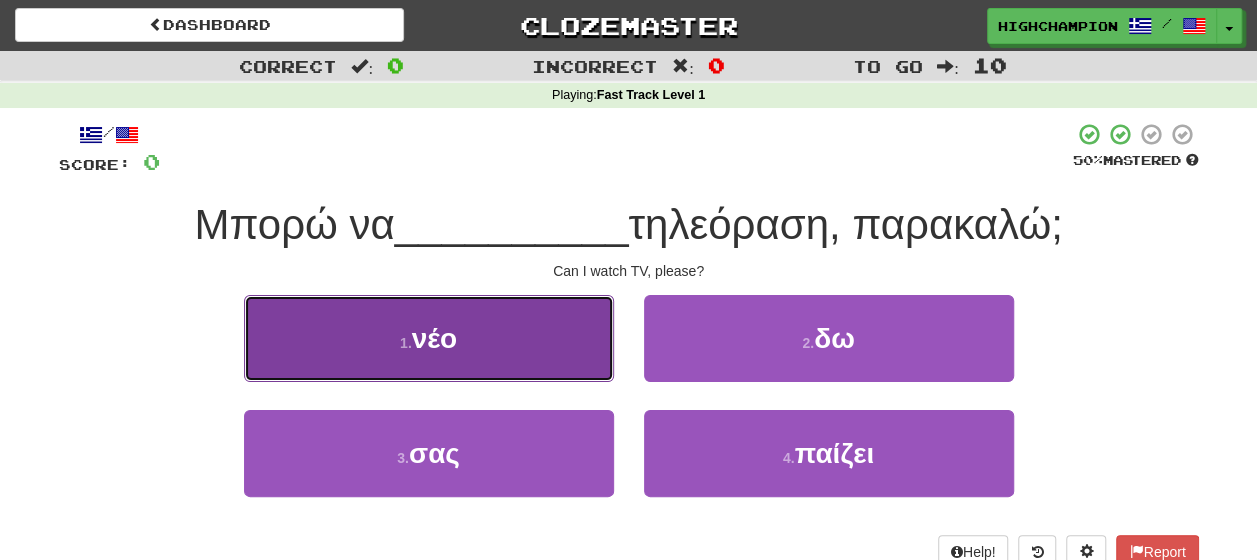 click on "νέο" at bounding box center (434, 338) 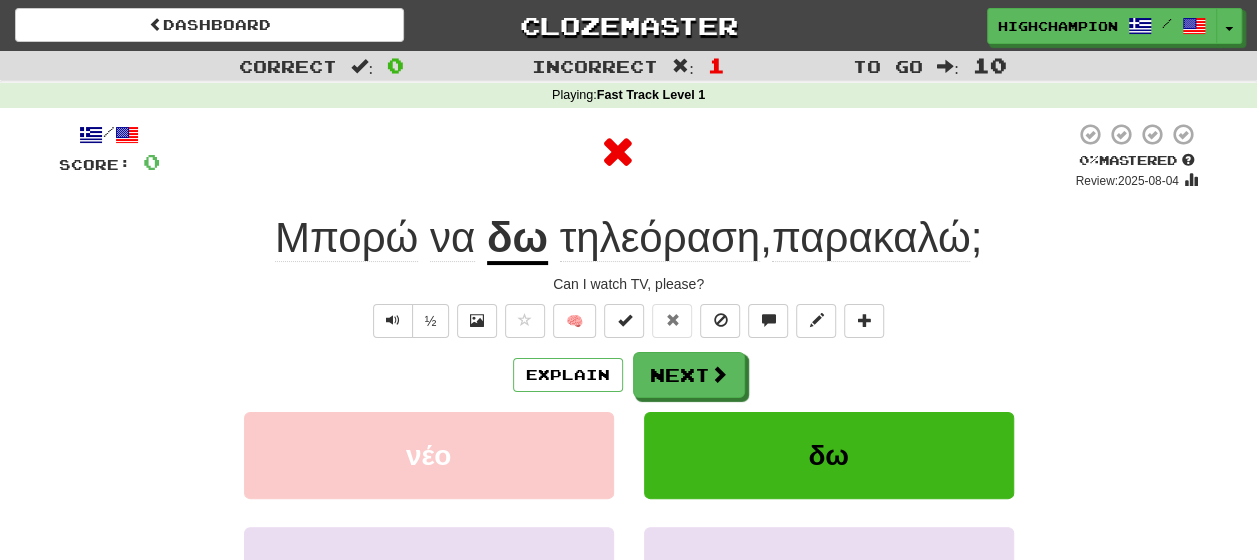 click on "δω" at bounding box center [517, 239] 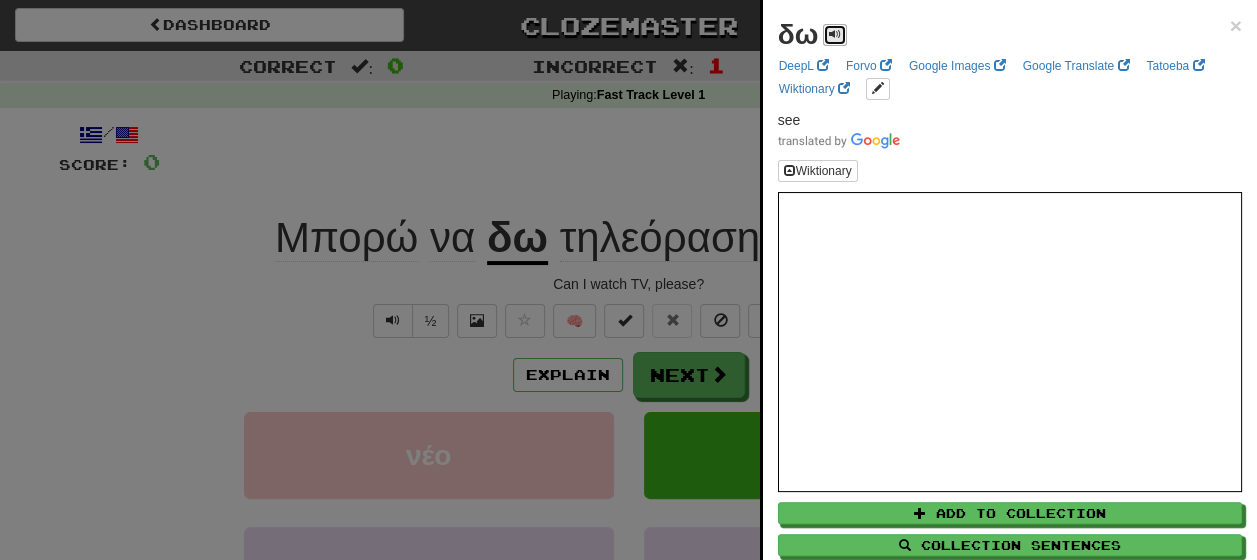 click at bounding box center (835, 34) 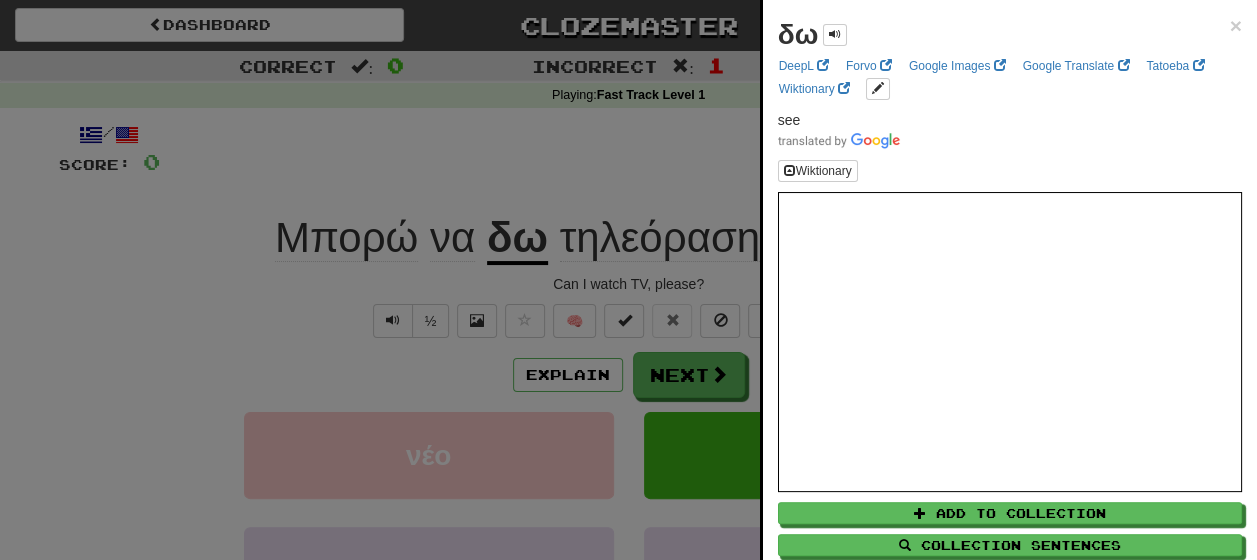 click at bounding box center (628, 280) 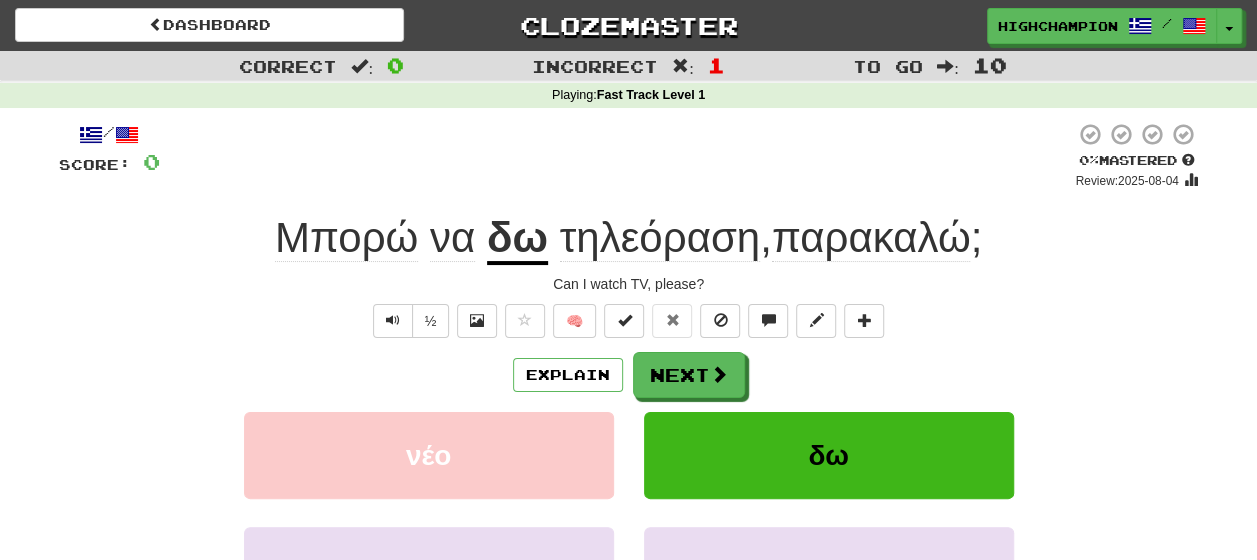 click on "Μπορώ" 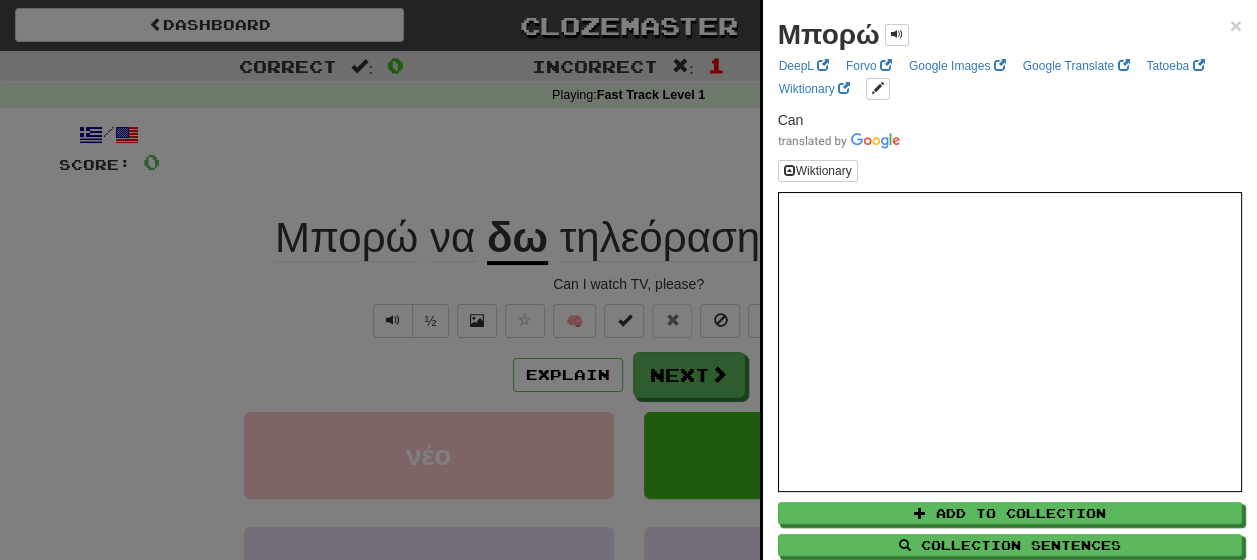 click at bounding box center [628, 280] 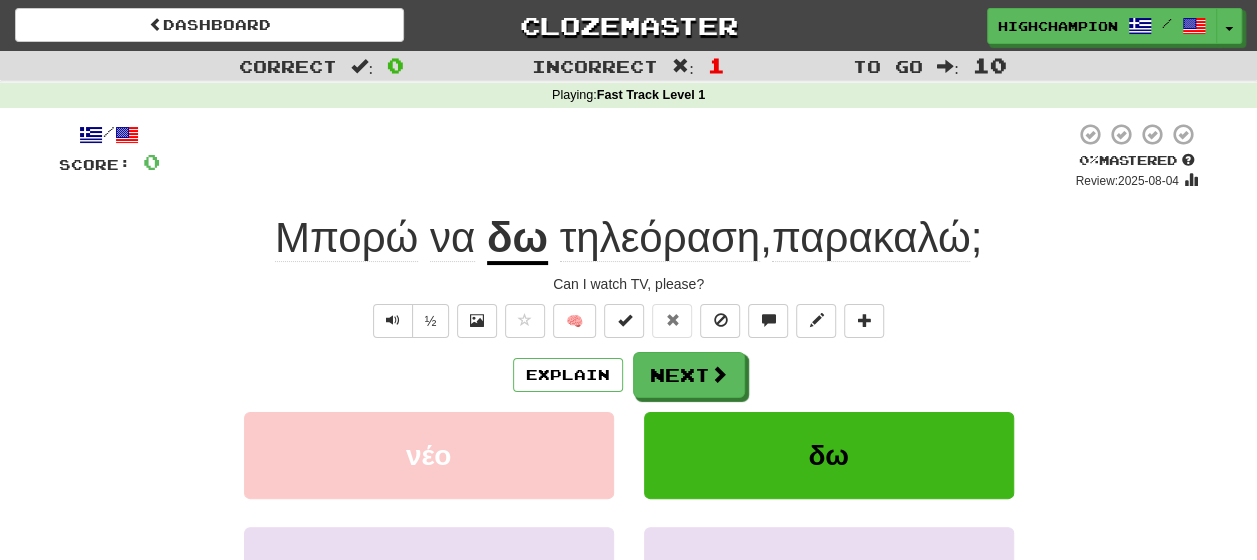 click on "να" 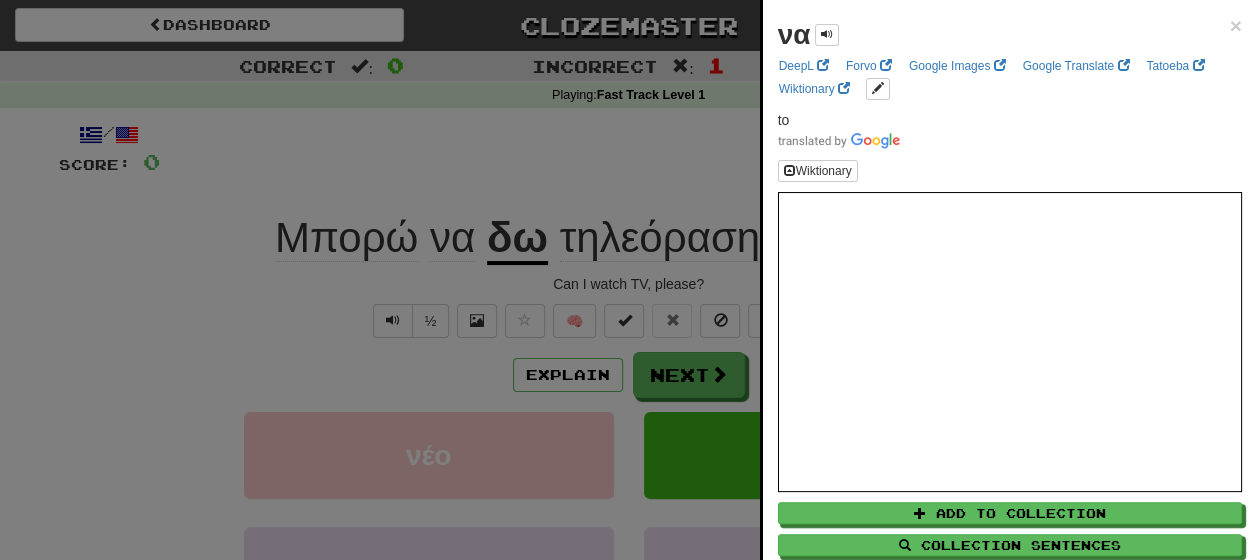 click at bounding box center [628, 280] 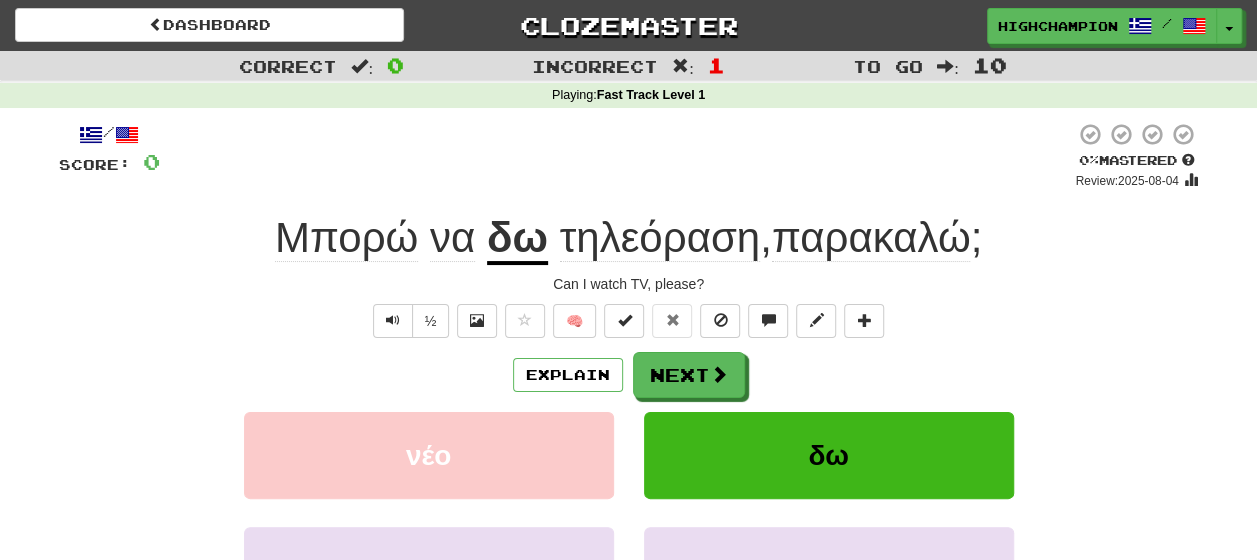 click on "δω" at bounding box center (517, 239) 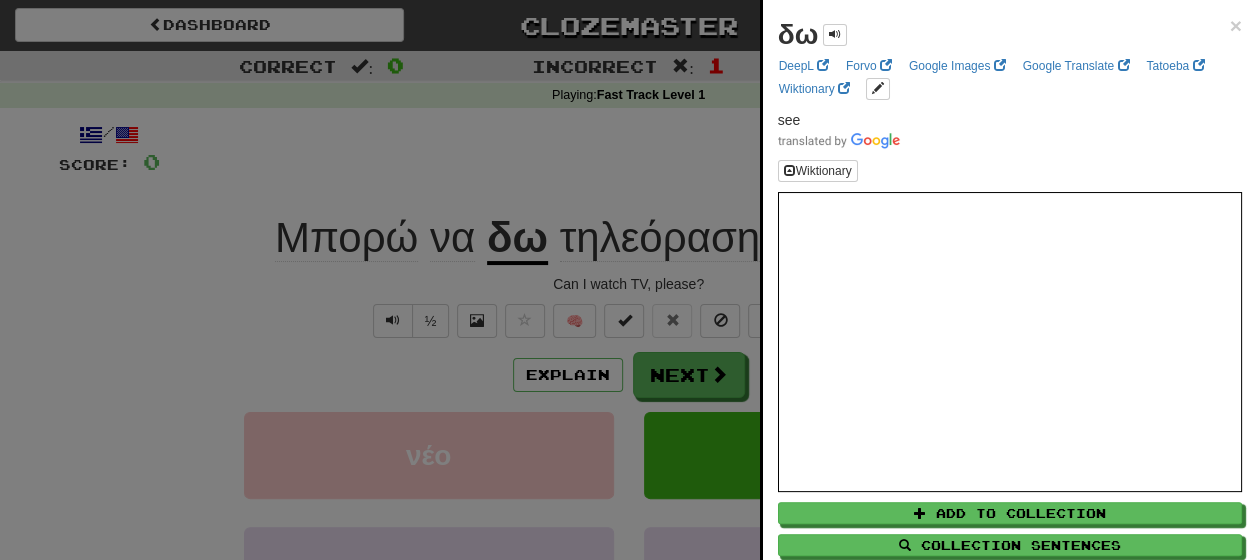 click at bounding box center (628, 280) 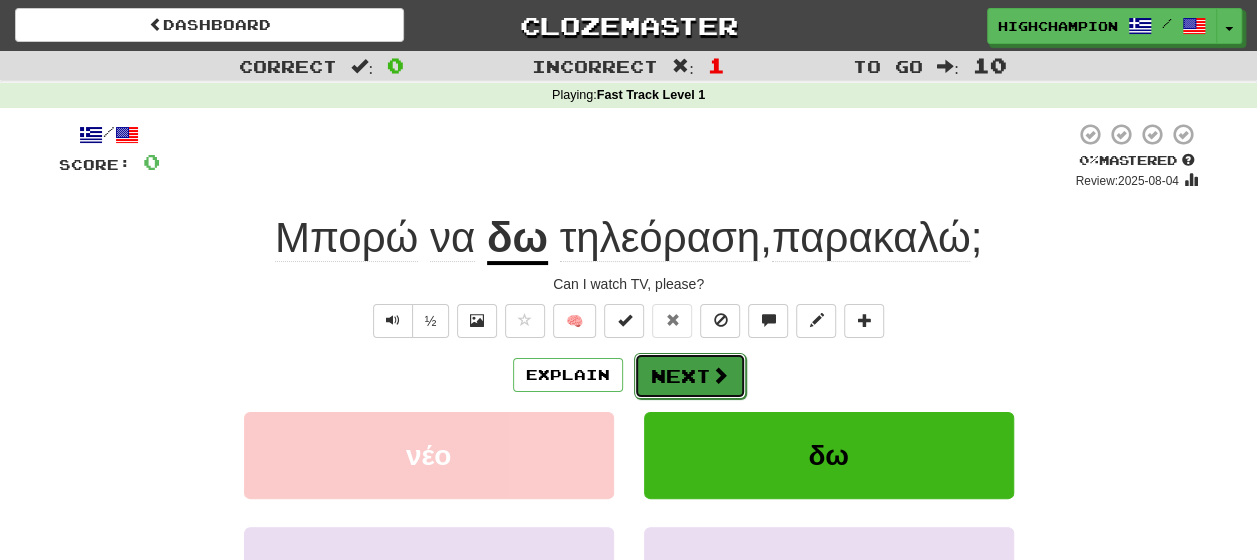 click on "Next" at bounding box center (690, 376) 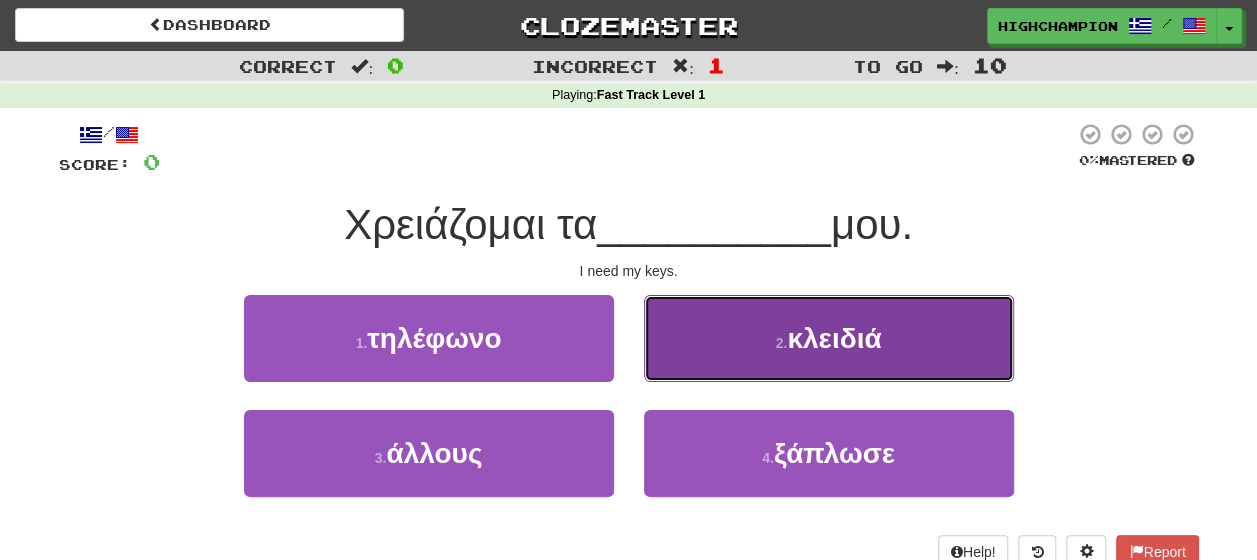 click on "κλειδιά" at bounding box center [834, 338] 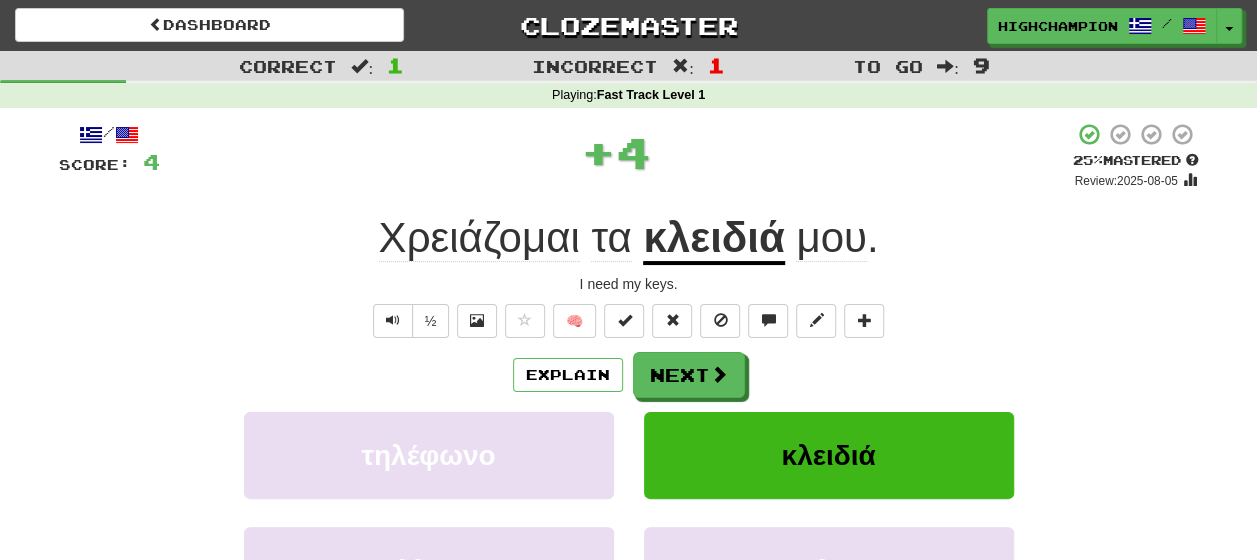 click on "Explain Next" at bounding box center (629, 375) 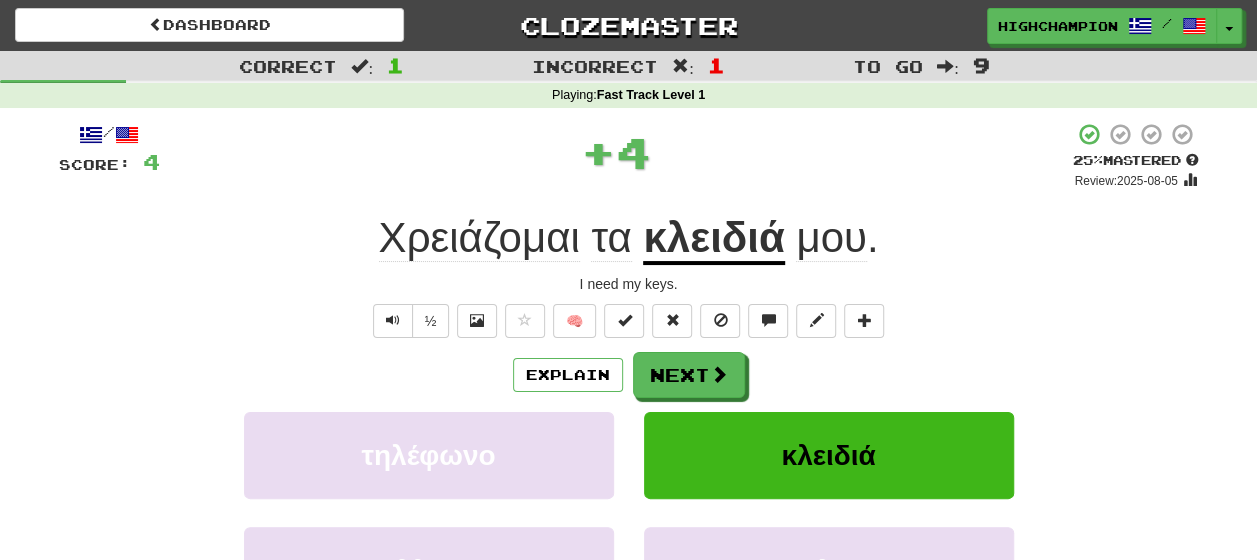 click on "Χρειάζομαι" 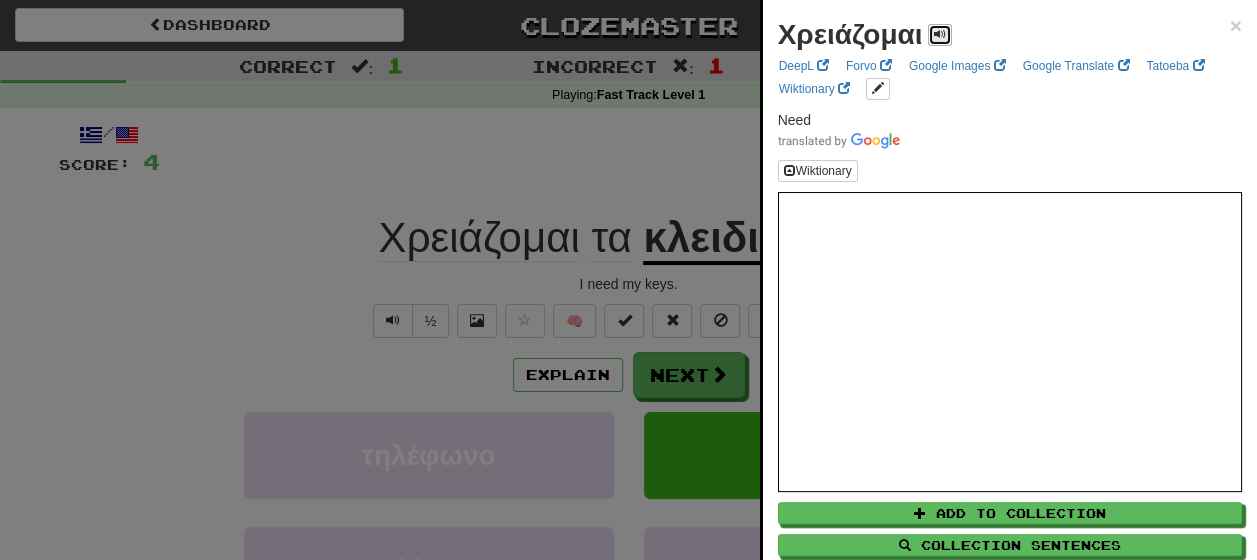 click at bounding box center [940, 34] 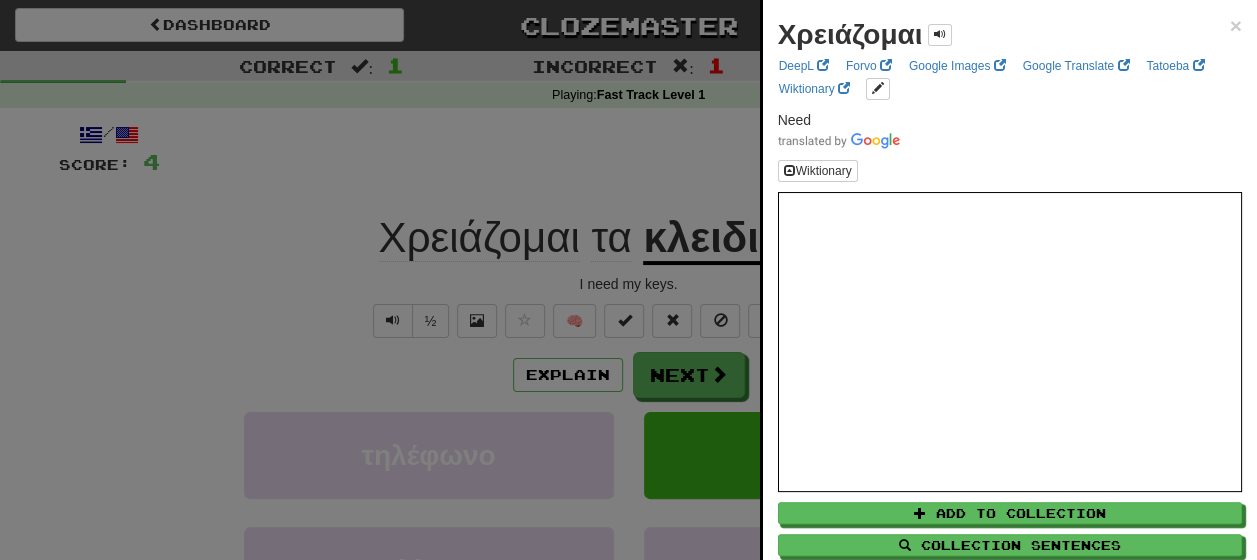 click at bounding box center [628, 280] 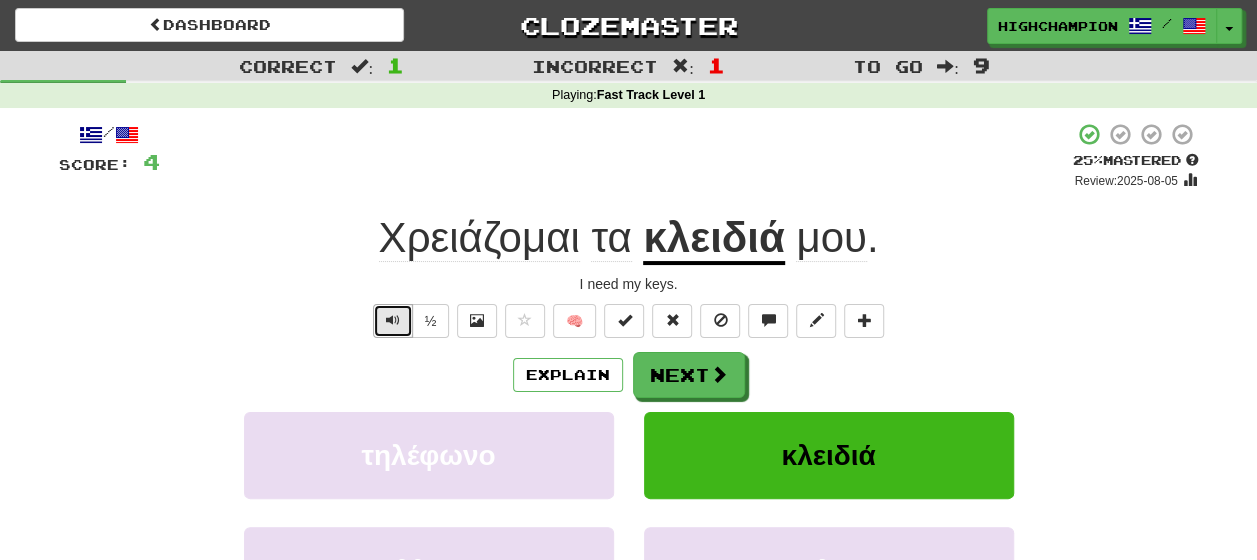 click at bounding box center [393, 320] 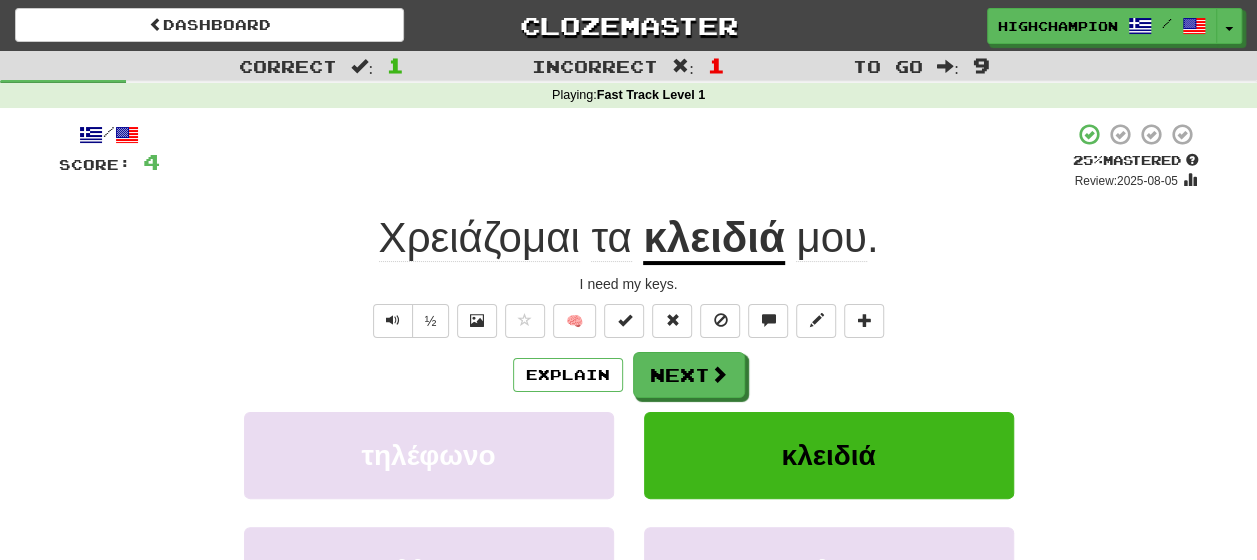 click on "Χρειάζομαι" 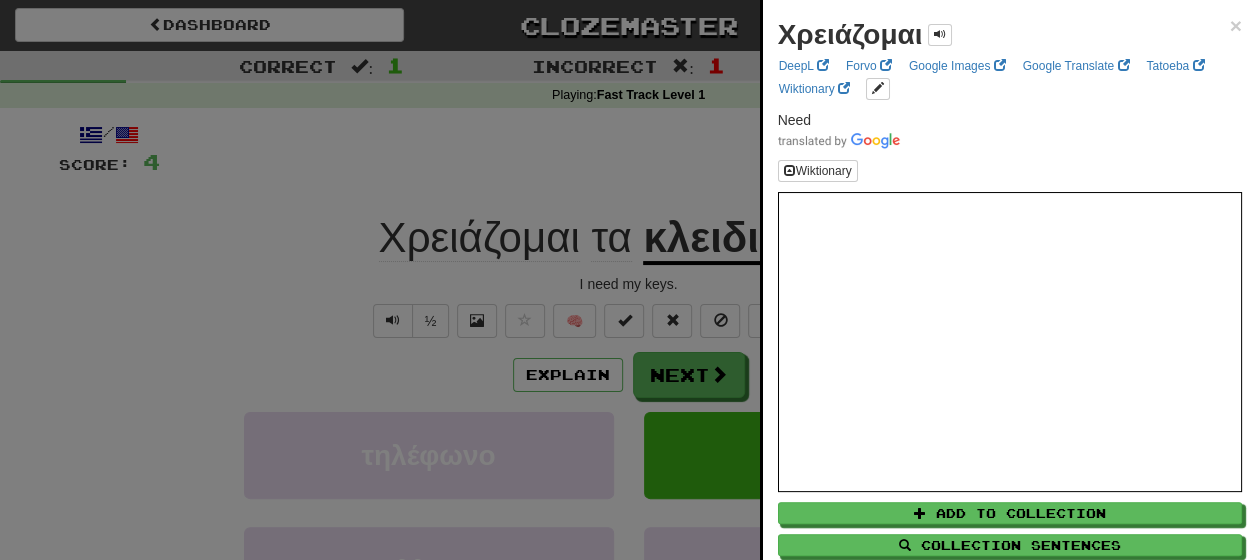 click at bounding box center [628, 280] 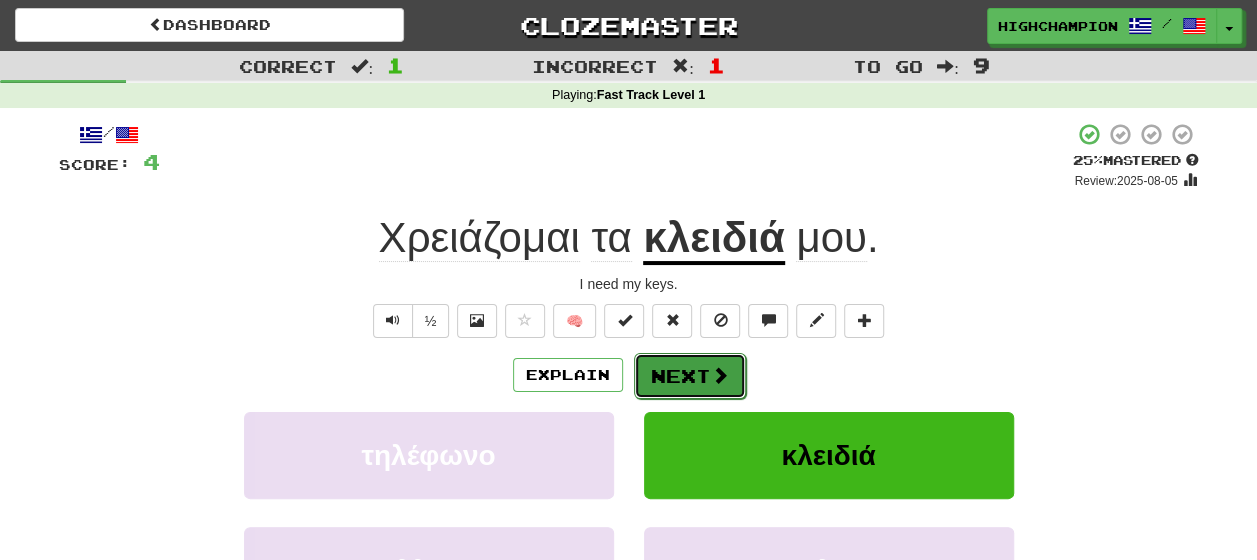 click on "Next" at bounding box center (690, 376) 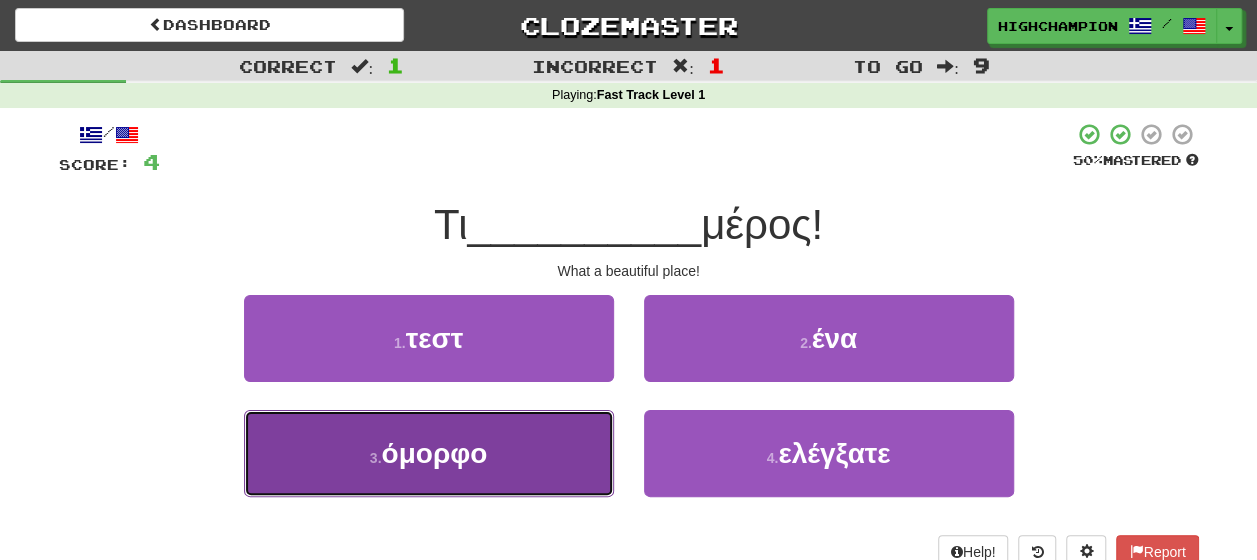 click on "3 .  όμορφο" at bounding box center (429, 453) 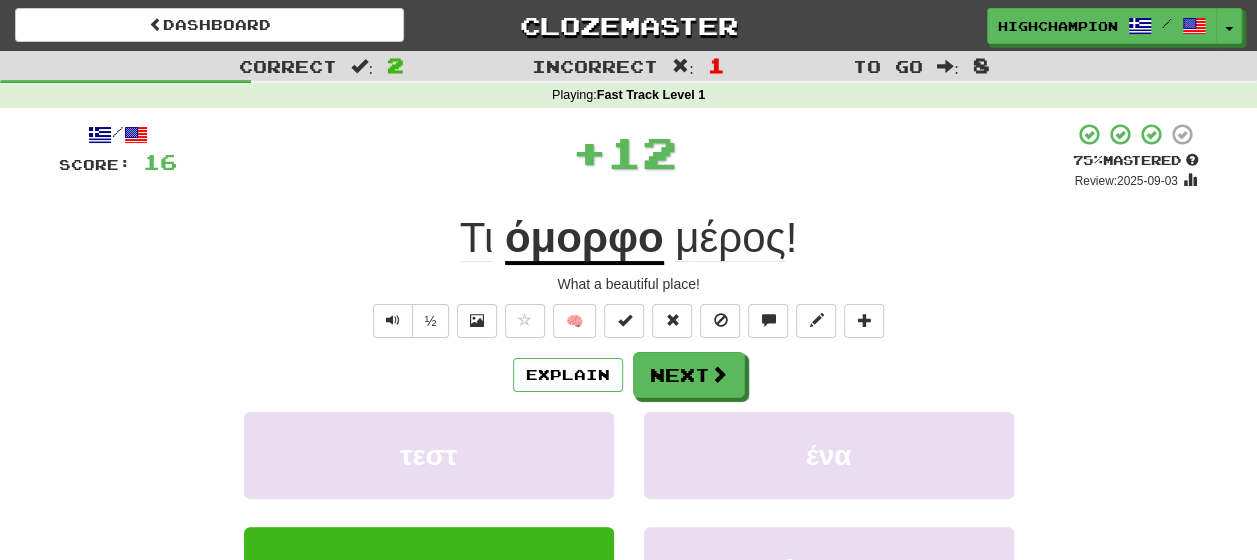 click on "Explain Next" at bounding box center [629, 375] 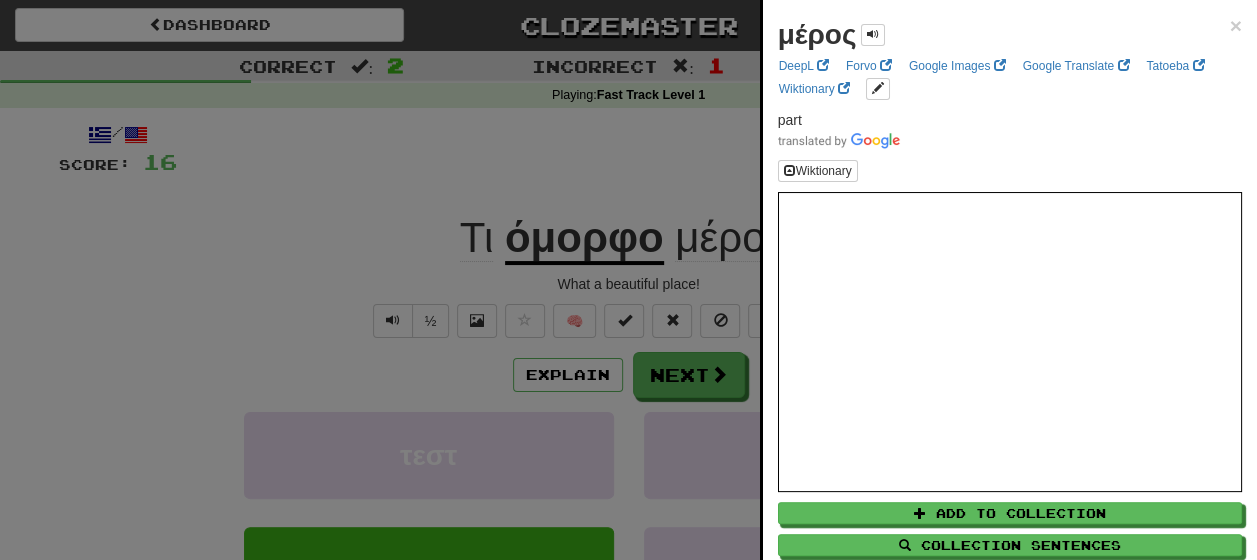 click at bounding box center (628, 280) 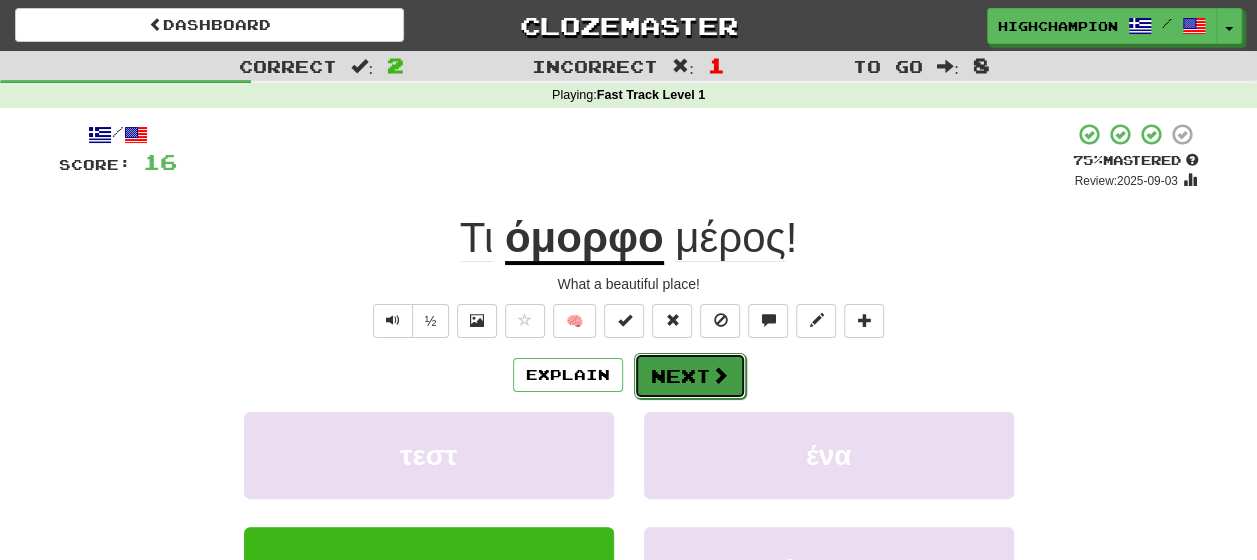 click on "Next" at bounding box center (690, 376) 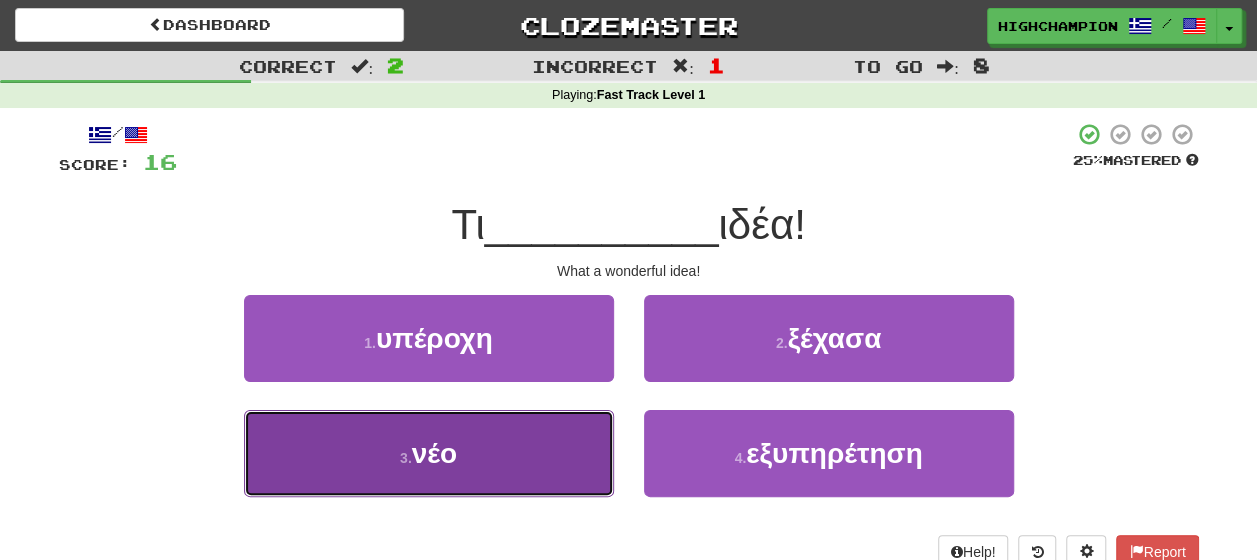 click on "3 .  νέο" at bounding box center (429, 453) 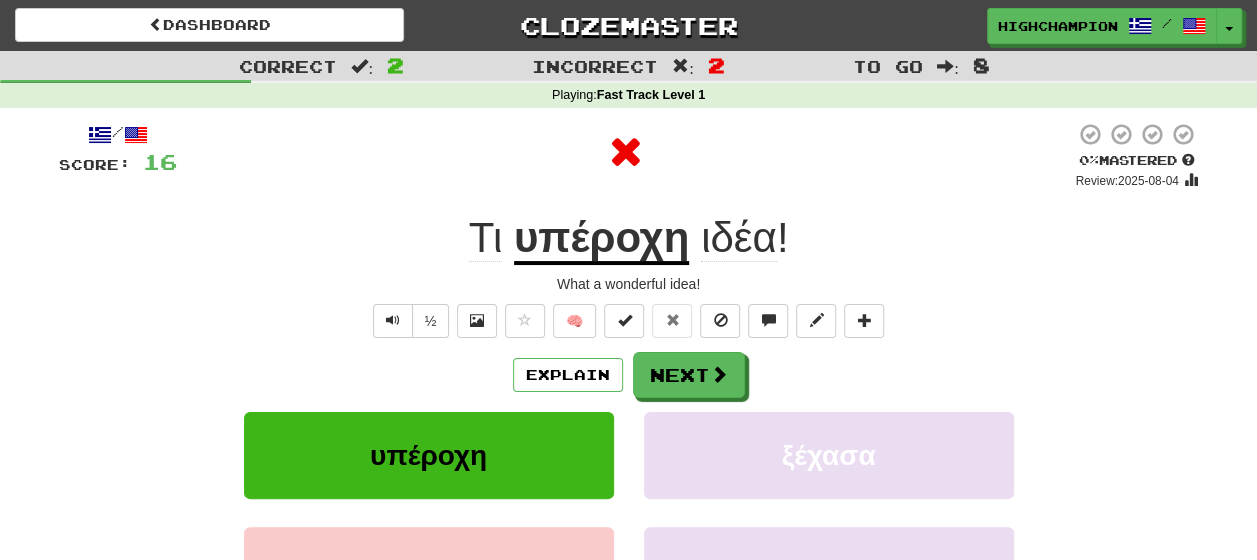 click on "Explain Next" at bounding box center [629, 375] 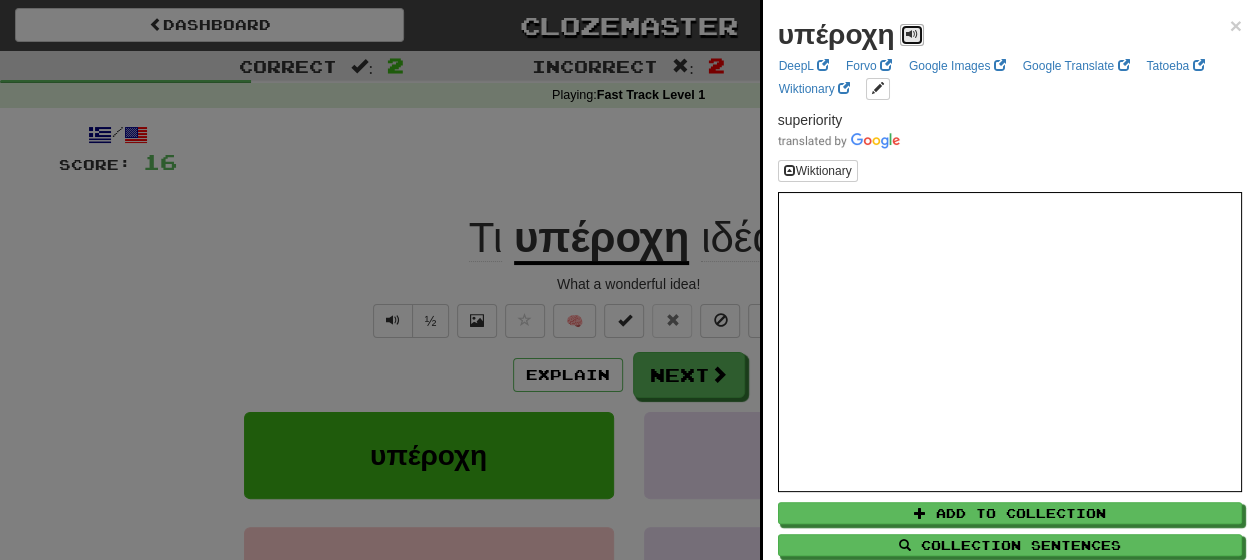 click at bounding box center (912, 34) 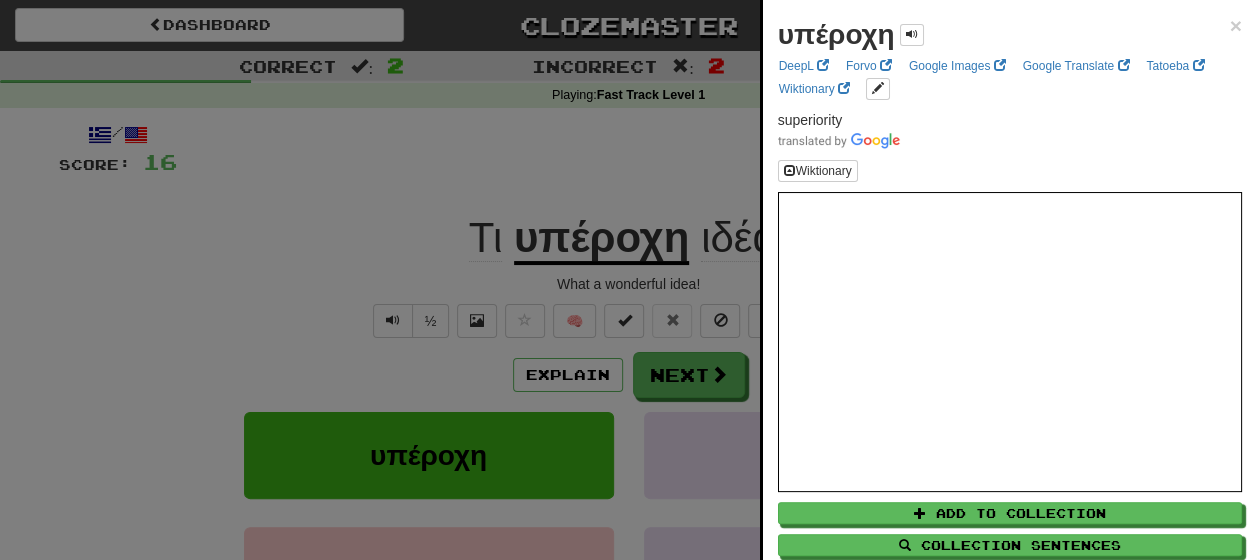 click at bounding box center (628, 280) 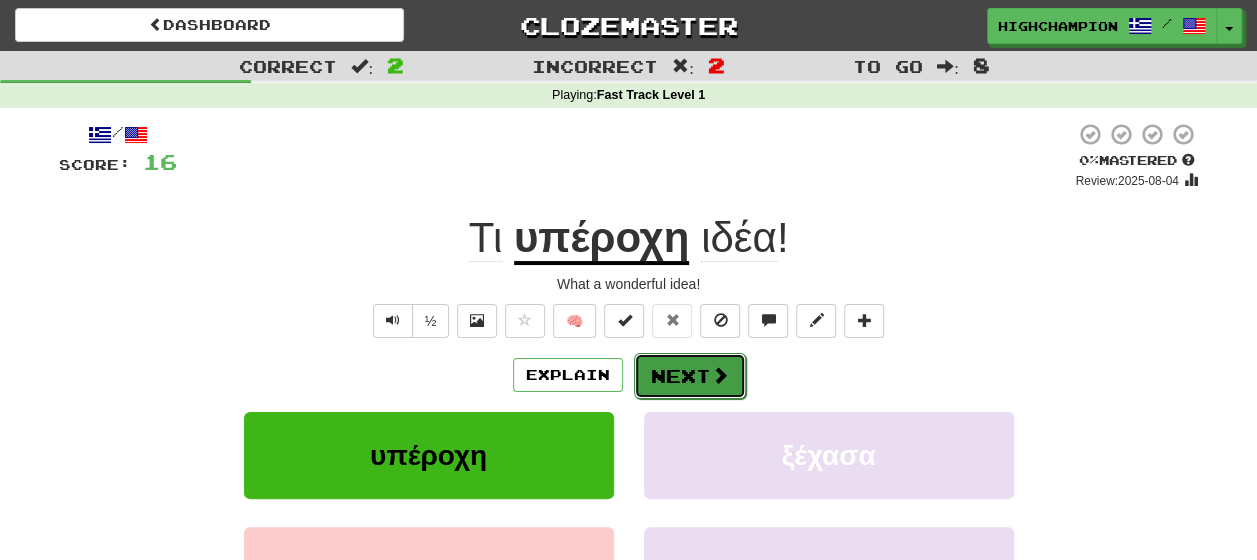 click on "Next" at bounding box center (690, 376) 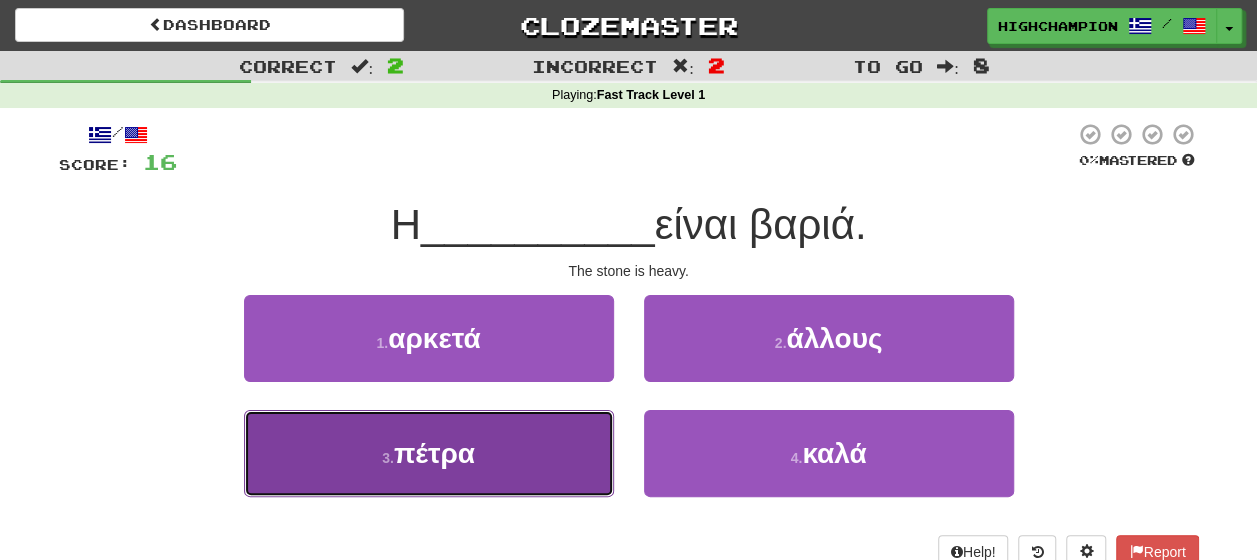 click on "3 .  πέτρα" at bounding box center (429, 453) 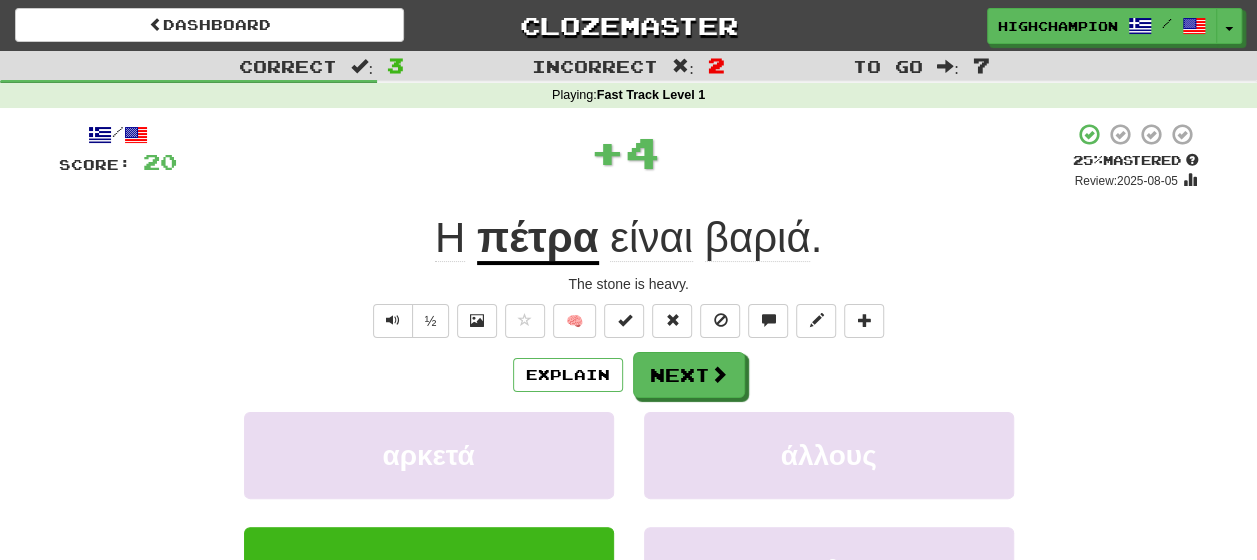 click on "Explain Next" at bounding box center [629, 375] 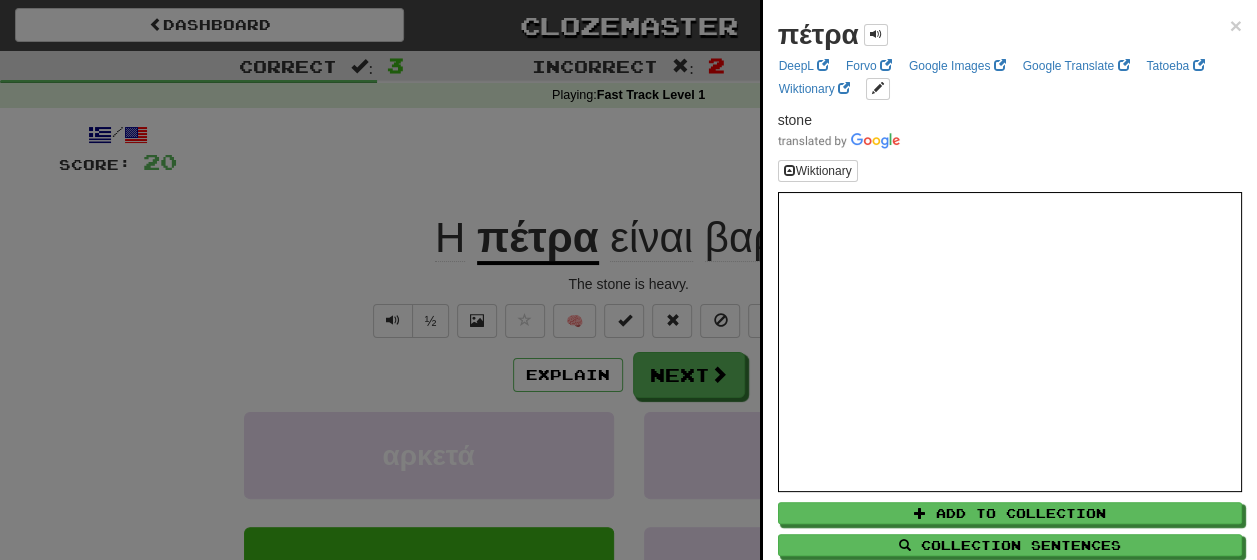 click at bounding box center [628, 280] 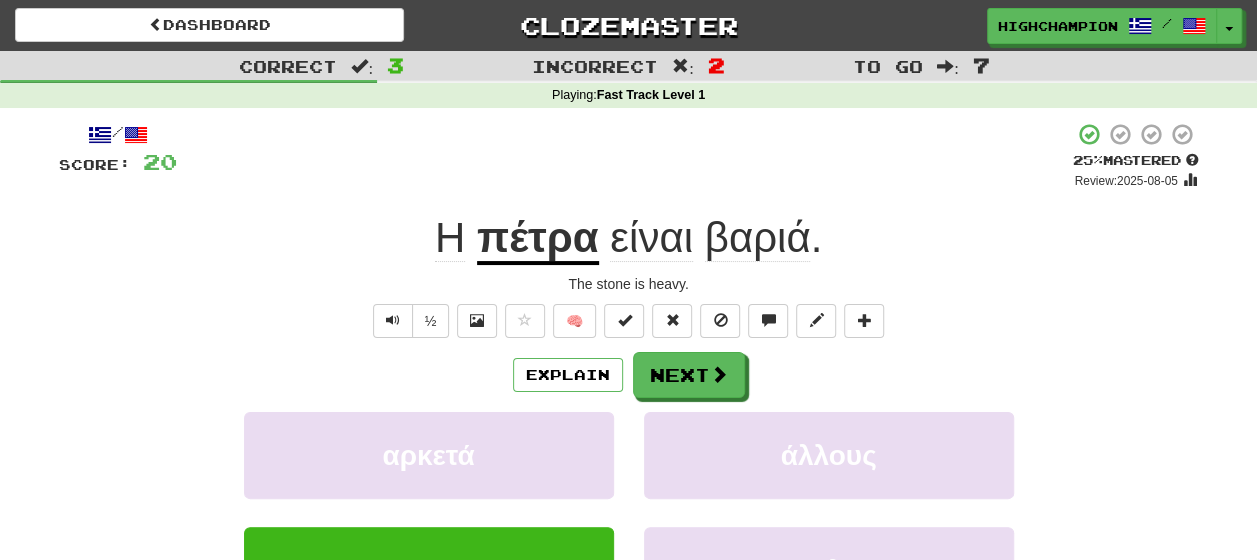 click on "βαριά" at bounding box center (758, 238) 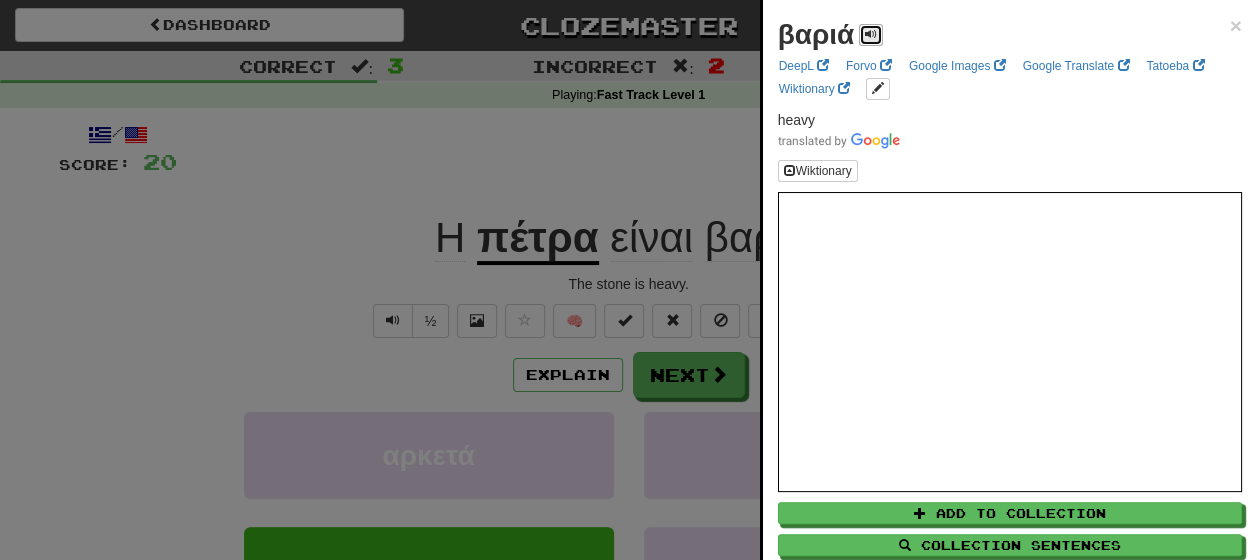 click at bounding box center (871, 35) 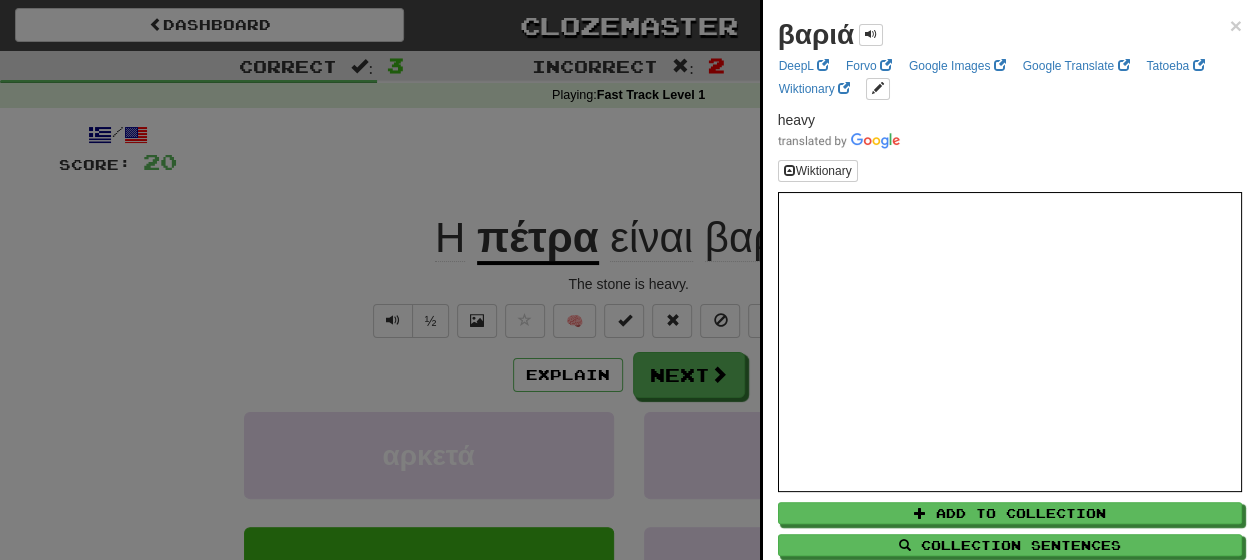 click at bounding box center [628, 280] 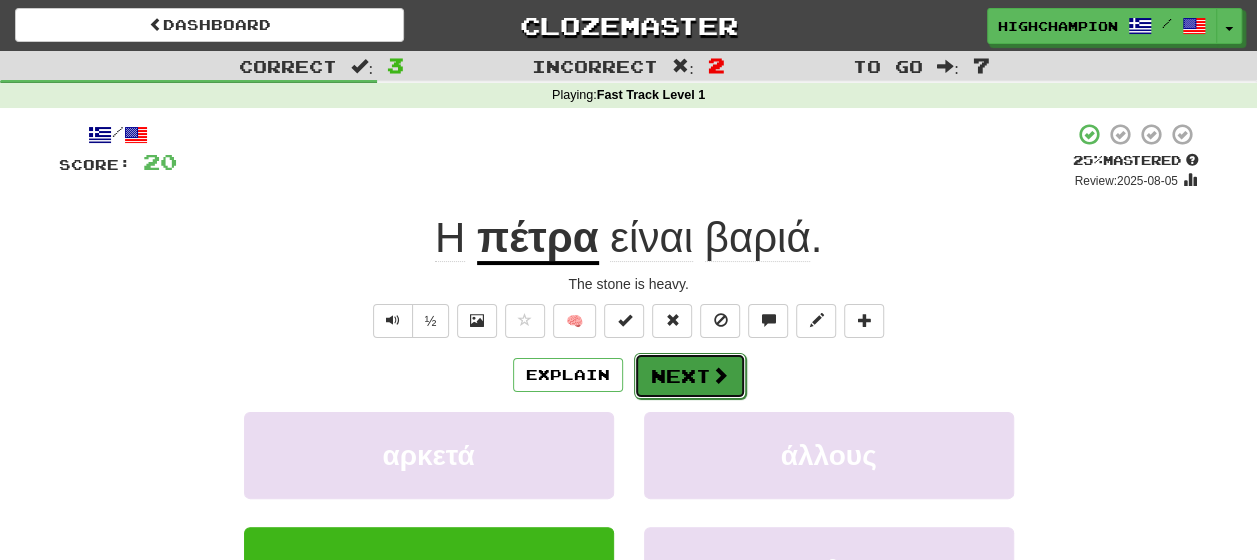 click on "Next" at bounding box center (690, 376) 